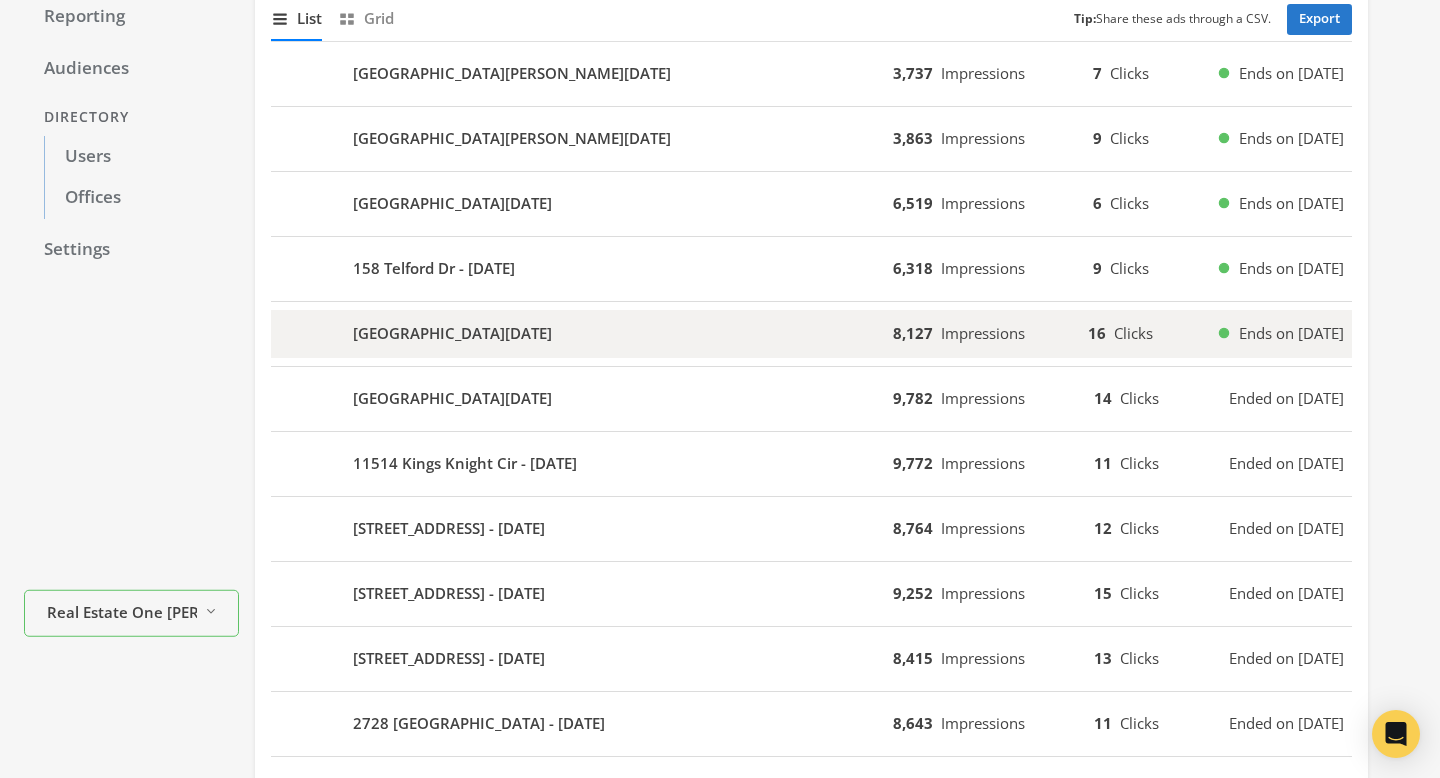 scroll, scrollTop: 142, scrollLeft: 0, axis: vertical 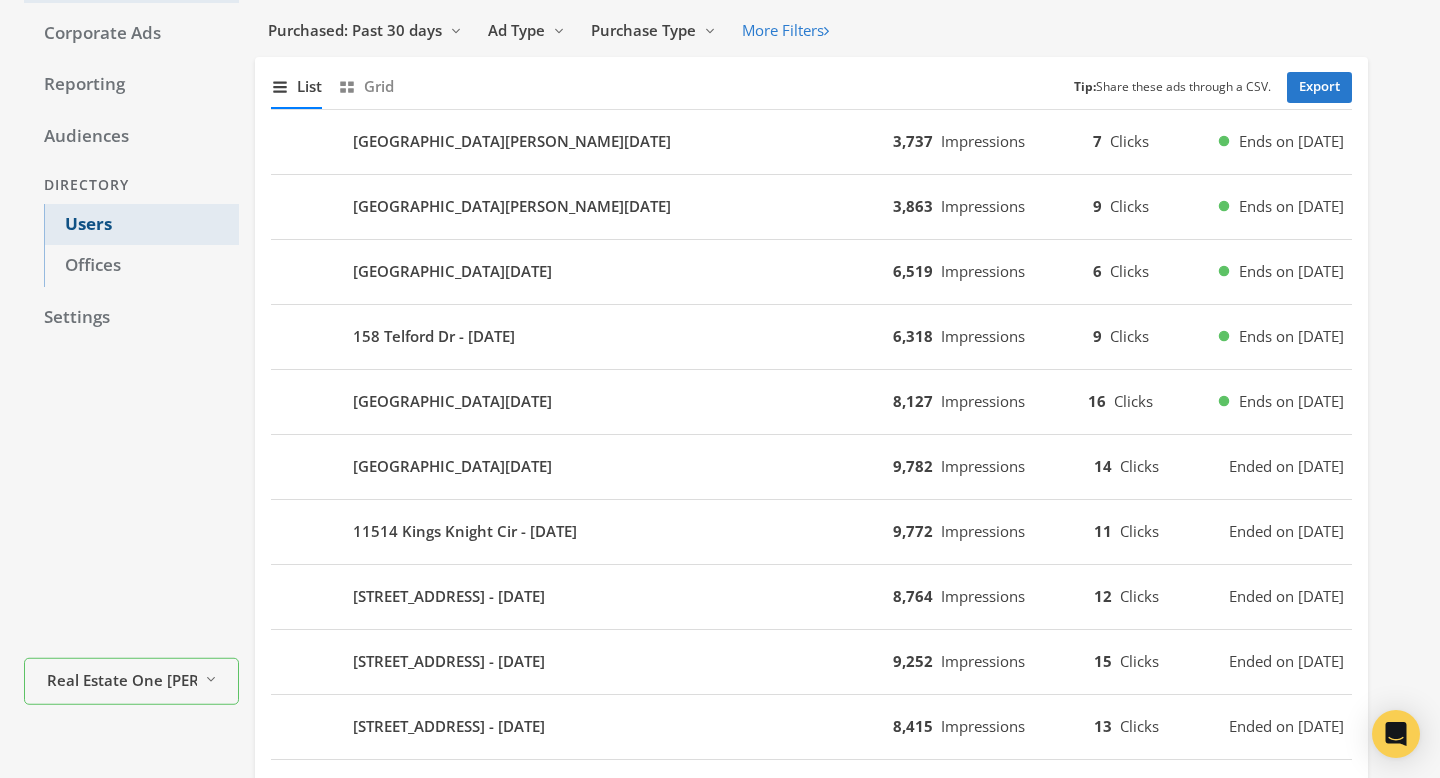 click on "Users" at bounding box center (141, 225) 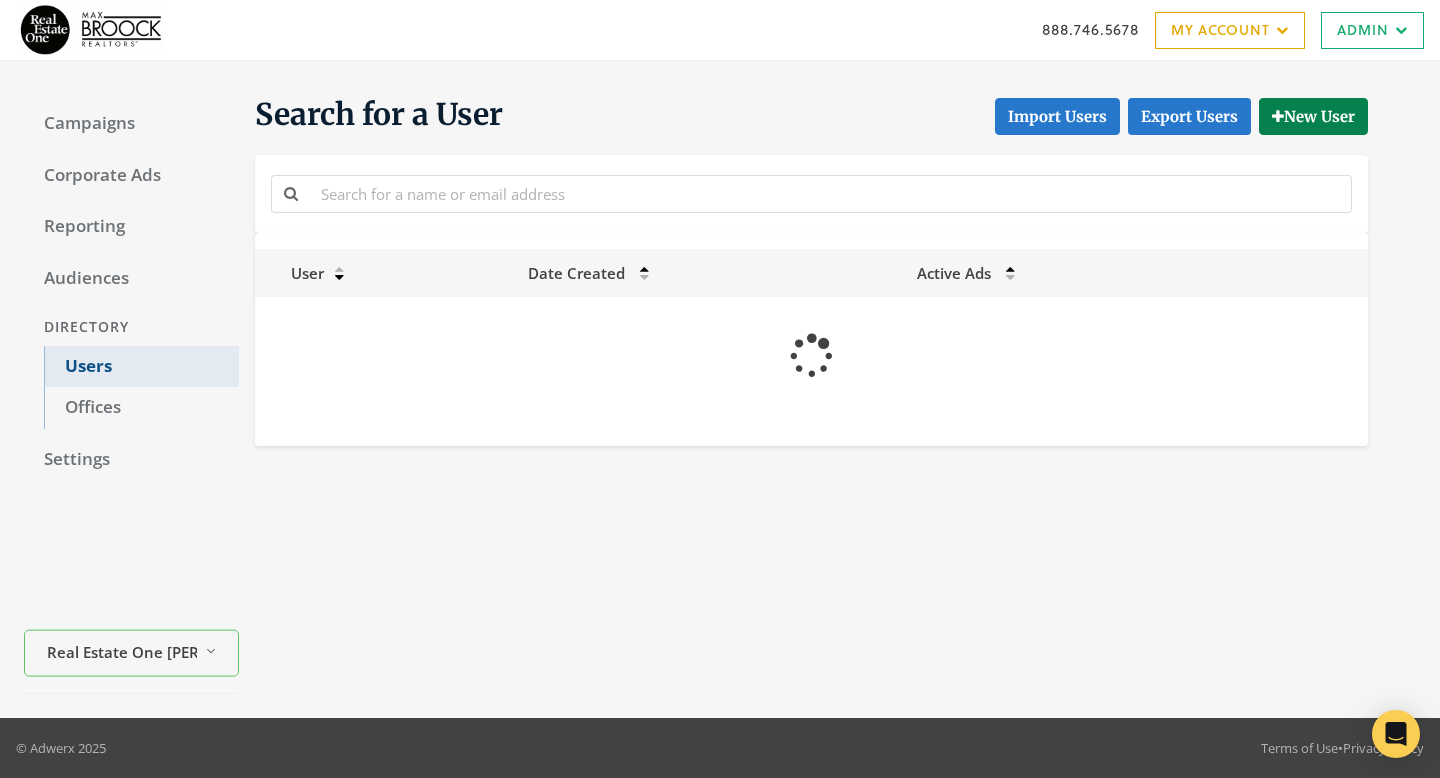 scroll, scrollTop: 0, scrollLeft: 0, axis: both 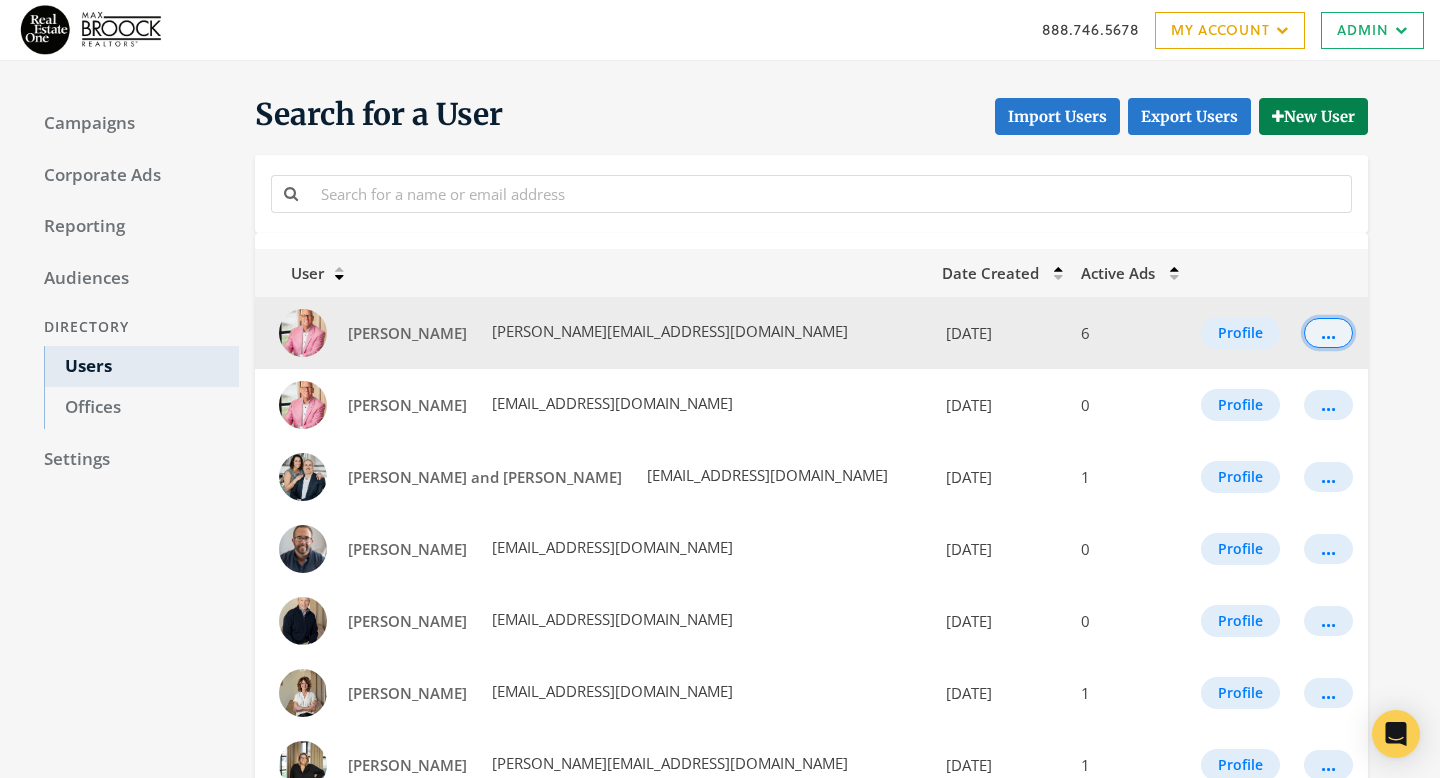 click on "..." at bounding box center [1328, 333] 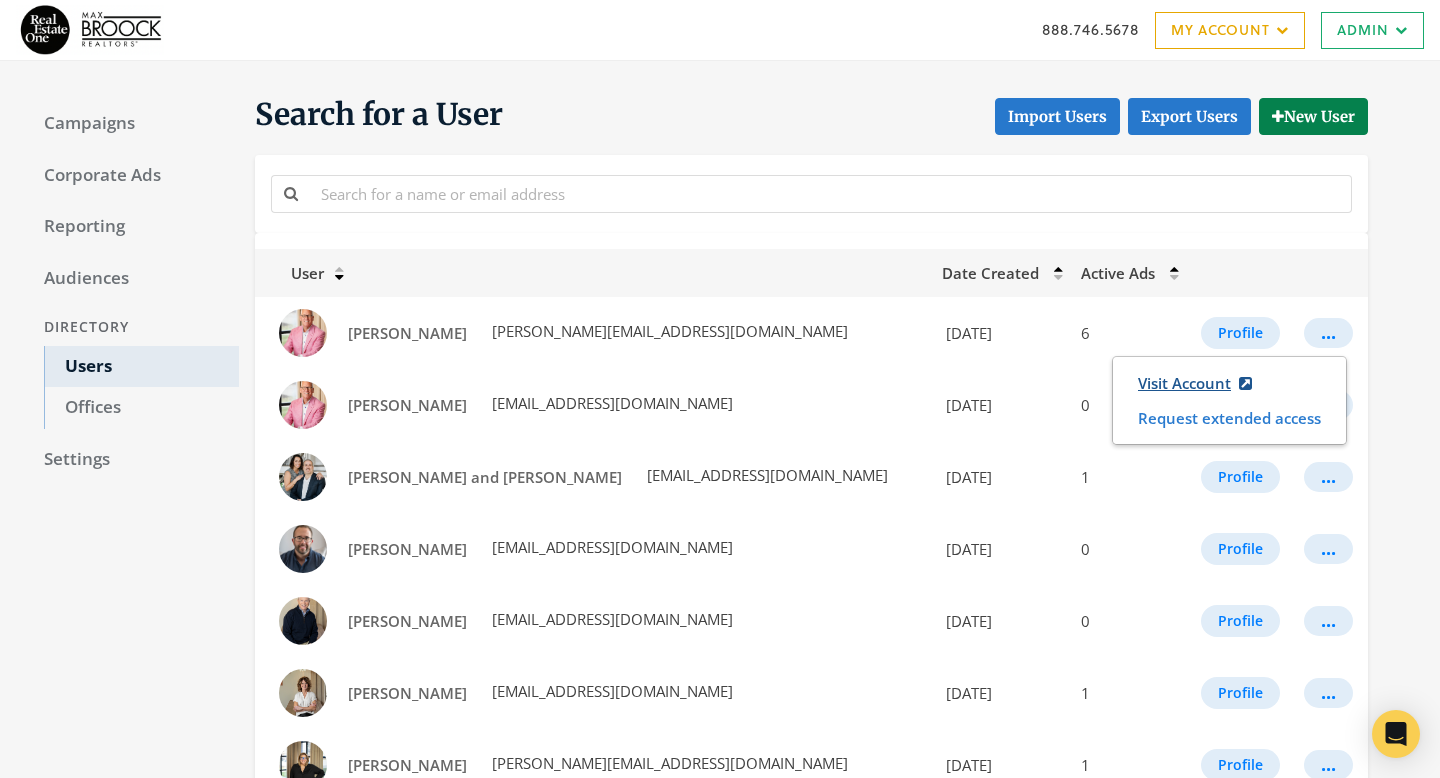 click on "Visit Account" at bounding box center (1195, 383) 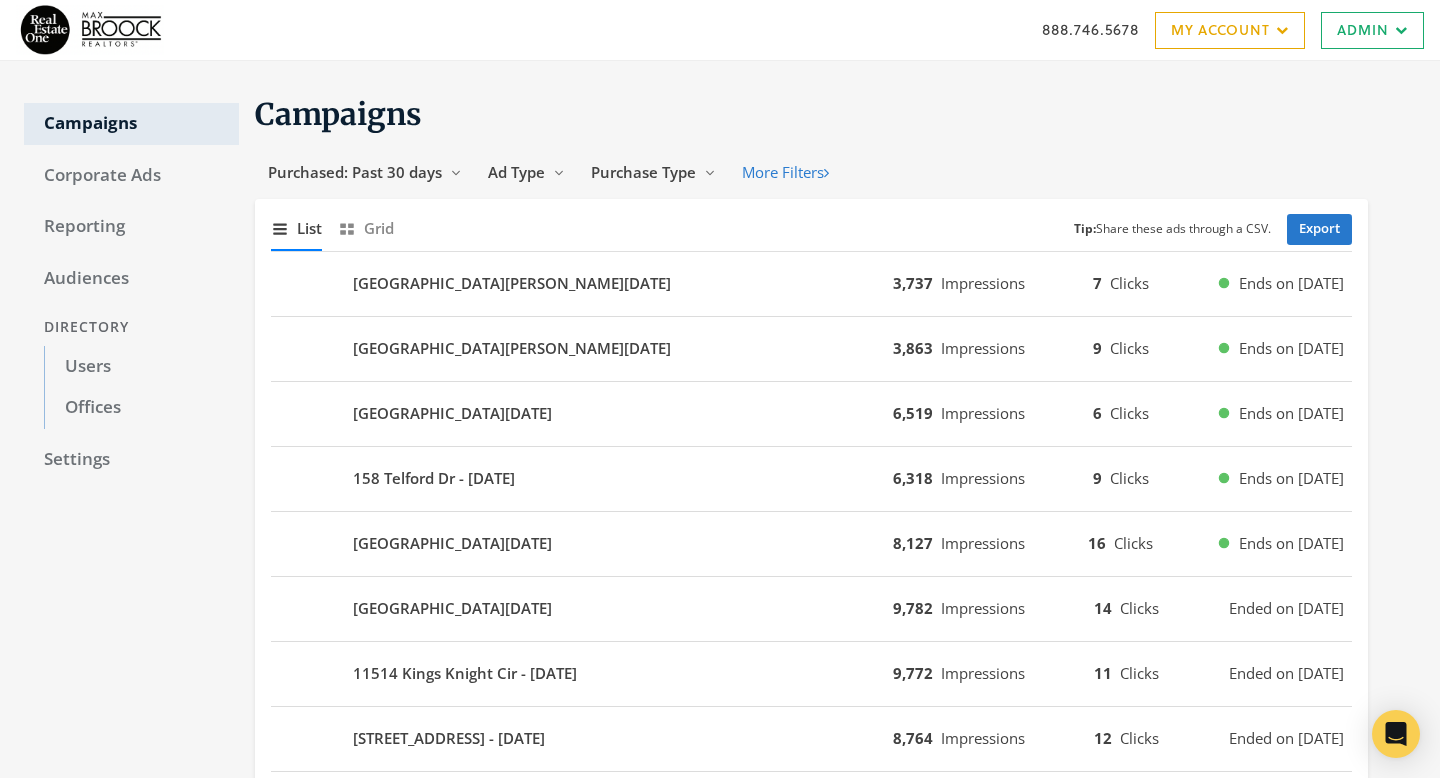 scroll, scrollTop: 0, scrollLeft: 0, axis: both 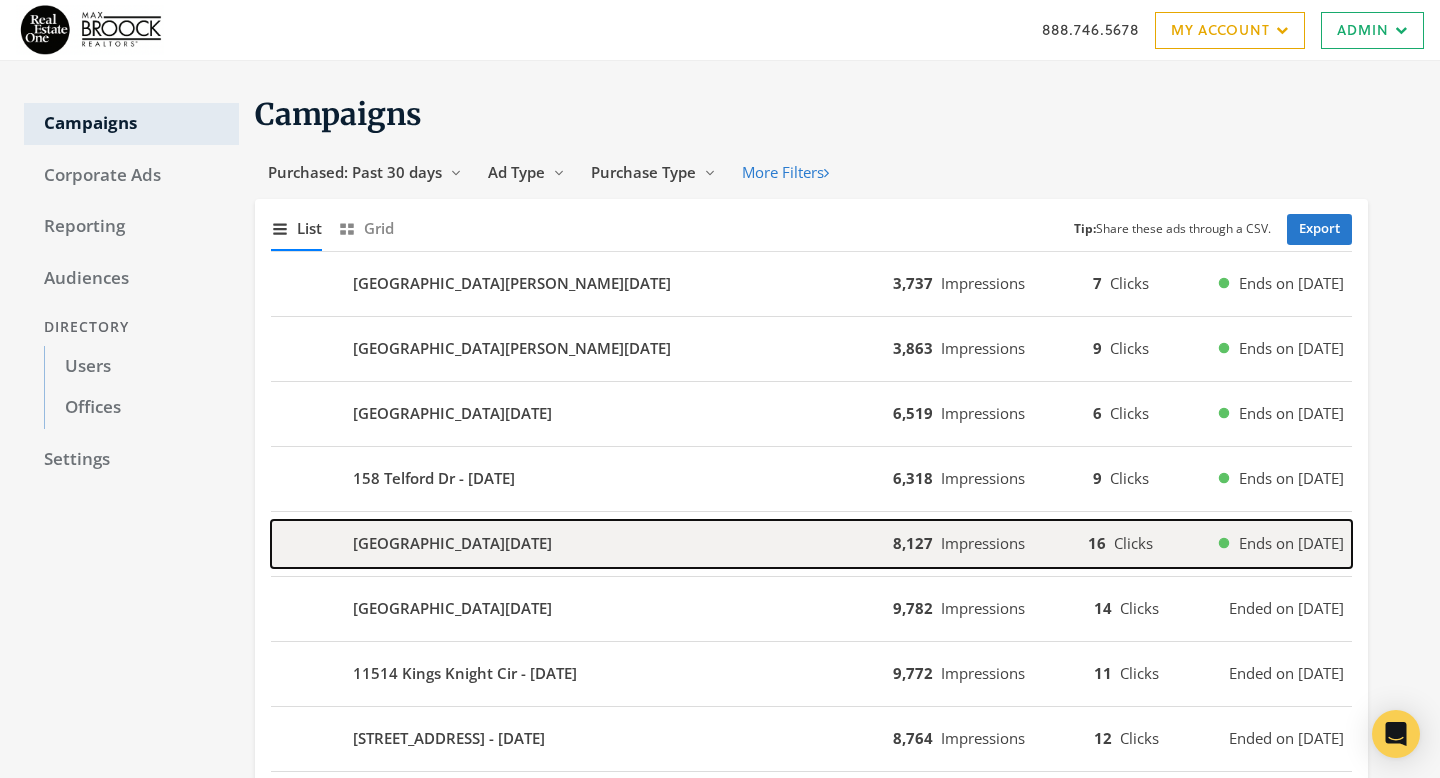 click on "21801 Colgate St - 2025-07-15" at bounding box center [582, 544] 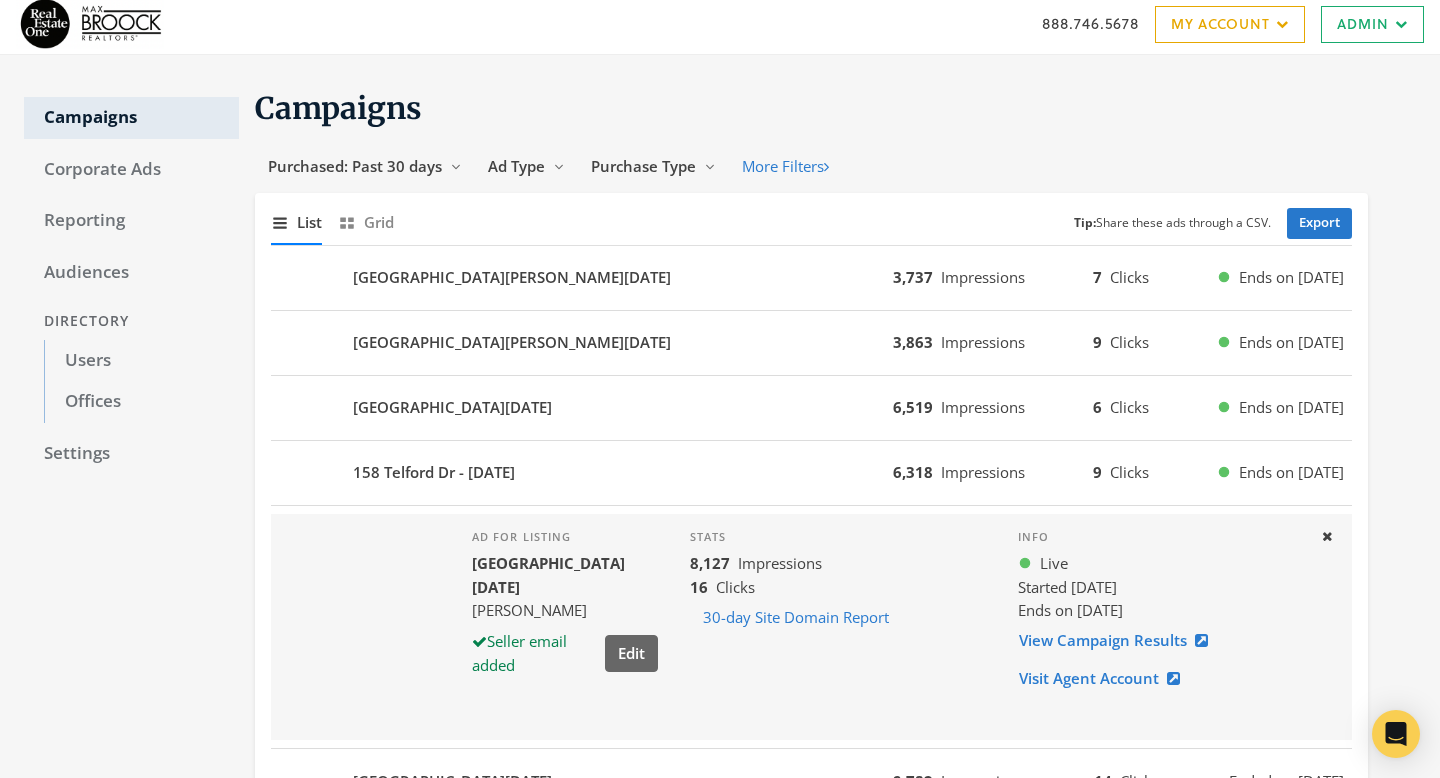 scroll, scrollTop: 0, scrollLeft: 0, axis: both 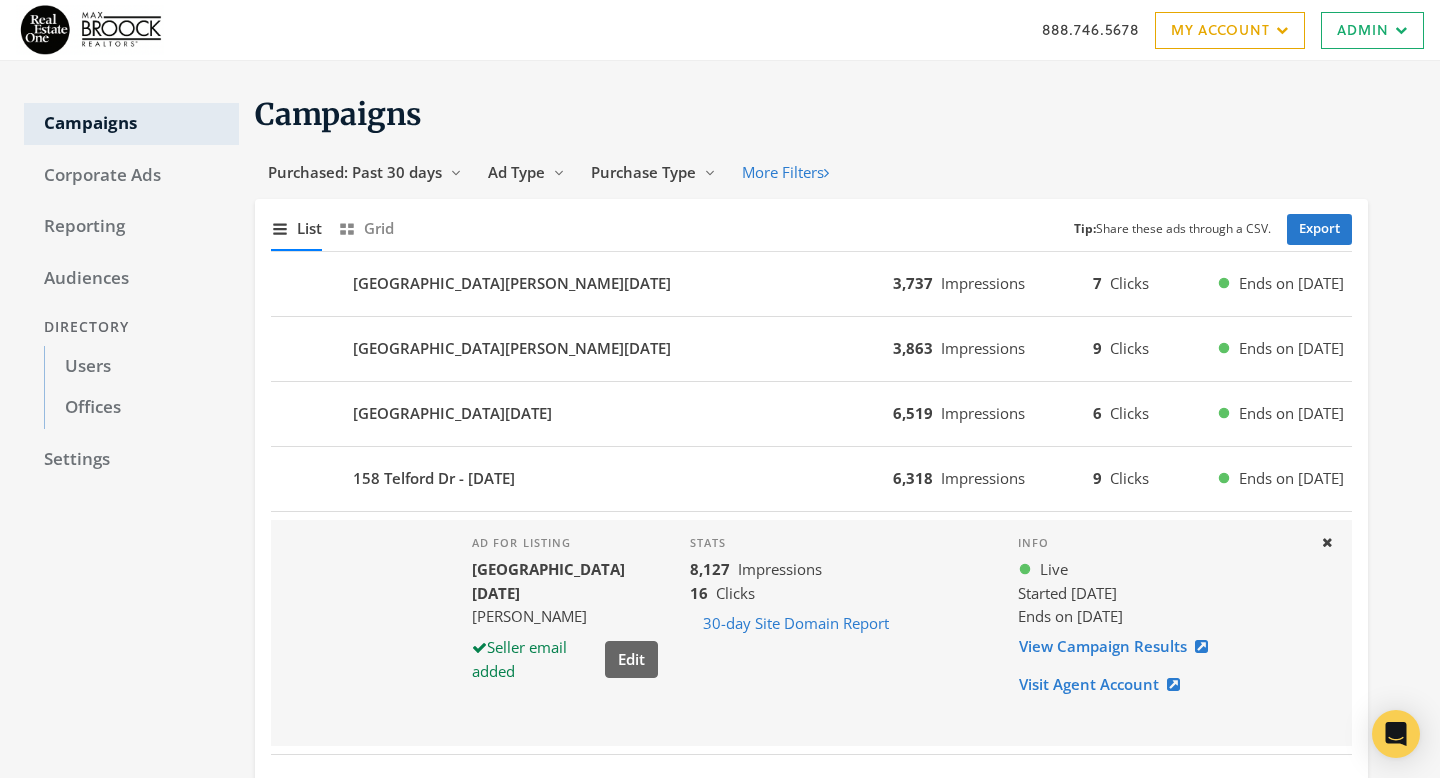 click on "Campaigns" at bounding box center (811, 114) 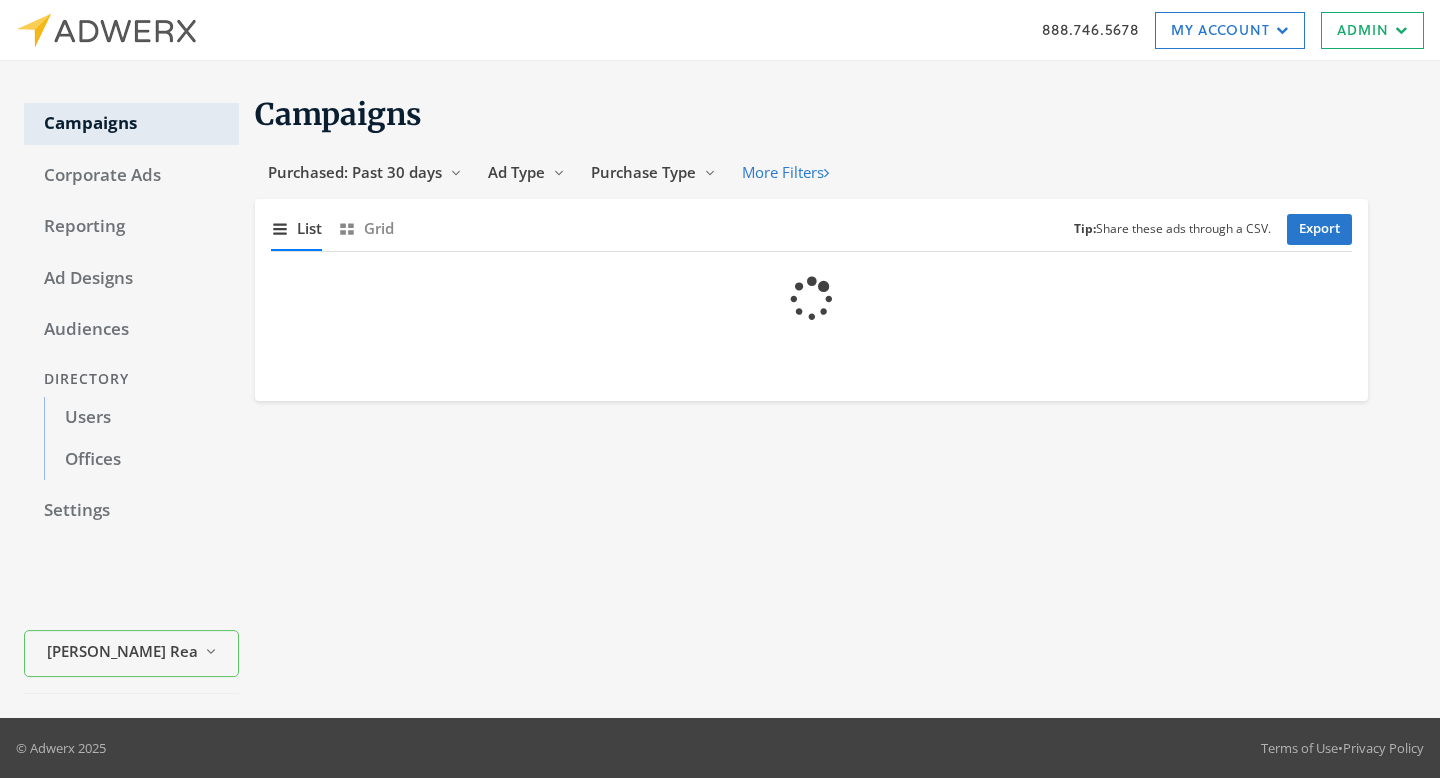 scroll, scrollTop: 0, scrollLeft: 0, axis: both 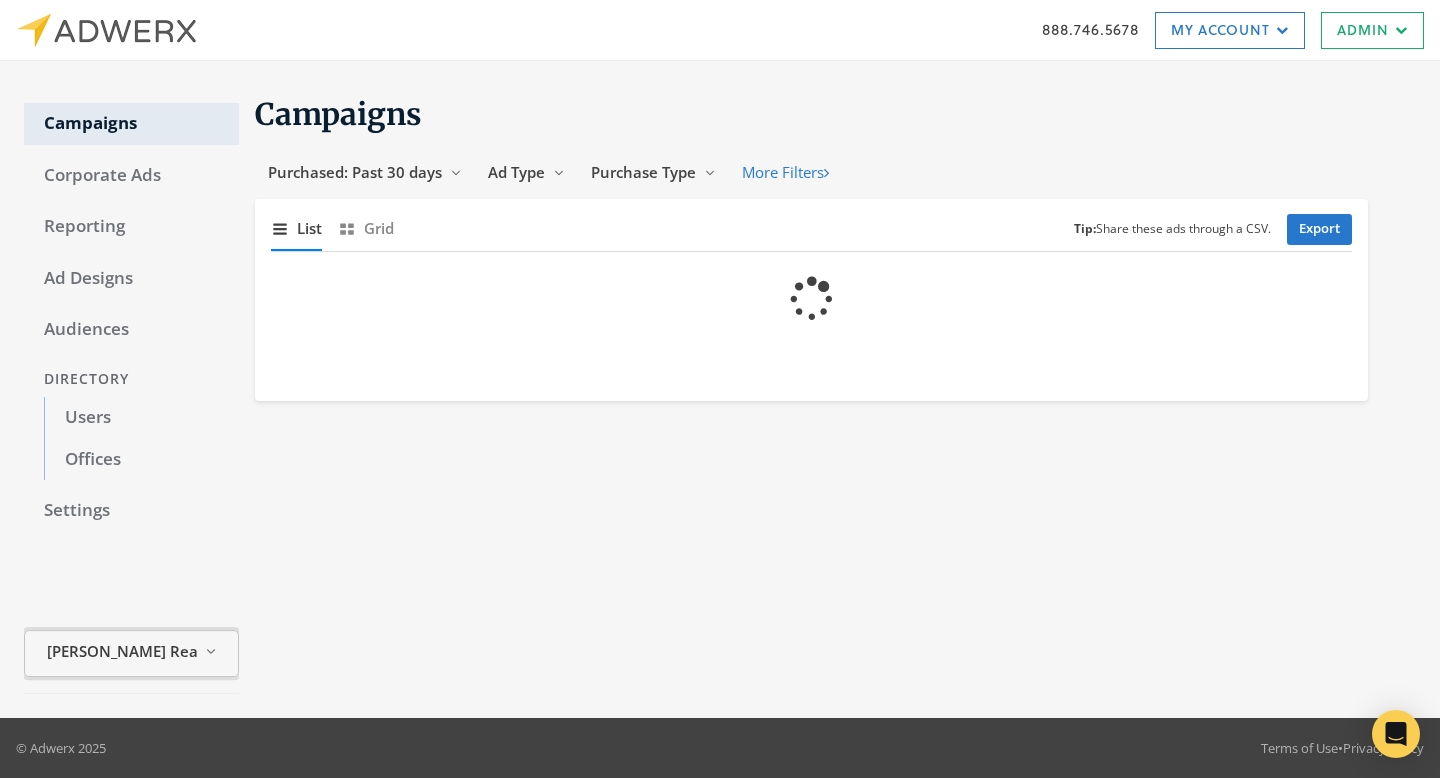 click on "Smith Realty" at bounding box center [122, 651] 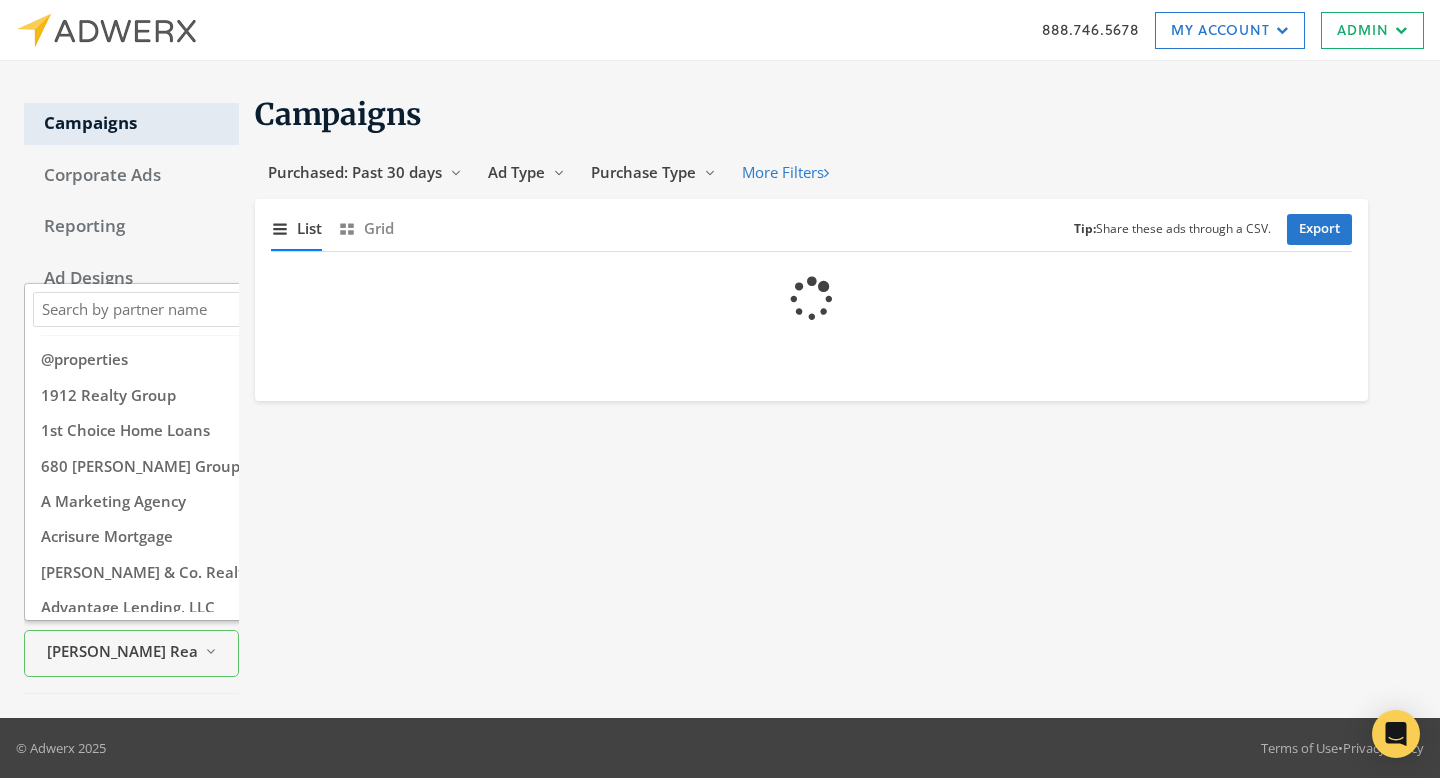 click on "Search Magnifying Glass" at bounding box center [177, 309] 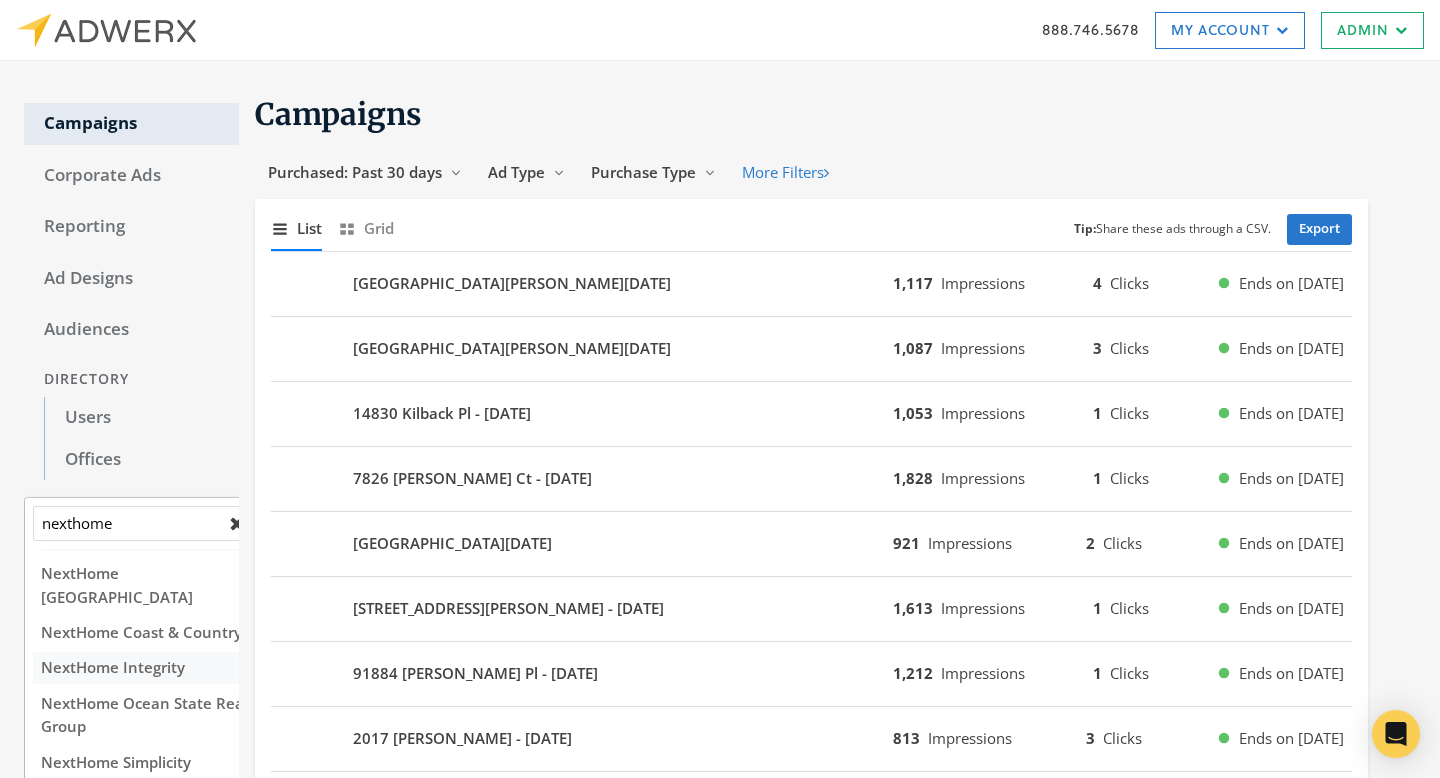 type on "nexthome" 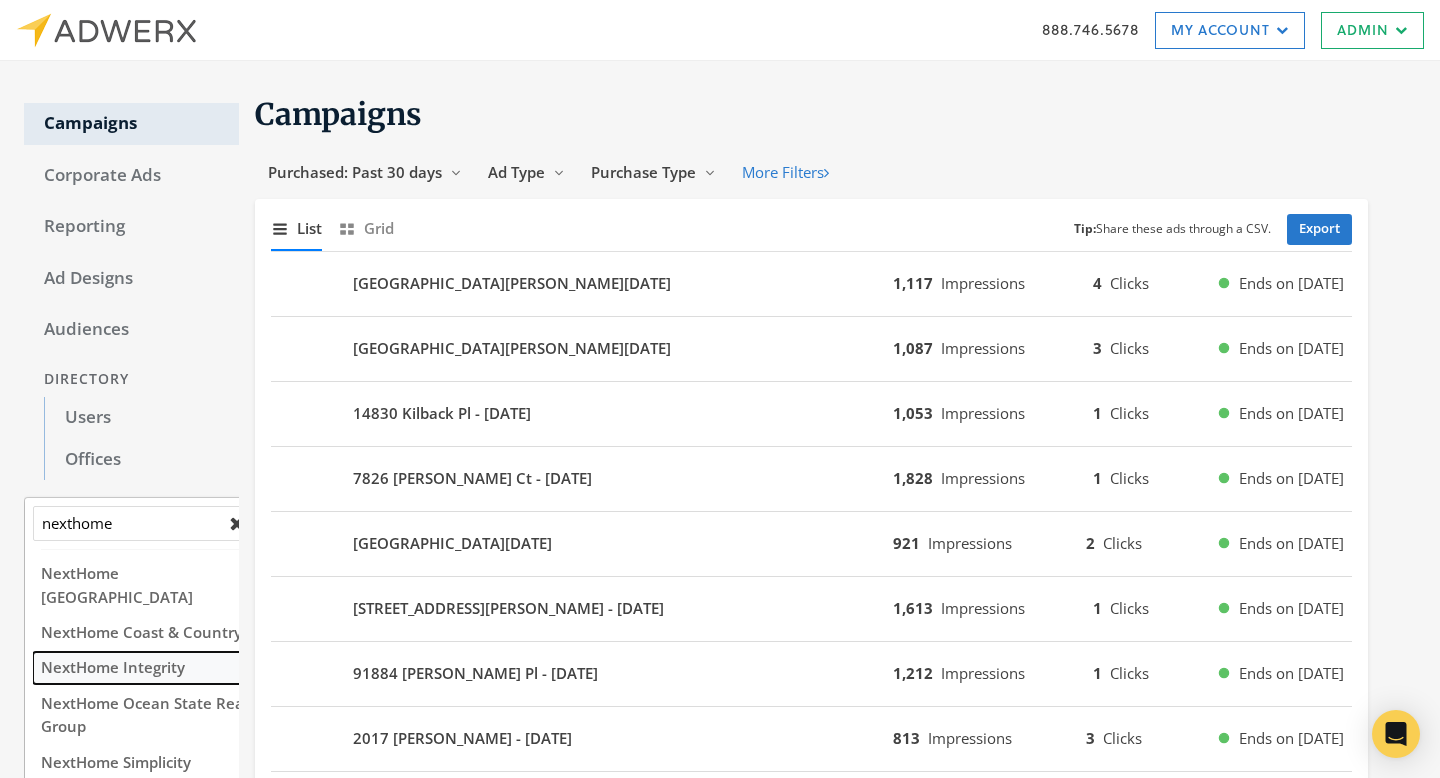 click on "NextHome Integrity" at bounding box center [153, 668] 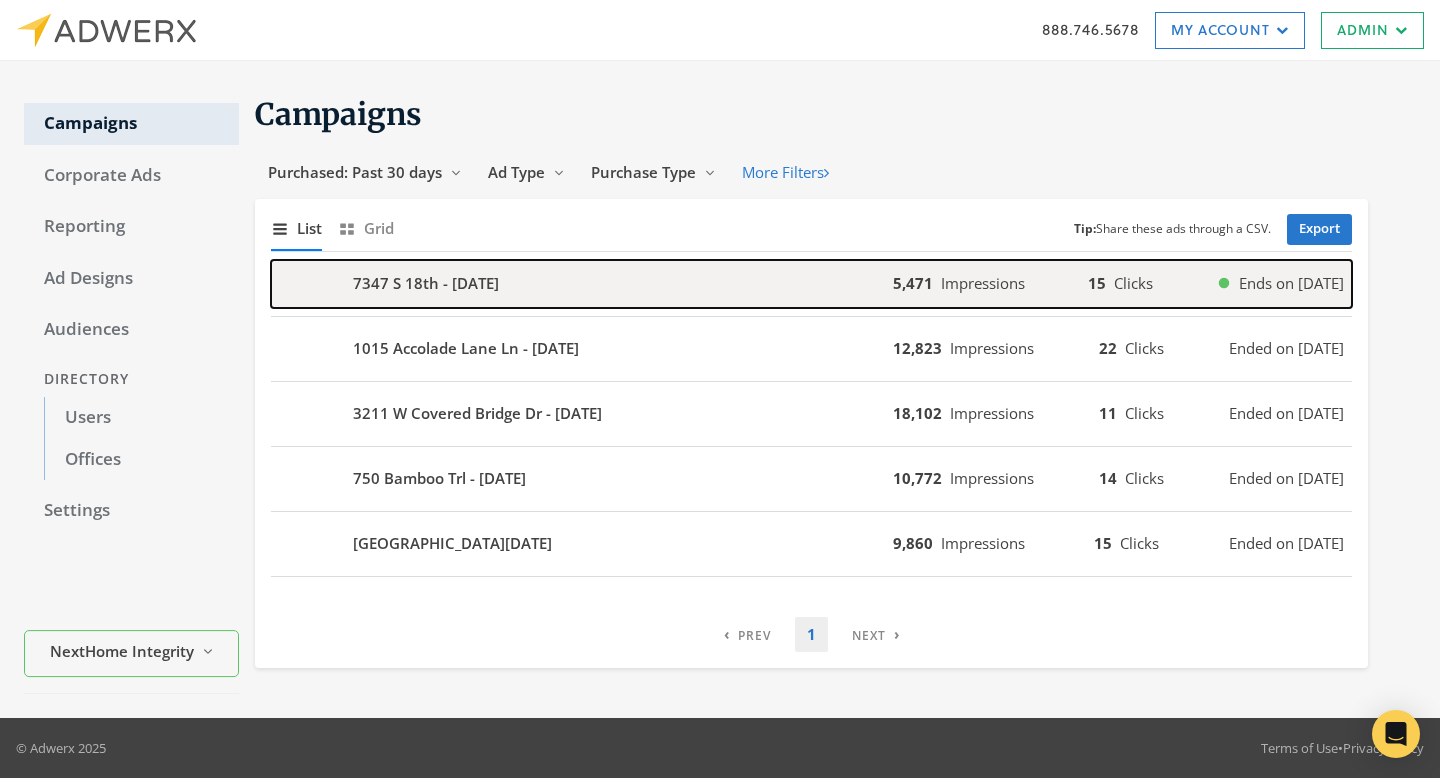 click on "7347 S 18th - 2025-07-17" at bounding box center (426, 283) 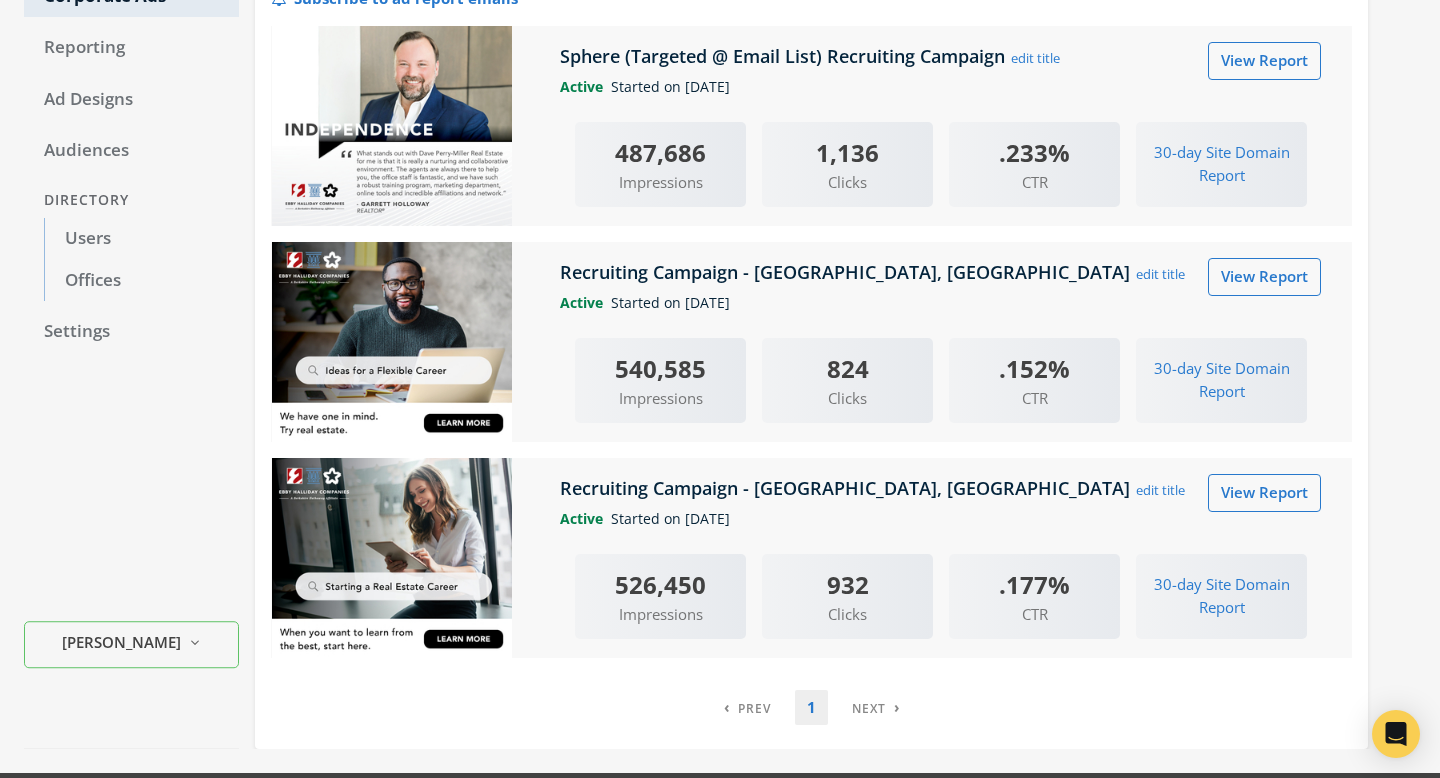 scroll, scrollTop: 174, scrollLeft: 0, axis: vertical 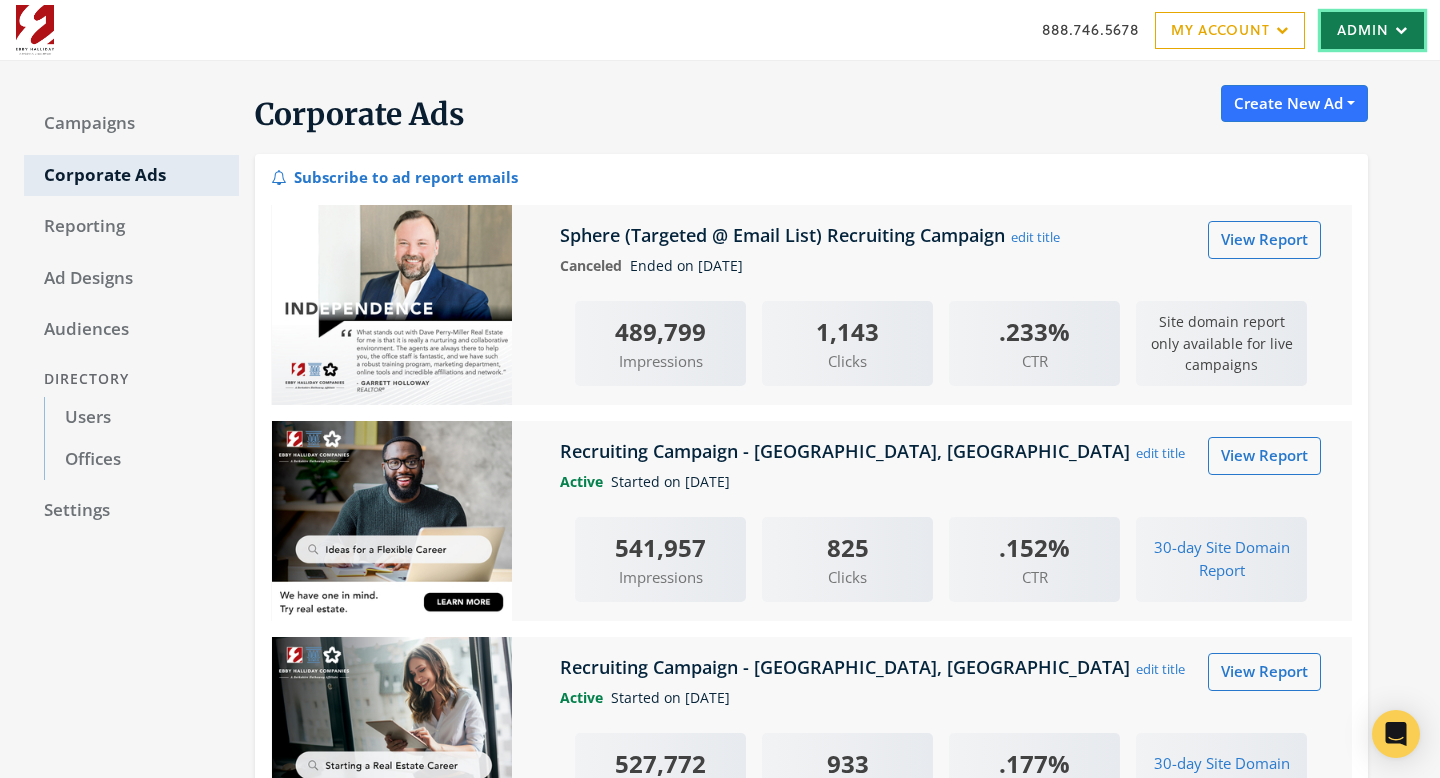 click on "Admin" at bounding box center (1372, 30) 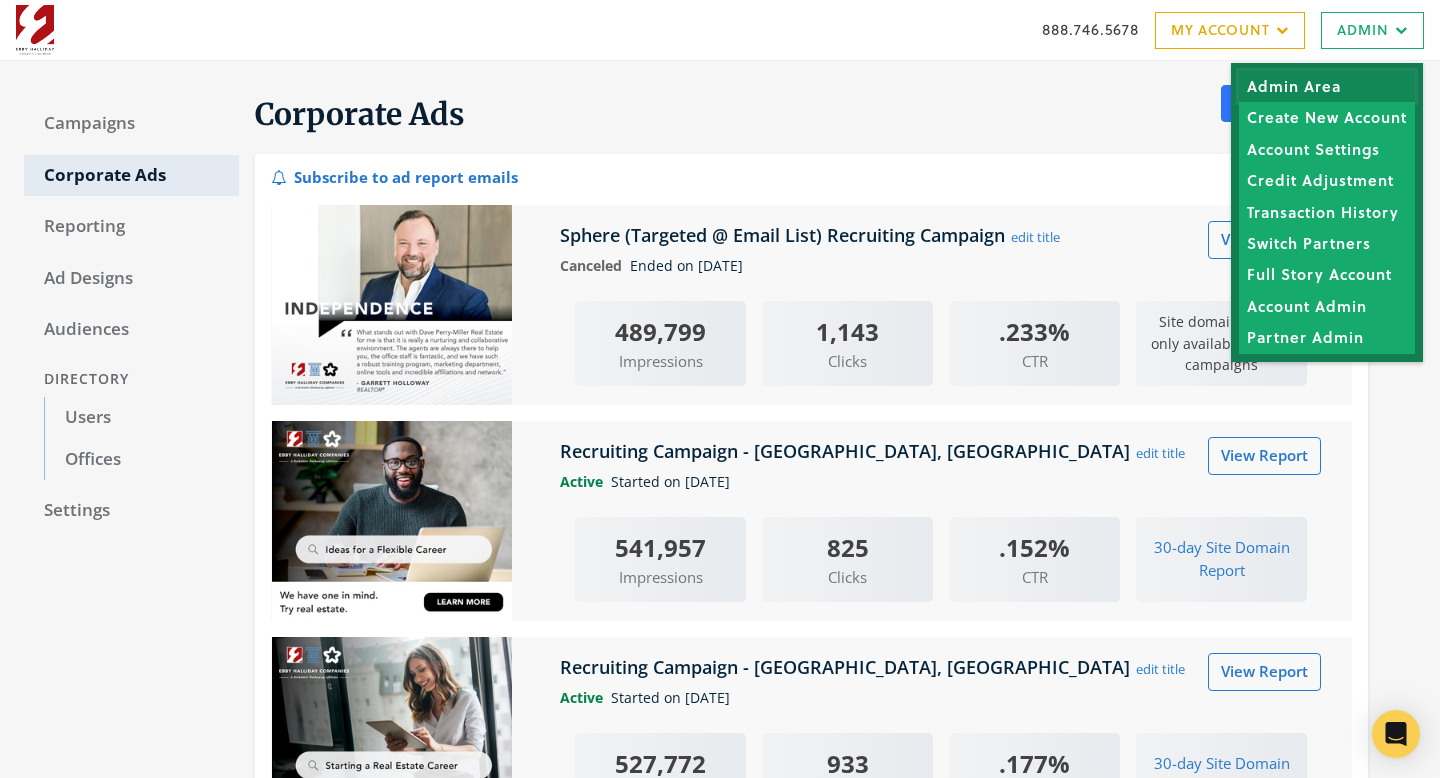 click on "Admin Area" at bounding box center (1327, 86) 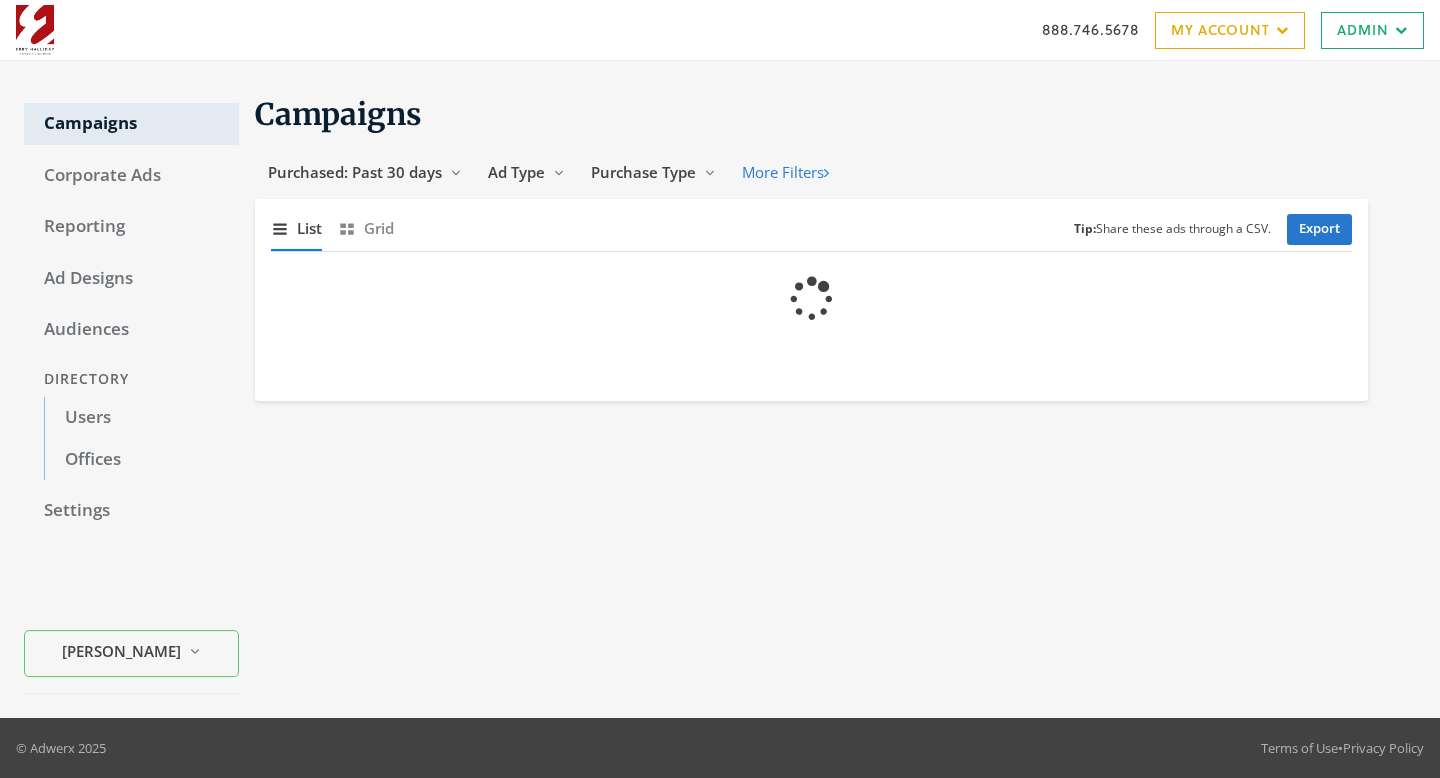 scroll, scrollTop: 0, scrollLeft: 0, axis: both 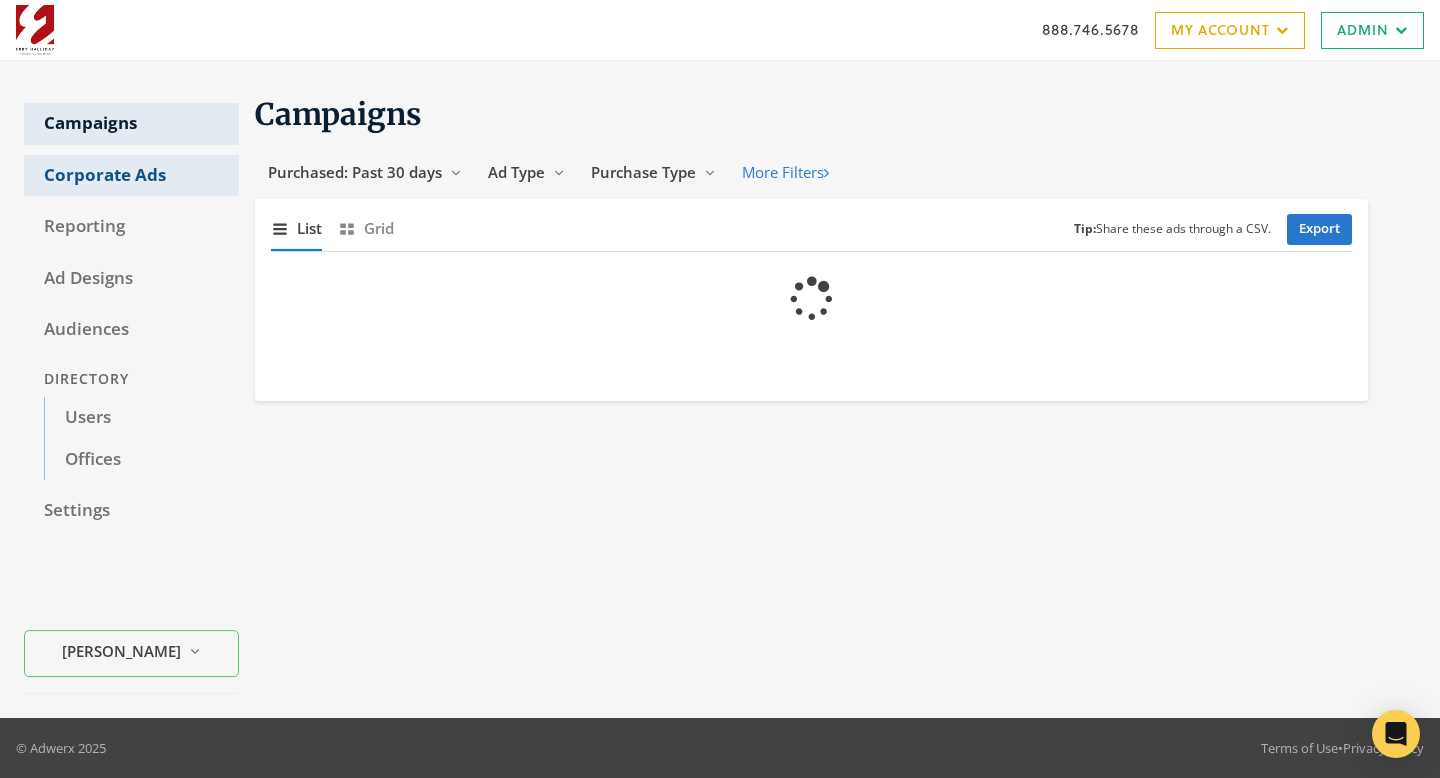 click on "Corporate Ads" at bounding box center [131, 176] 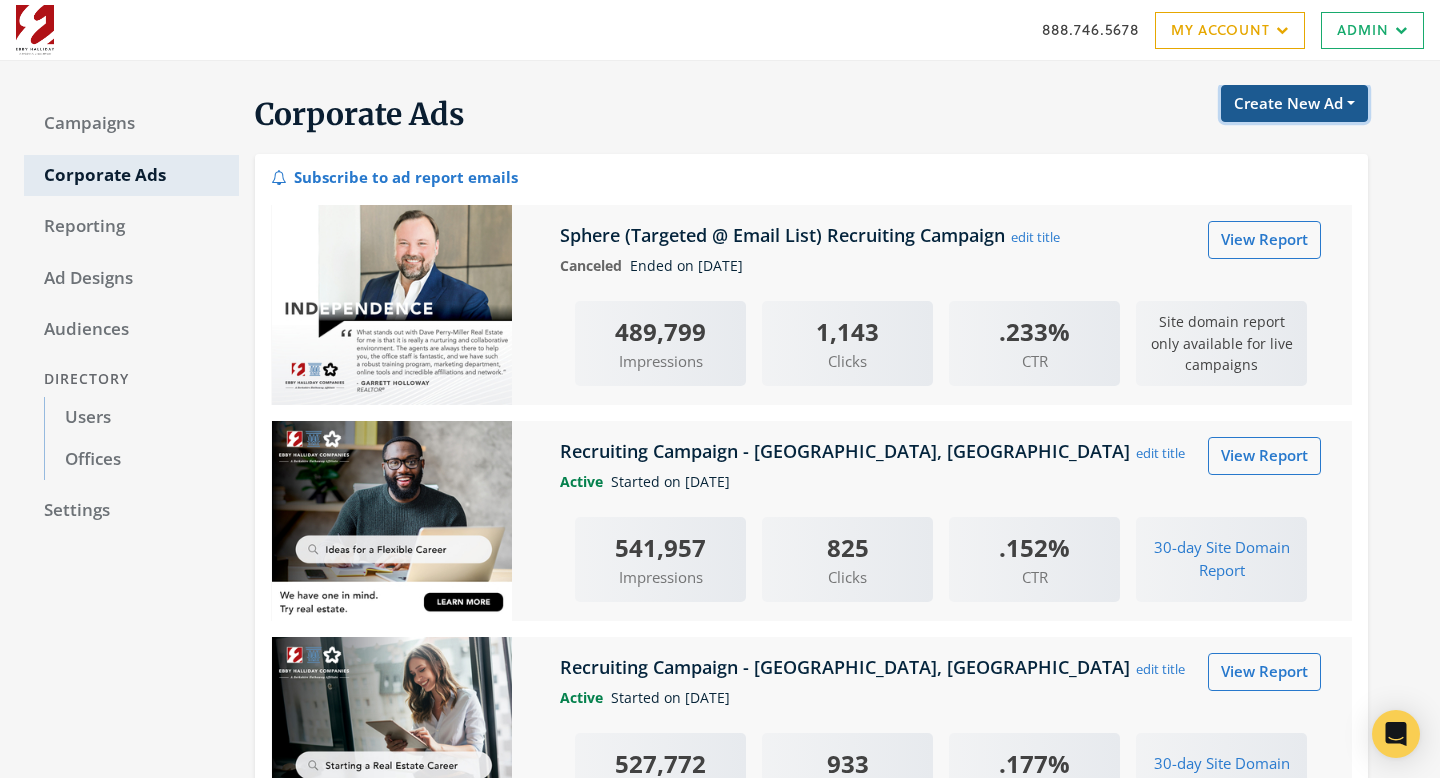 click on "Create New Ad" at bounding box center [1294, 103] 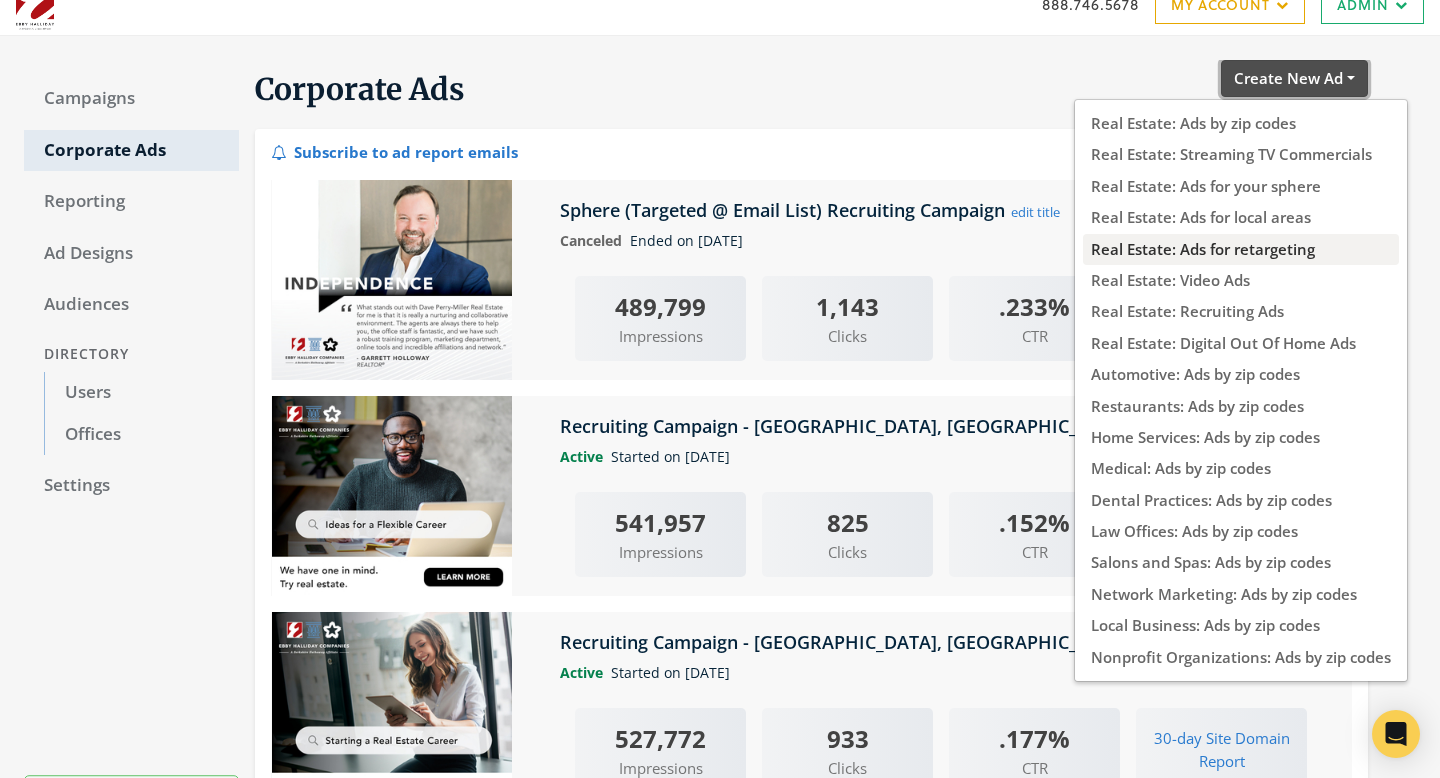 scroll, scrollTop: 28, scrollLeft: 0, axis: vertical 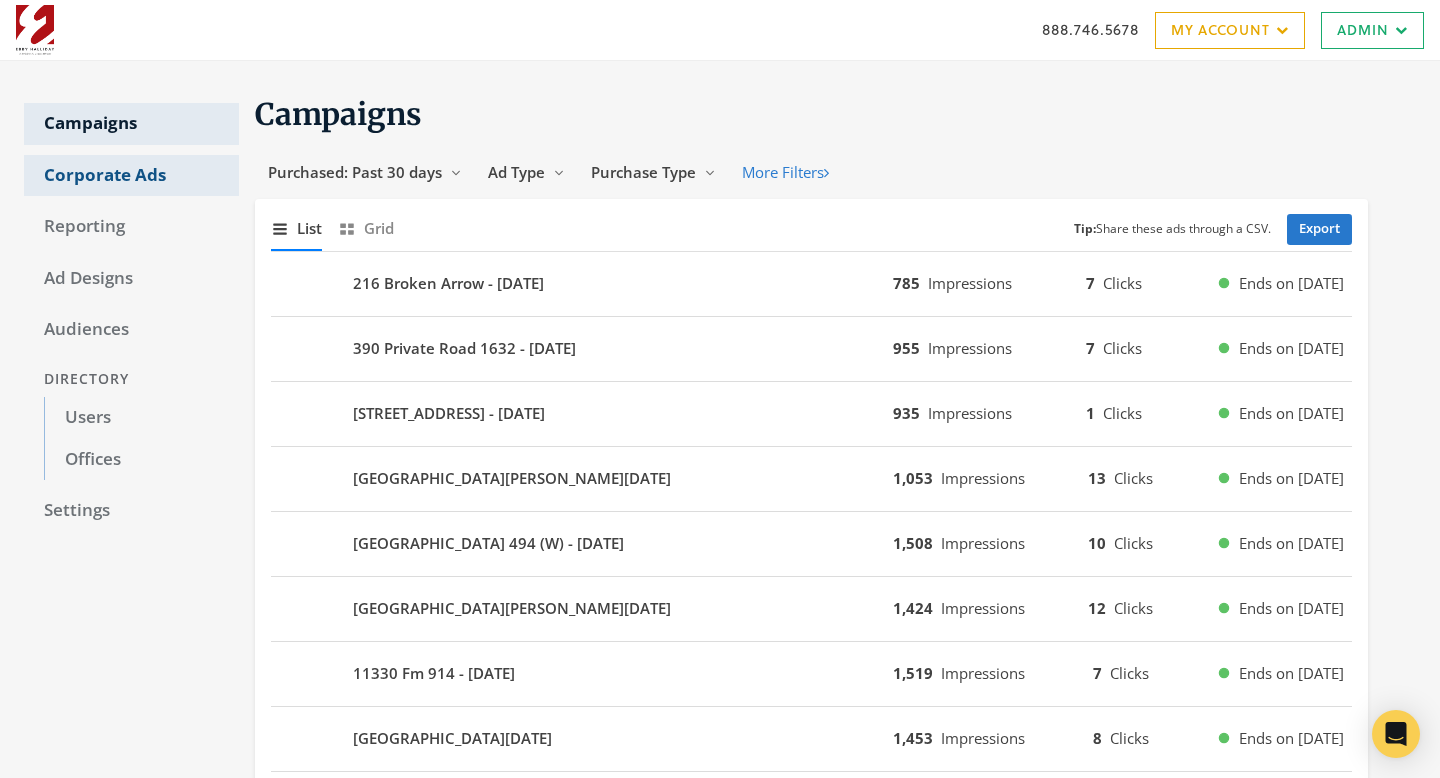 click on "Corporate Ads" at bounding box center (131, 176) 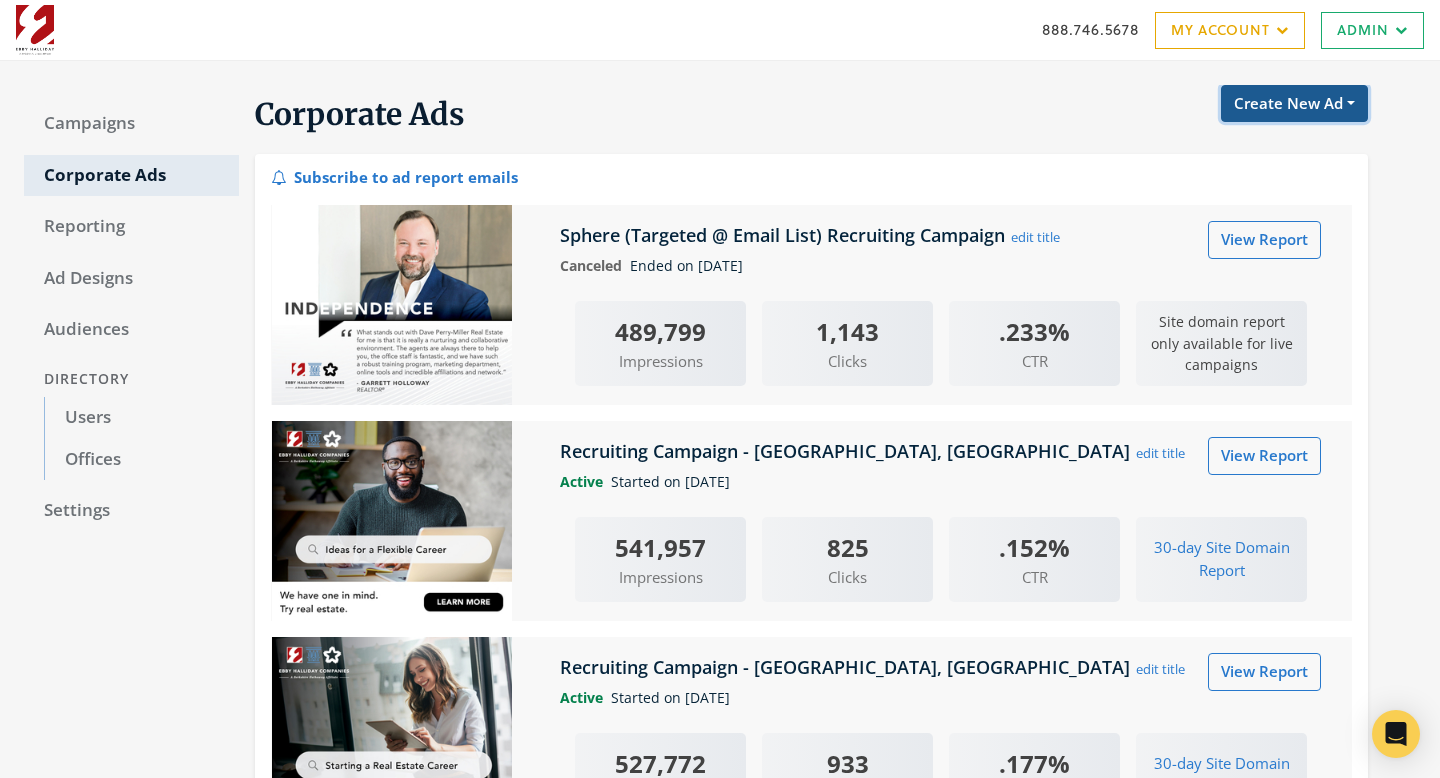 click on "Create New Ad" at bounding box center [1294, 103] 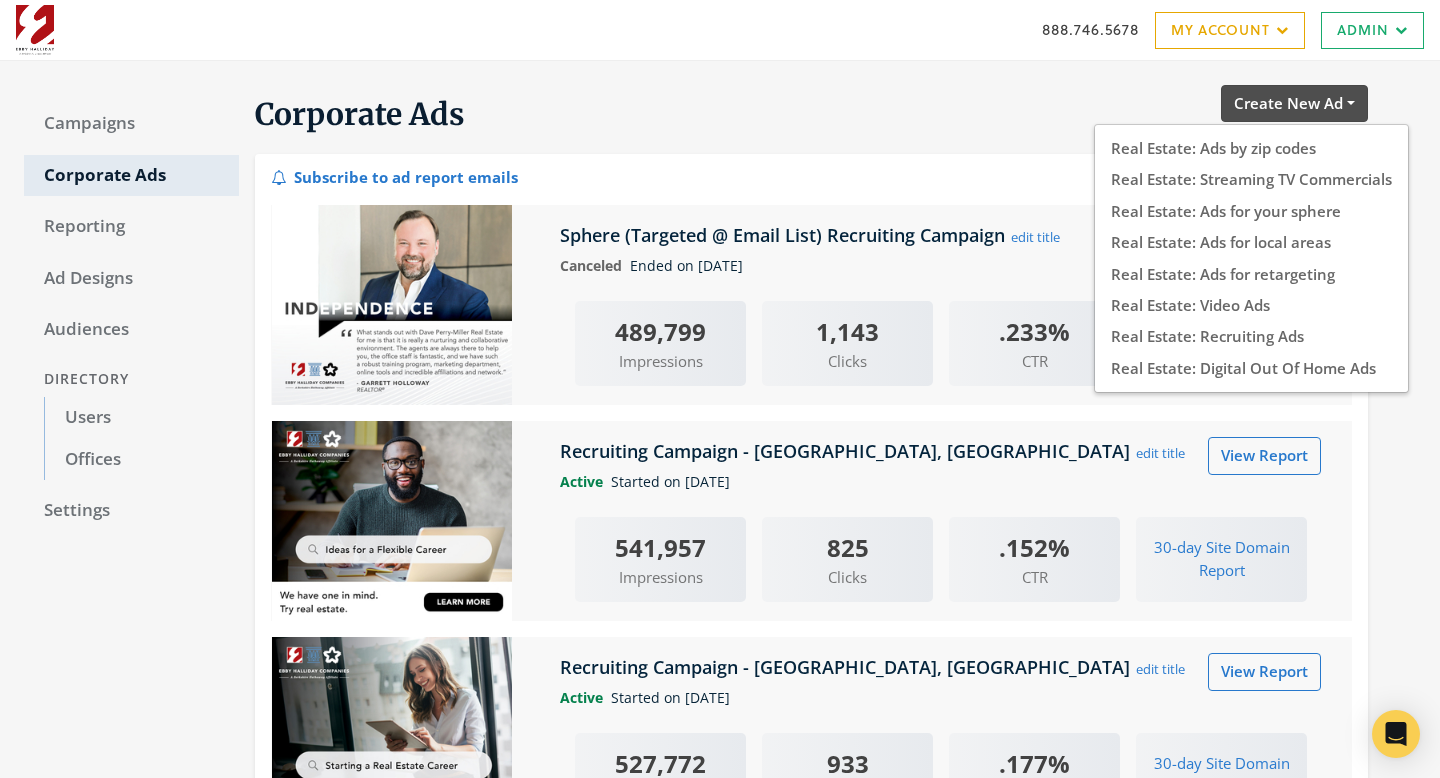 click on "Corporate Ads Create New Ad Real Estate: Ads by zip codes Real Estate: Streaming TV Commercials Real Estate: Ads for your sphere Real Estate: Ads for local areas Real Estate: Ads for retargeting Real Estate: Video Ads Real Estate: Recruiting Ads Real Estate: Digital Out Of Home Ads" at bounding box center (803, 119) 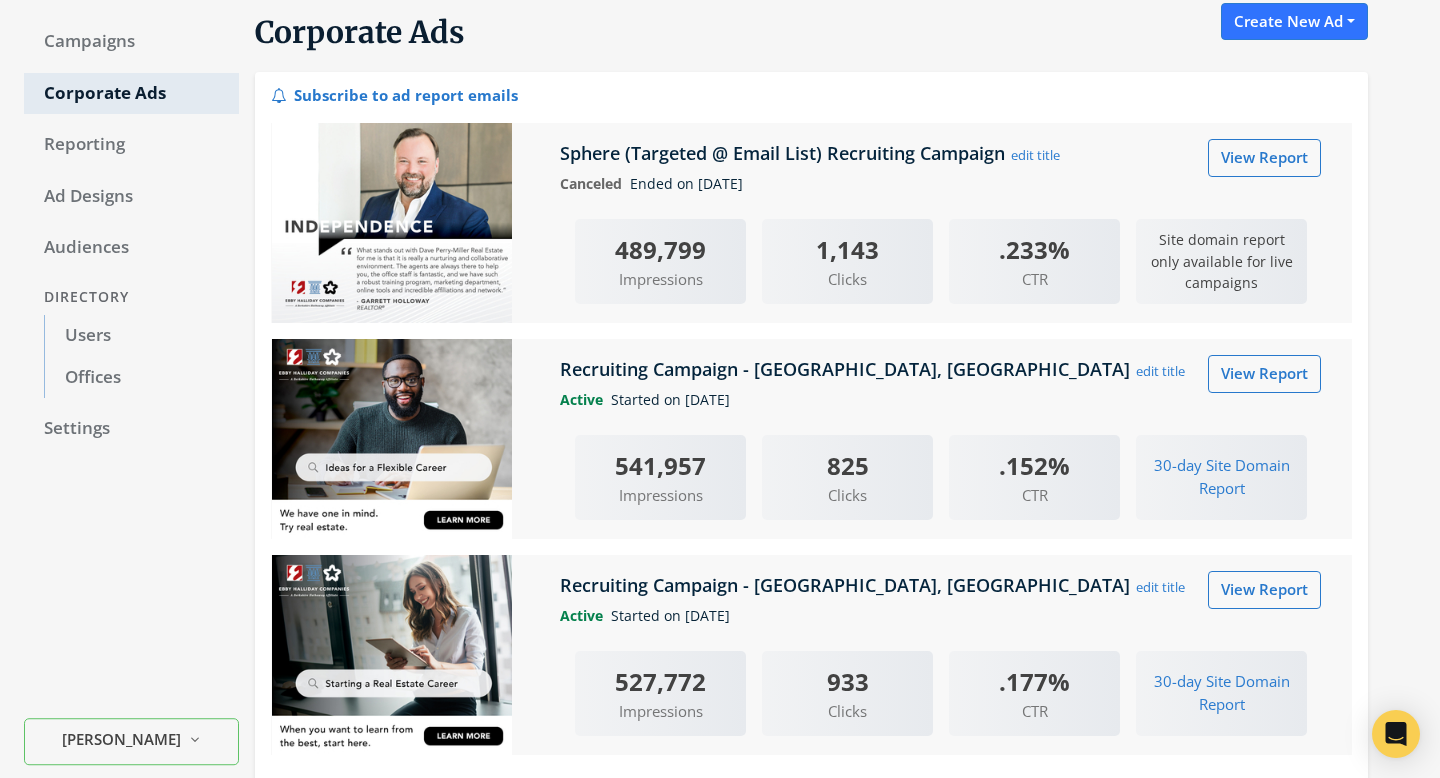 scroll, scrollTop: 69, scrollLeft: 0, axis: vertical 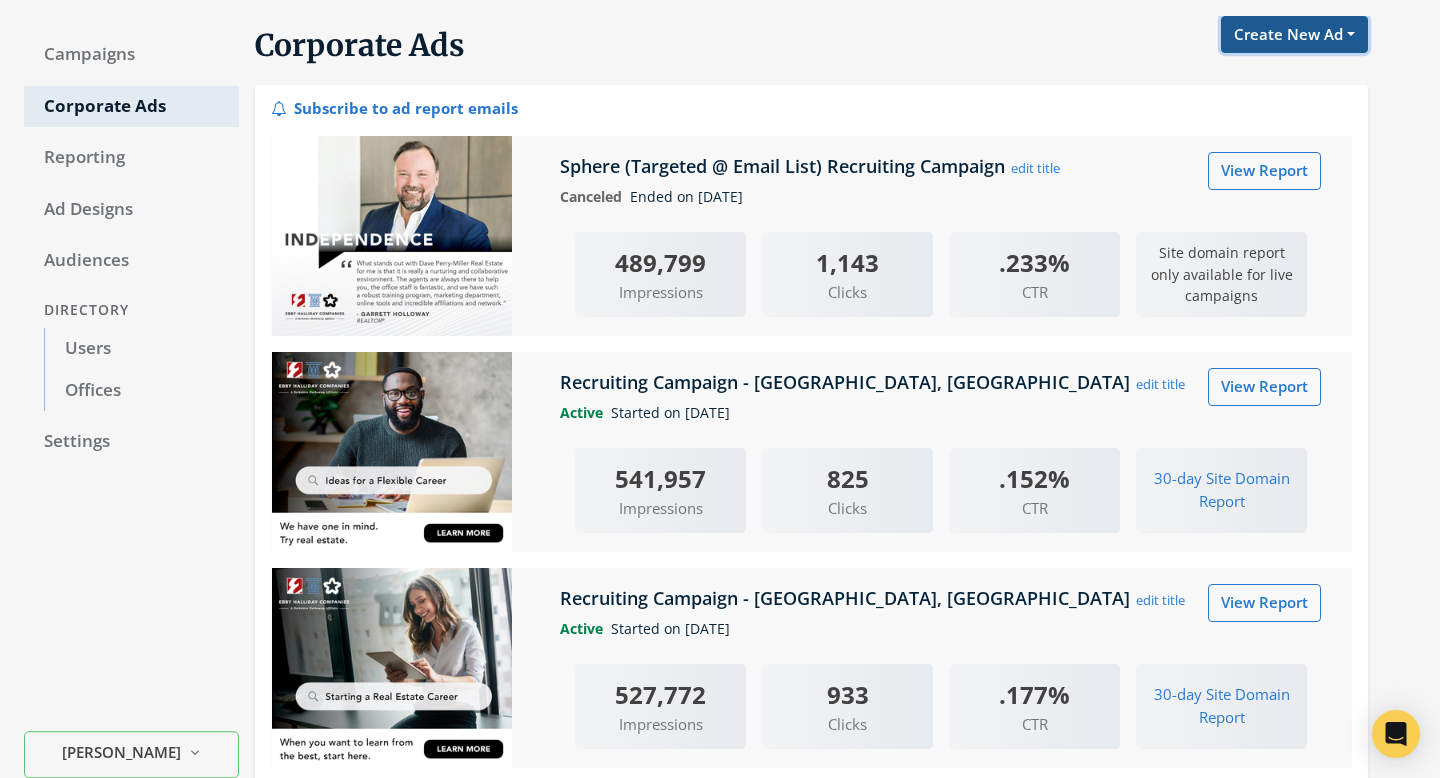 click on "Create New Ad" at bounding box center [1294, 34] 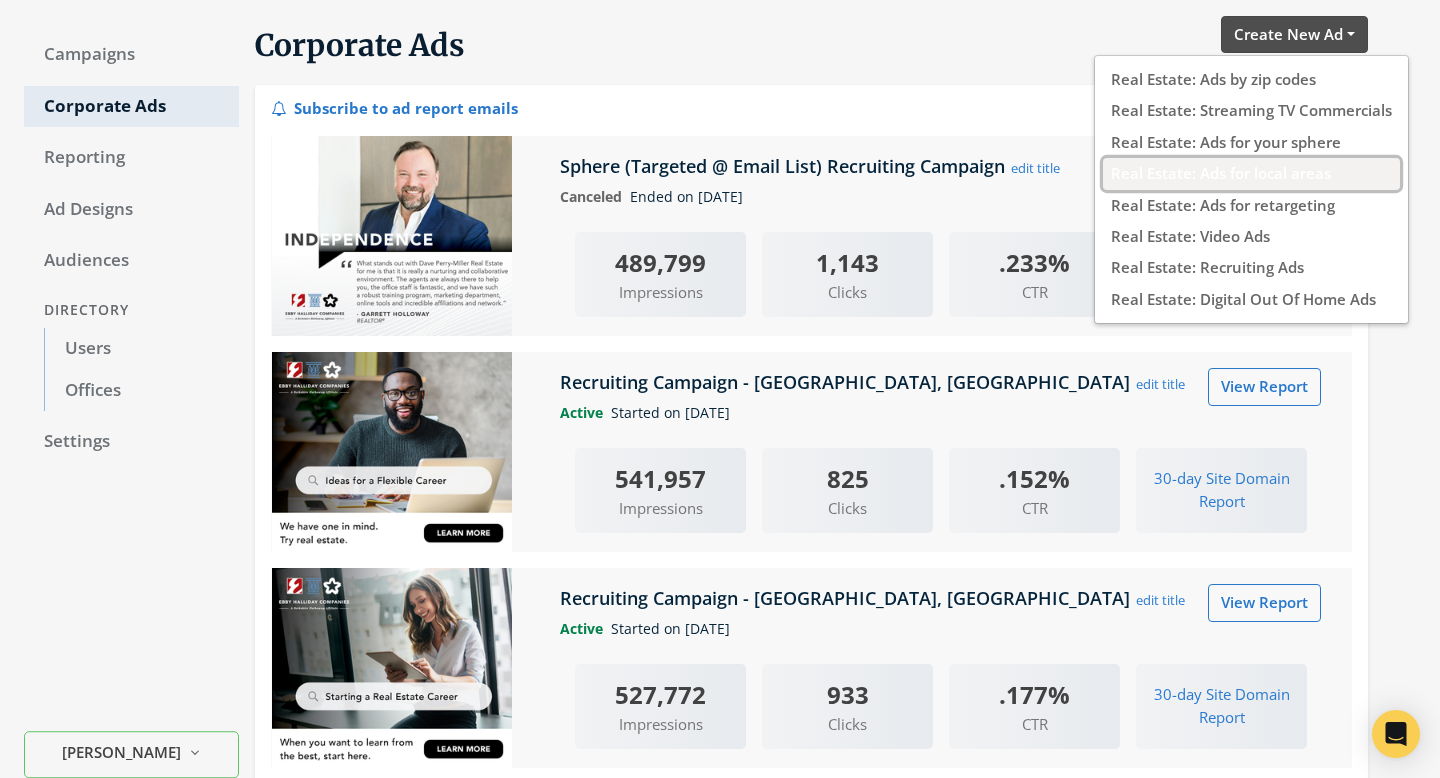 click on "Real Estate: Ads for local areas" at bounding box center [1251, 173] 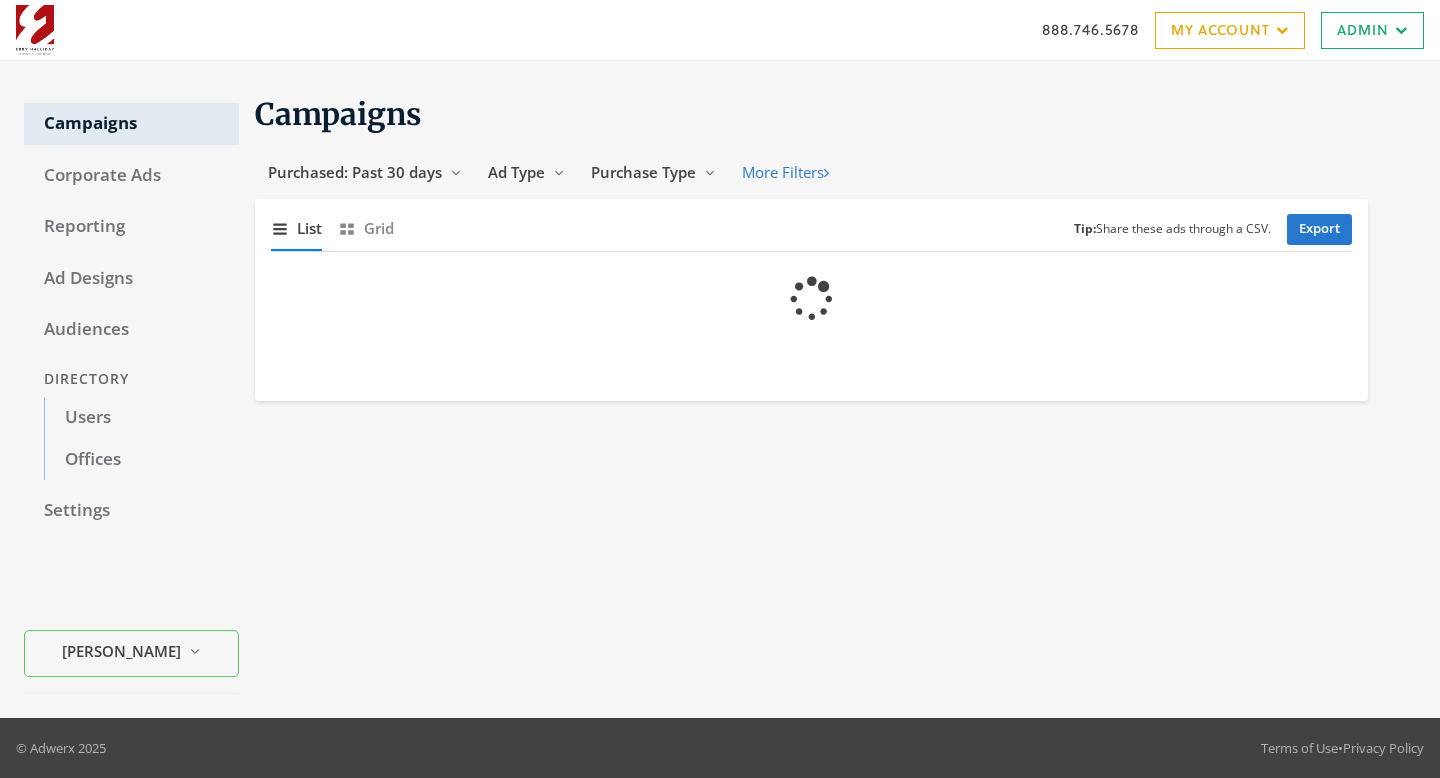 scroll, scrollTop: 0, scrollLeft: 0, axis: both 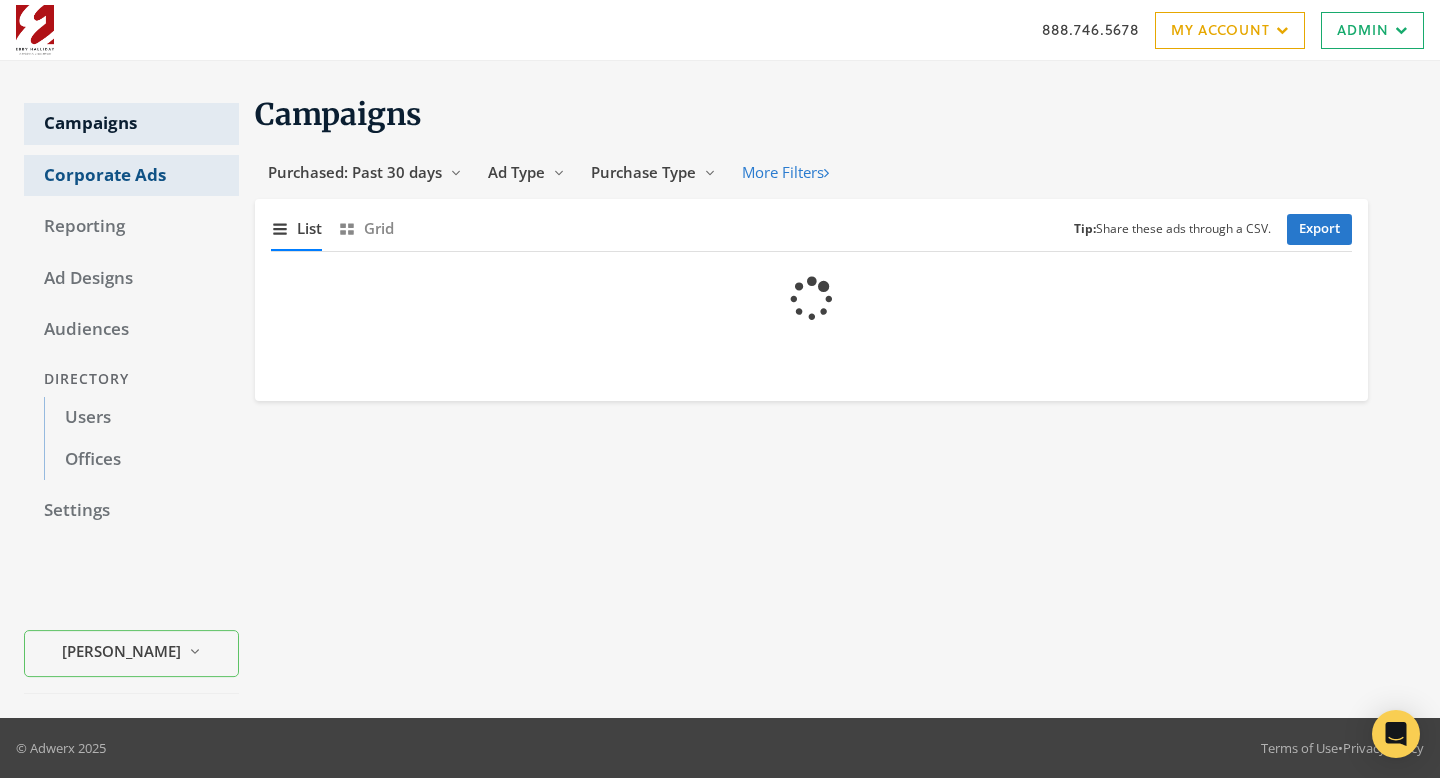 click on "Corporate Ads" at bounding box center (131, 176) 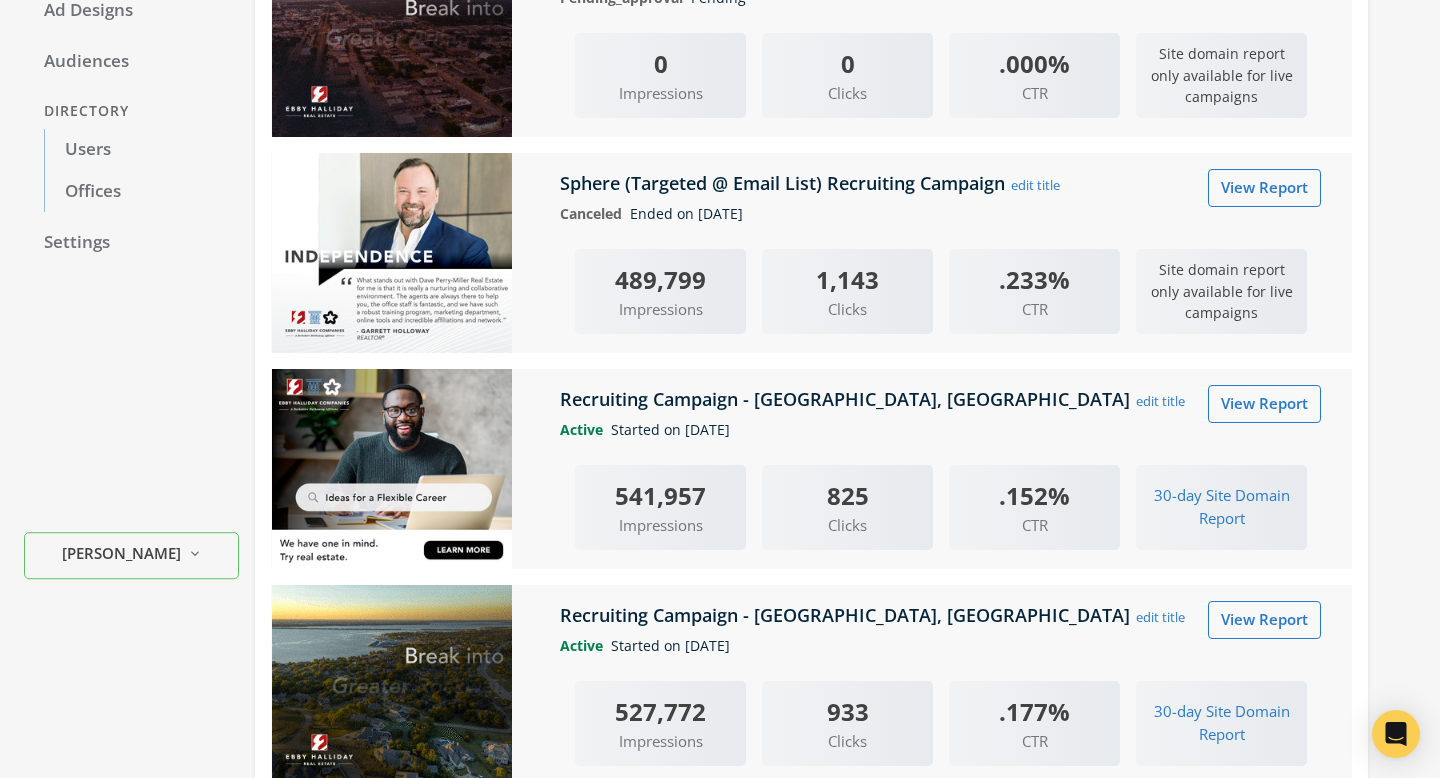 scroll, scrollTop: 320, scrollLeft: 0, axis: vertical 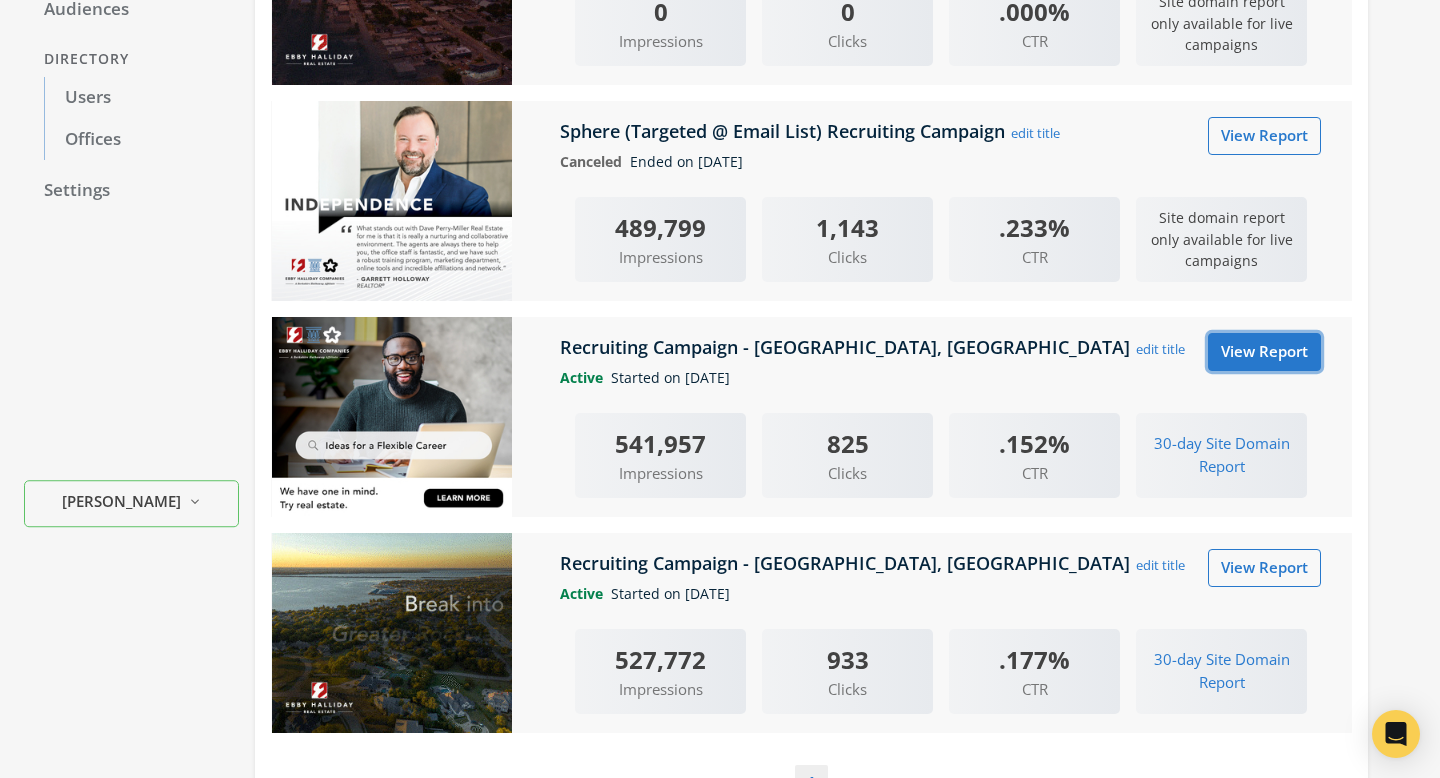 click on "View Report" at bounding box center [1264, 351] 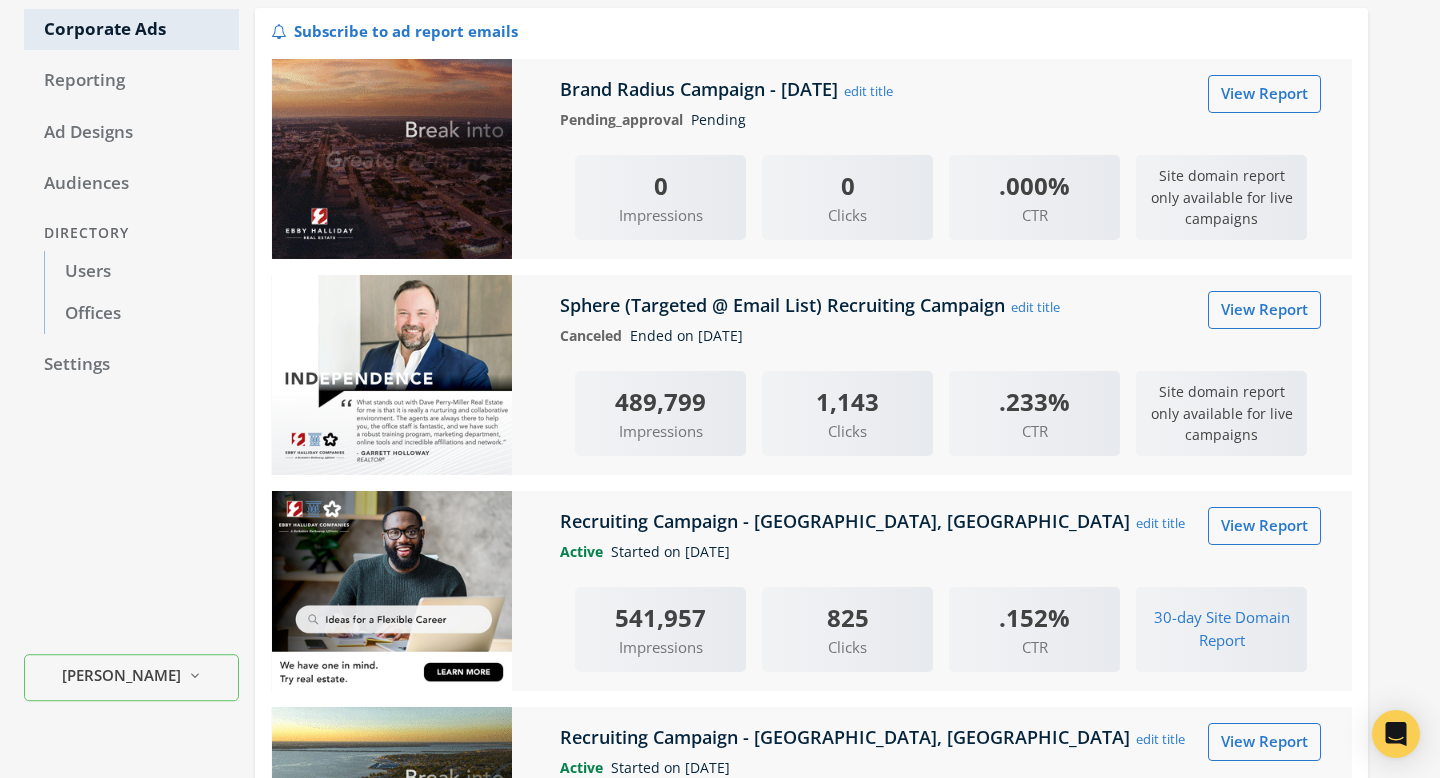 scroll, scrollTop: 344, scrollLeft: 0, axis: vertical 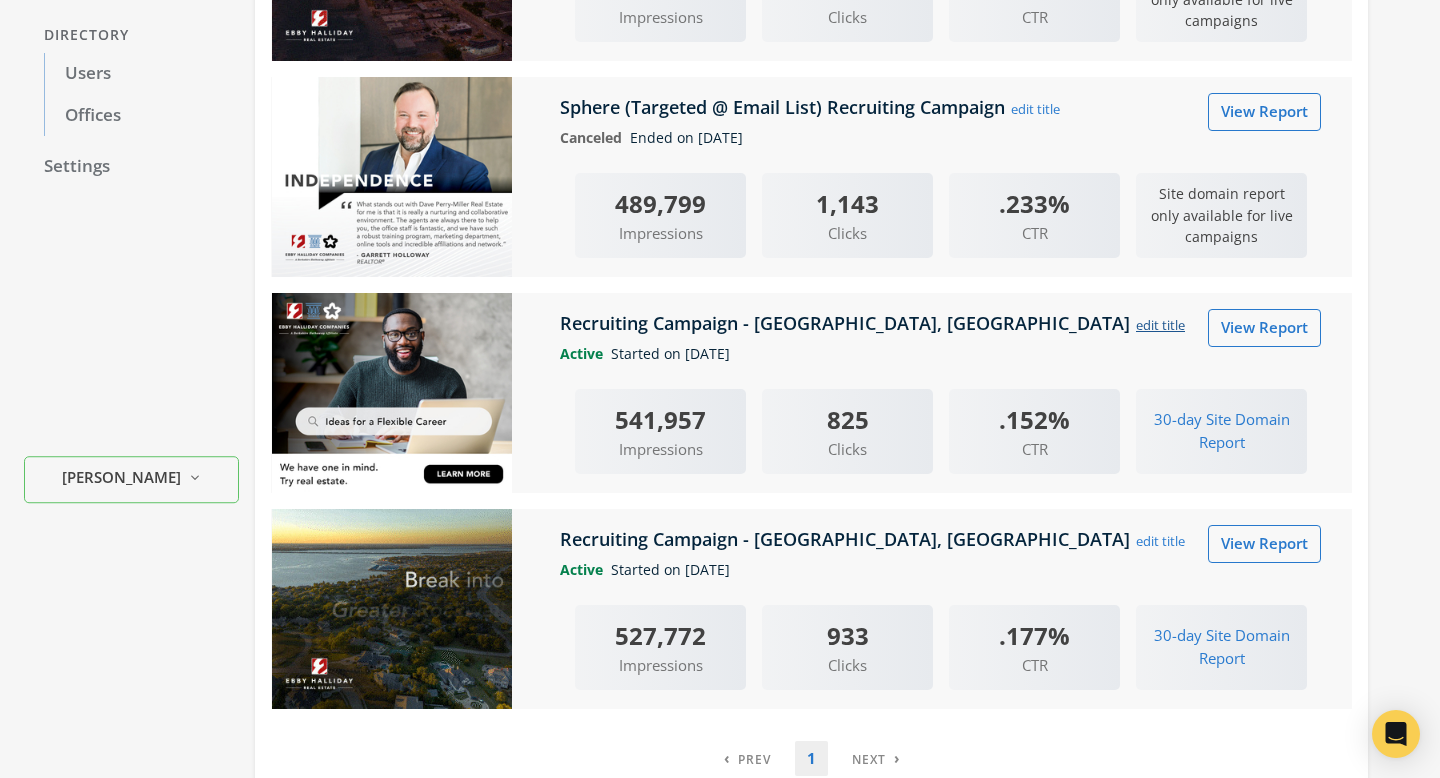 click on "edit title" at bounding box center [1160, 325] 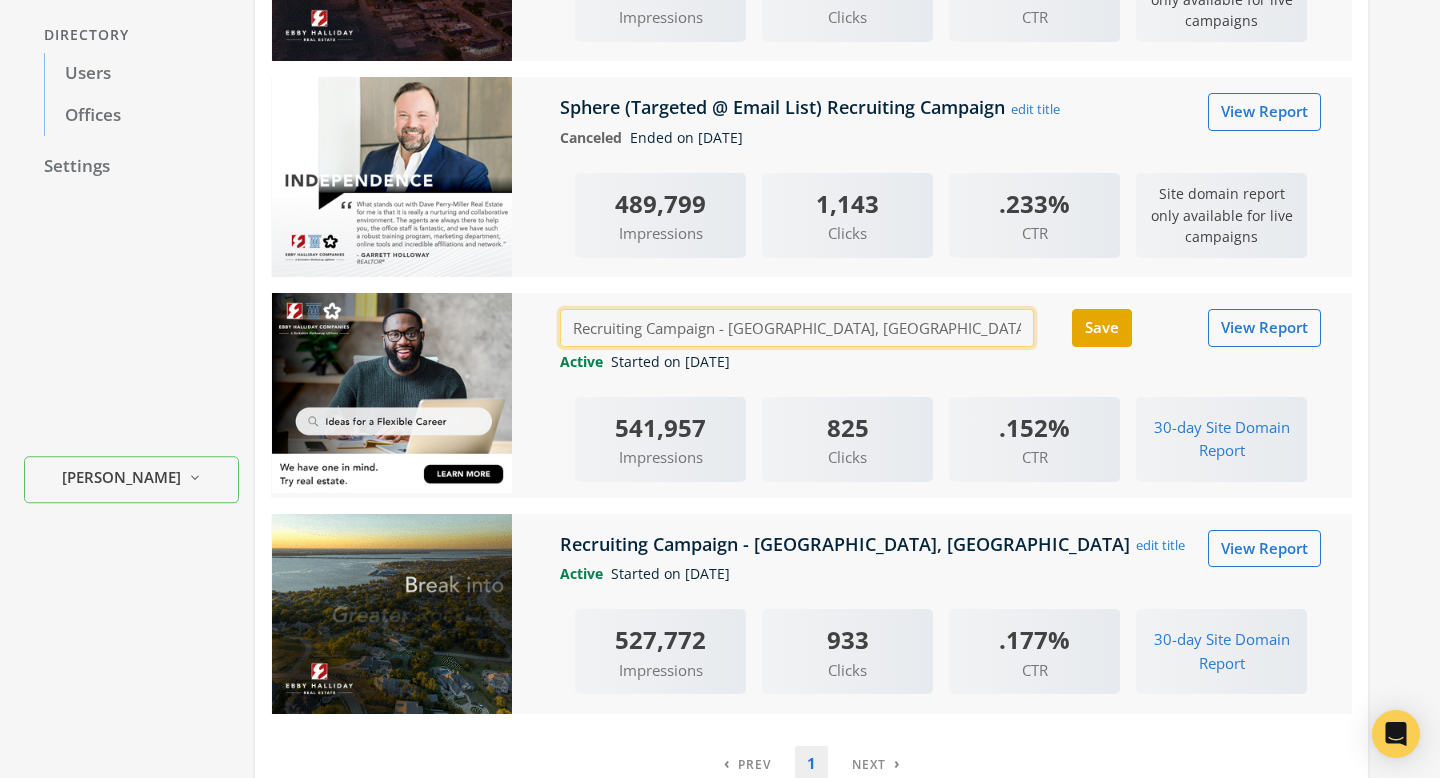 drag, startPoint x: 718, startPoint y: 329, endPoint x: 555, endPoint y: 310, distance: 164.10362 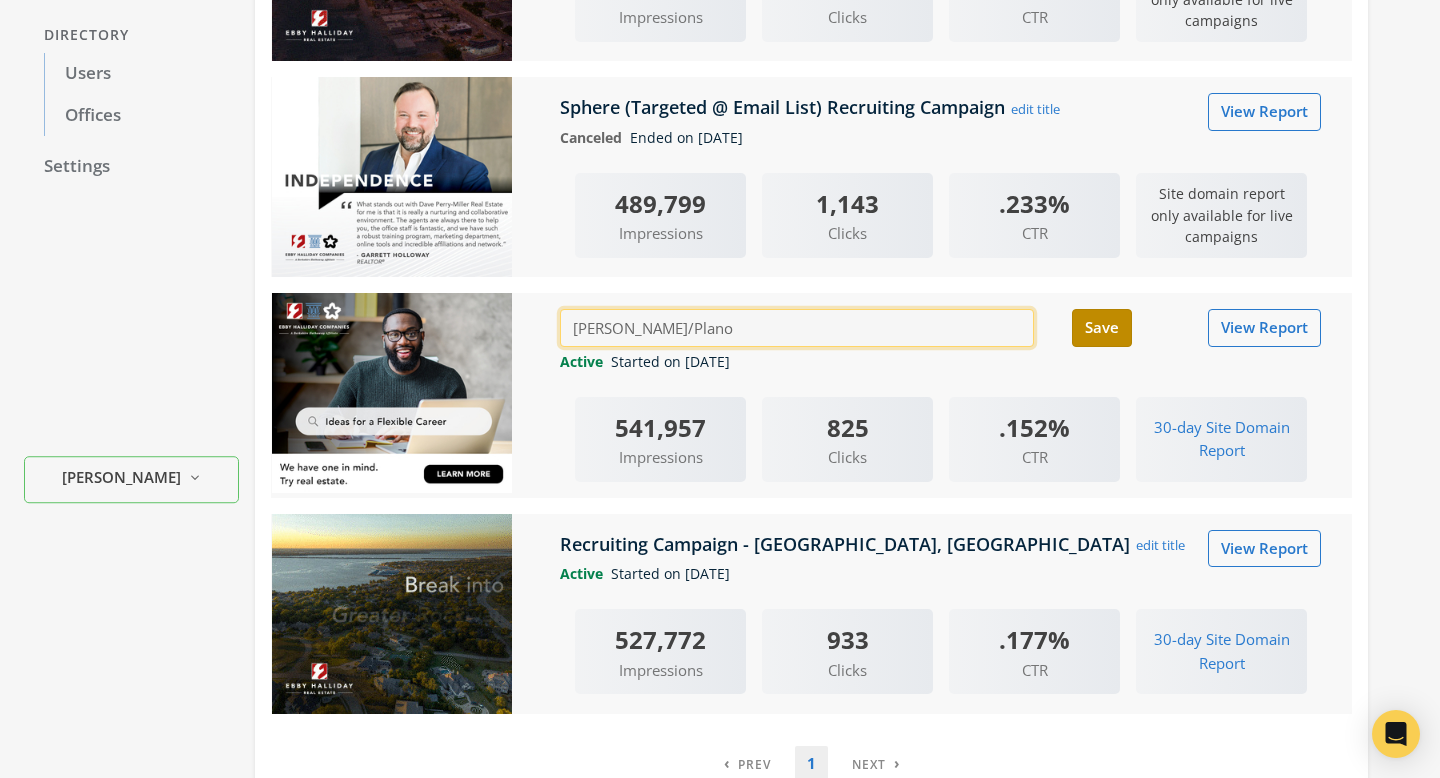 type on "[PERSON_NAME]/Plano" 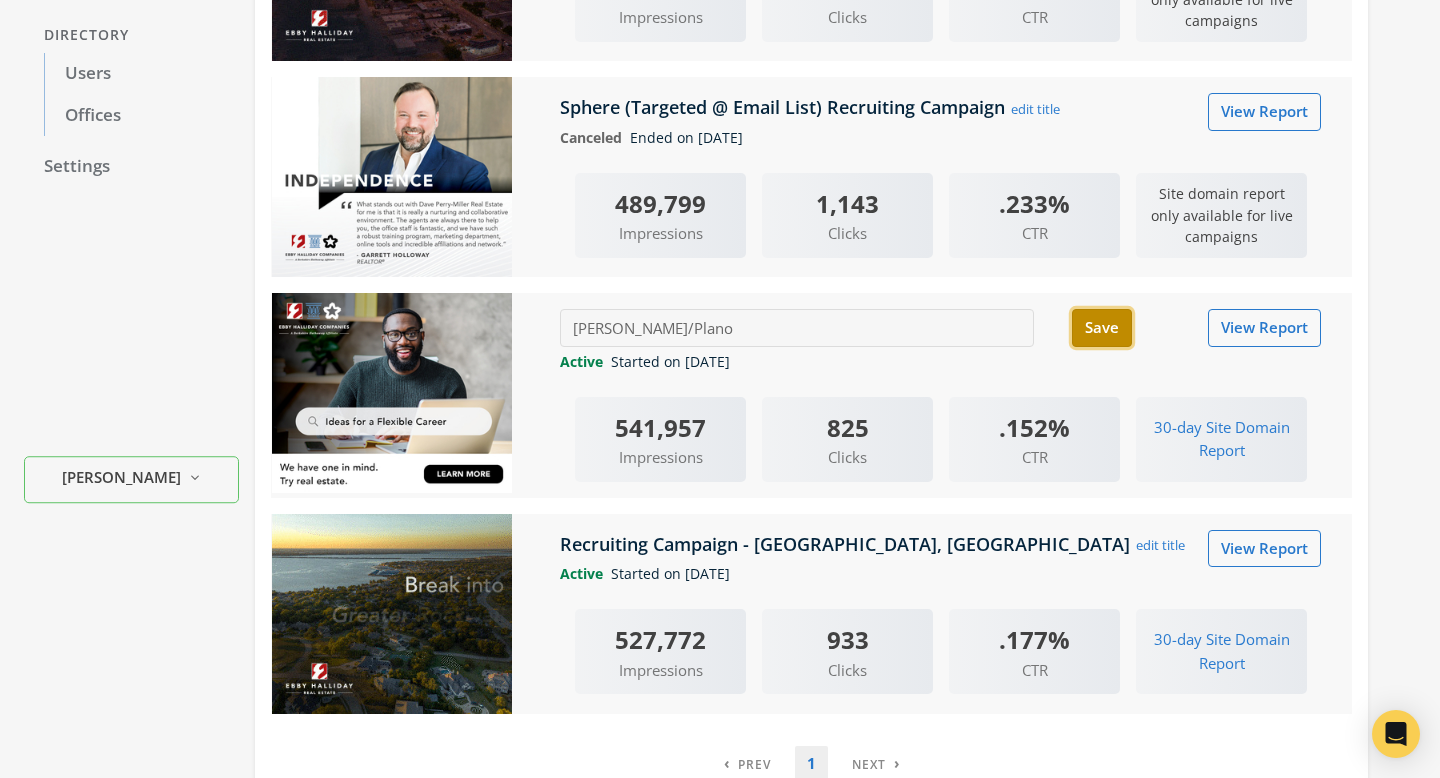 click on "Save" at bounding box center (1102, 327) 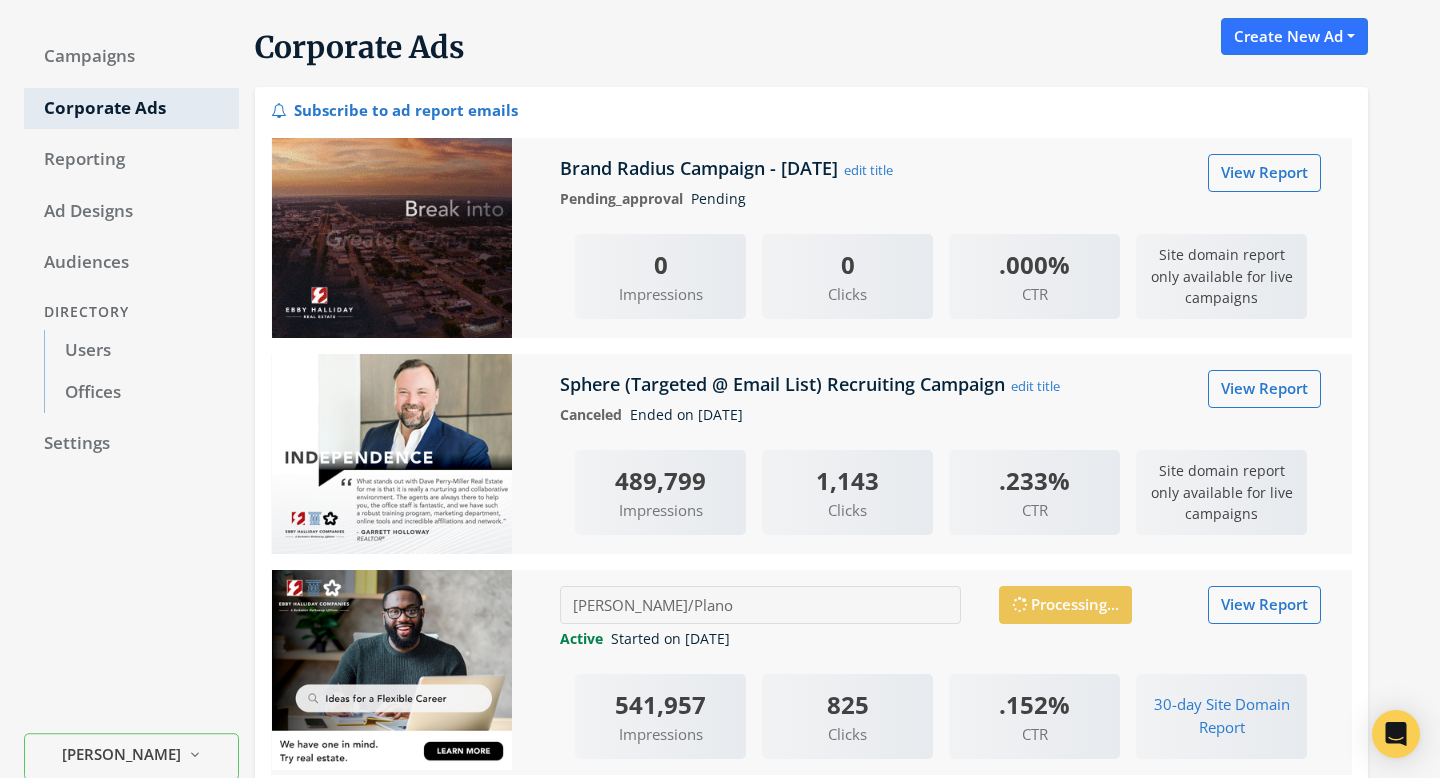 scroll, scrollTop: 0, scrollLeft: 0, axis: both 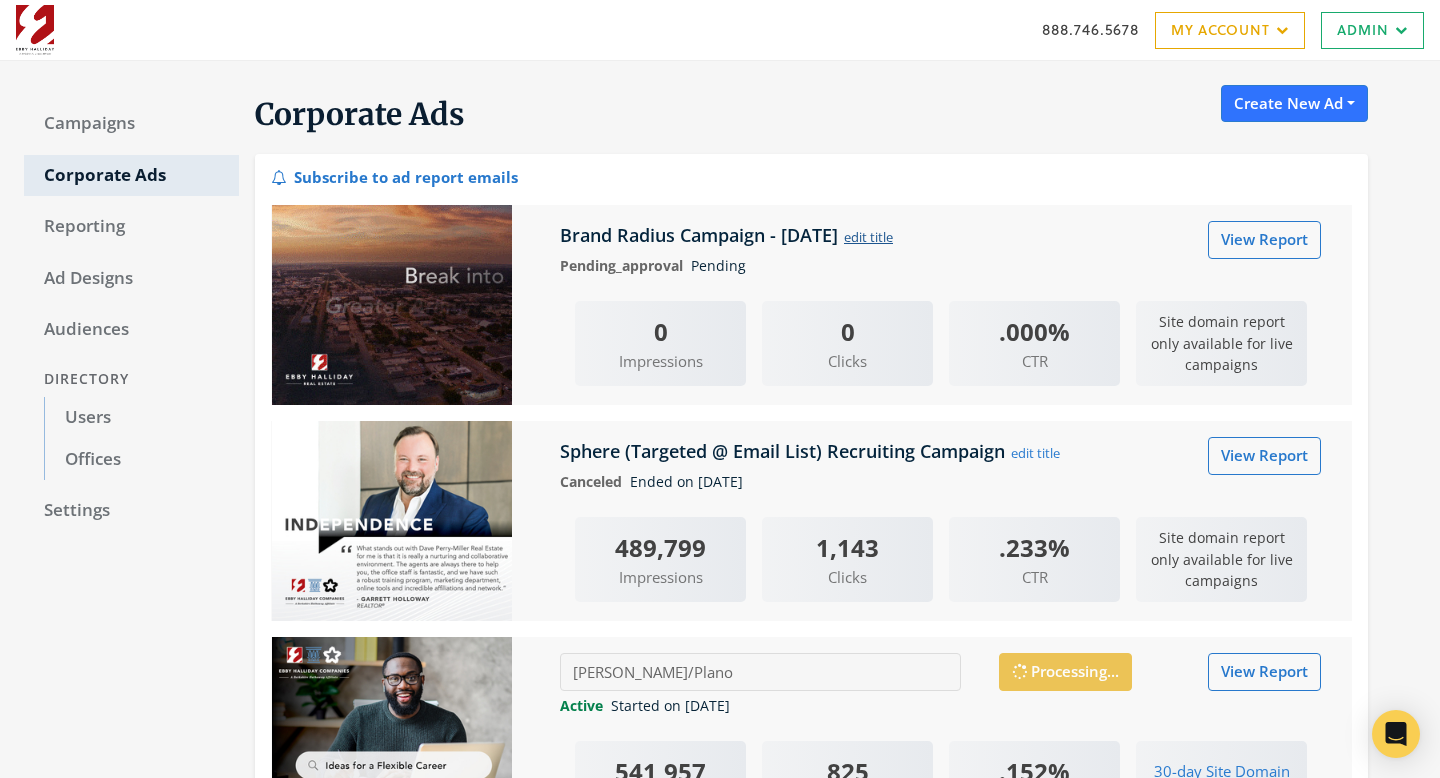 click on "edit title" at bounding box center [868, 237] 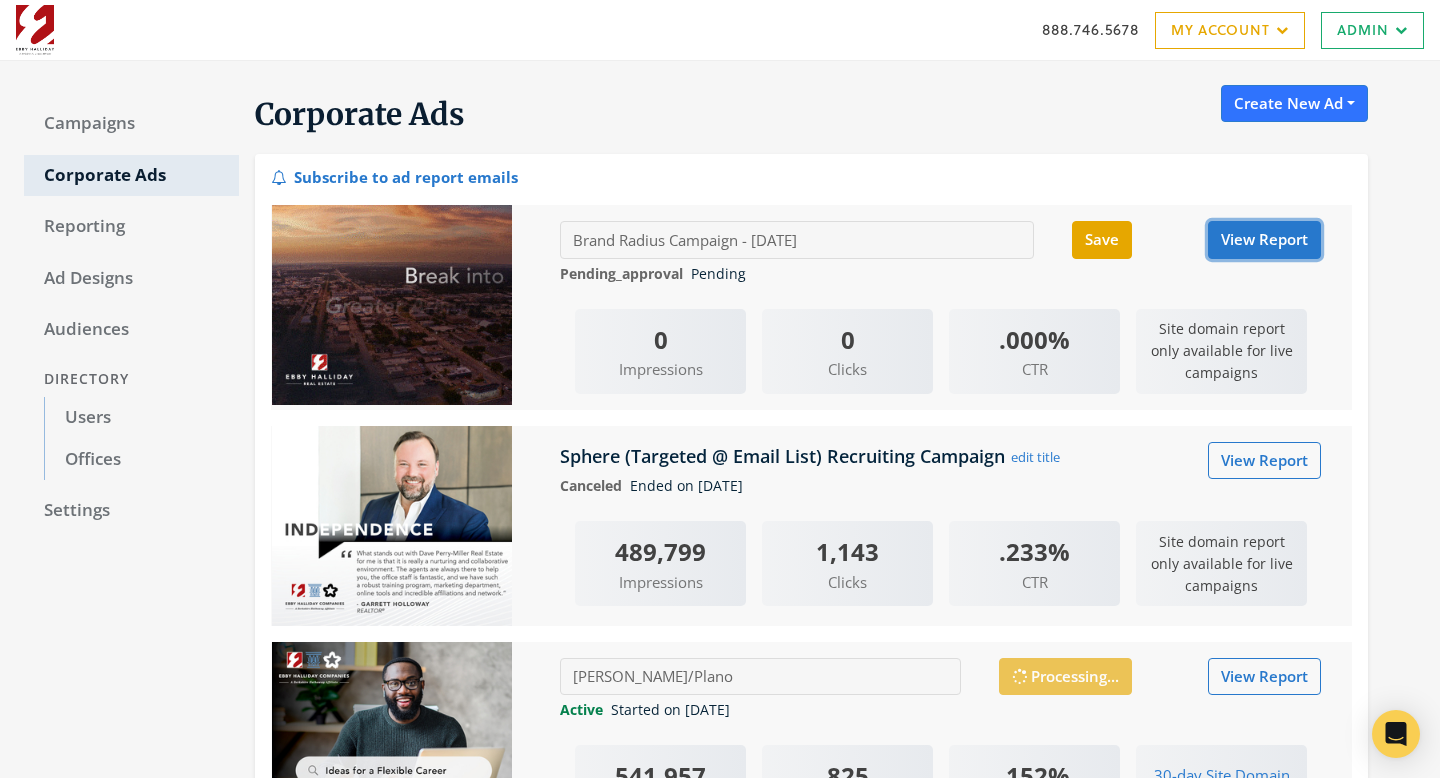 click on "View Report" at bounding box center (1264, 239) 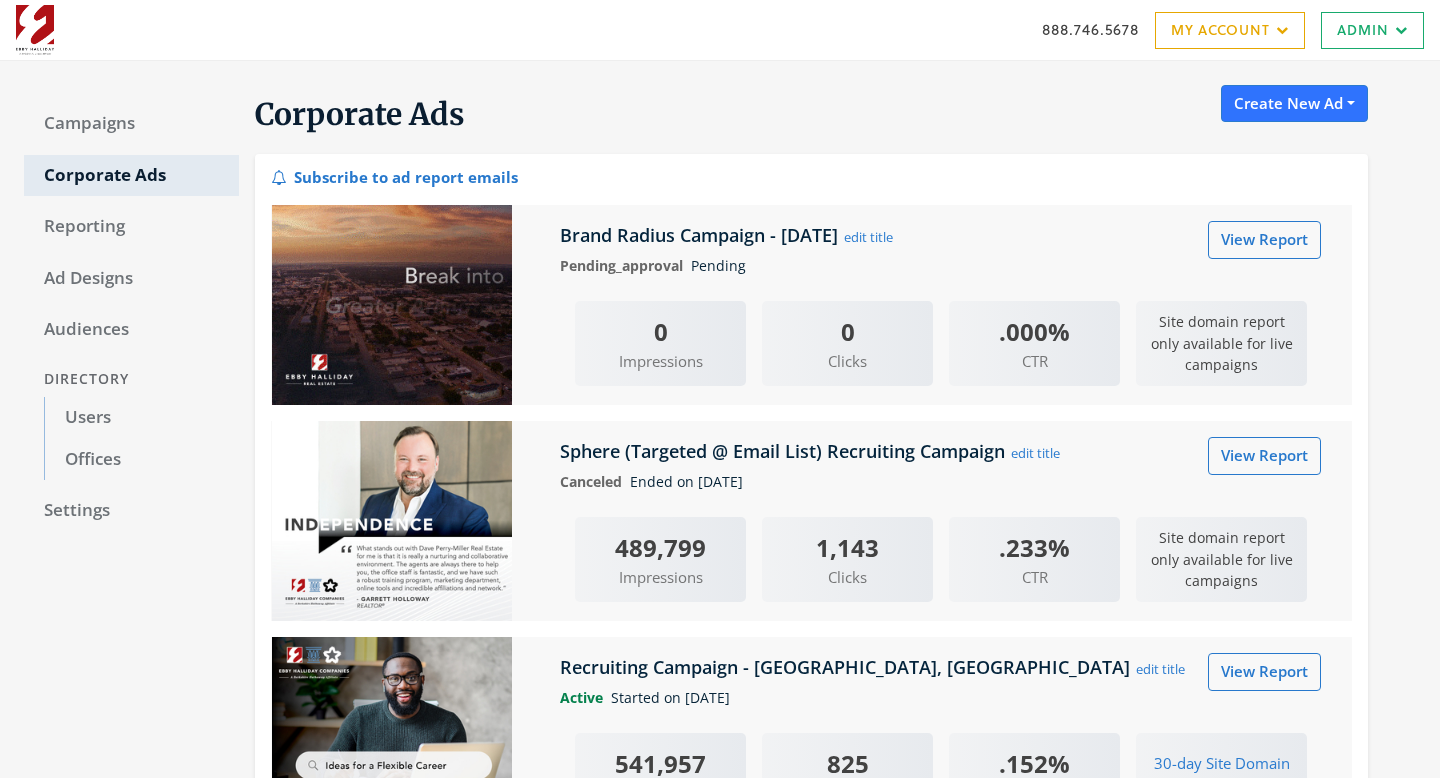 scroll, scrollTop: 0, scrollLeft: 0, axis: both 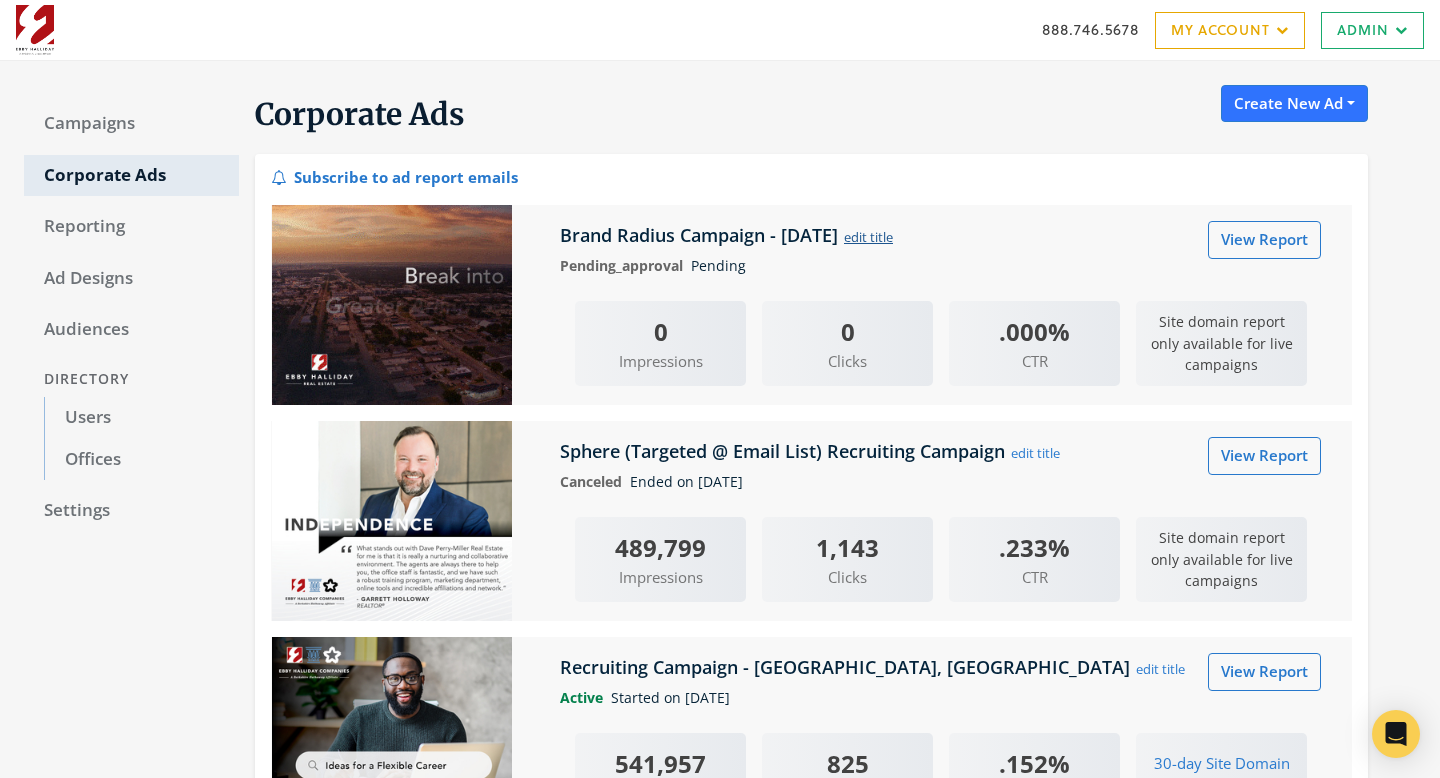 click on "edit title" at bounding box center [868, 237] 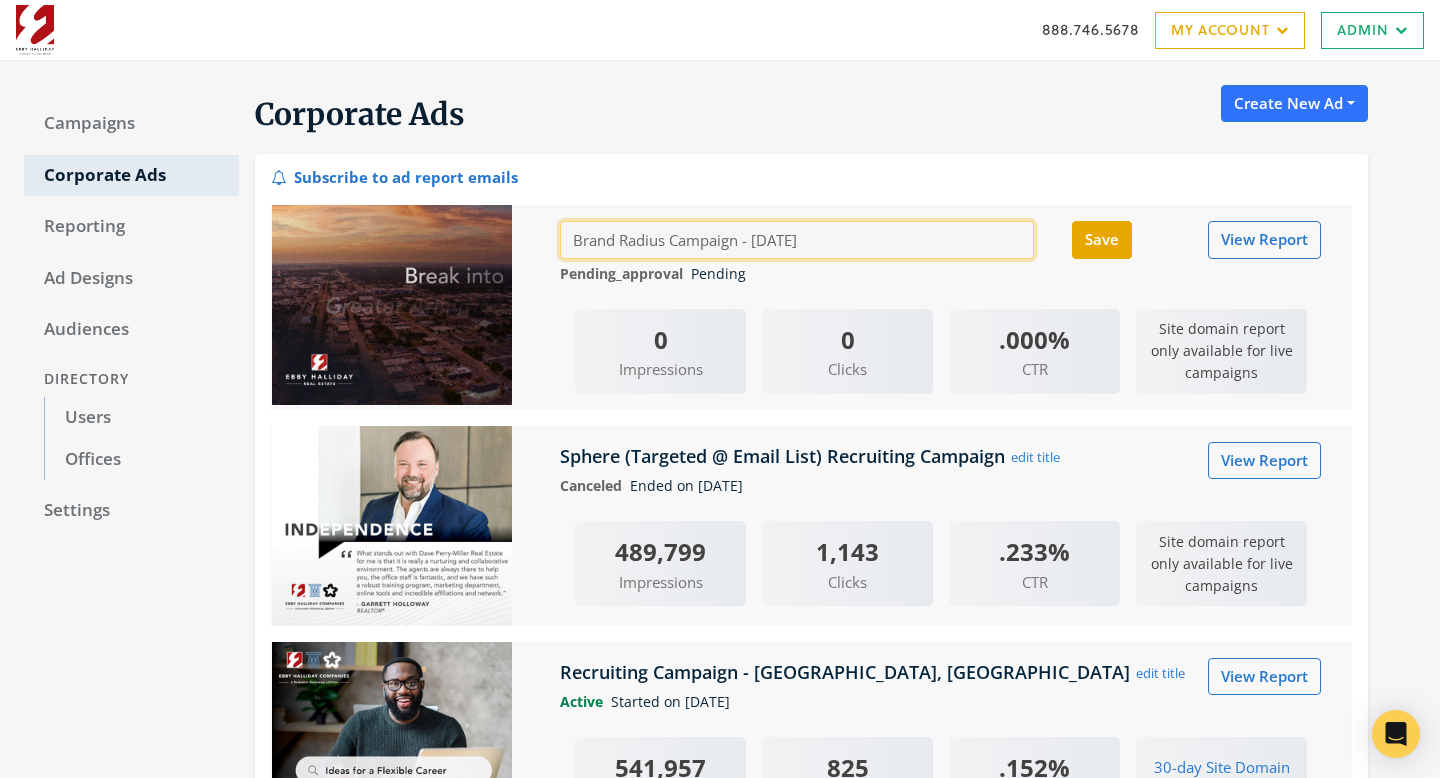 drag, startPoint x: 839, startPoint y: 238, endPoint x: 462, endPoint y: 199, distance: 379.01187 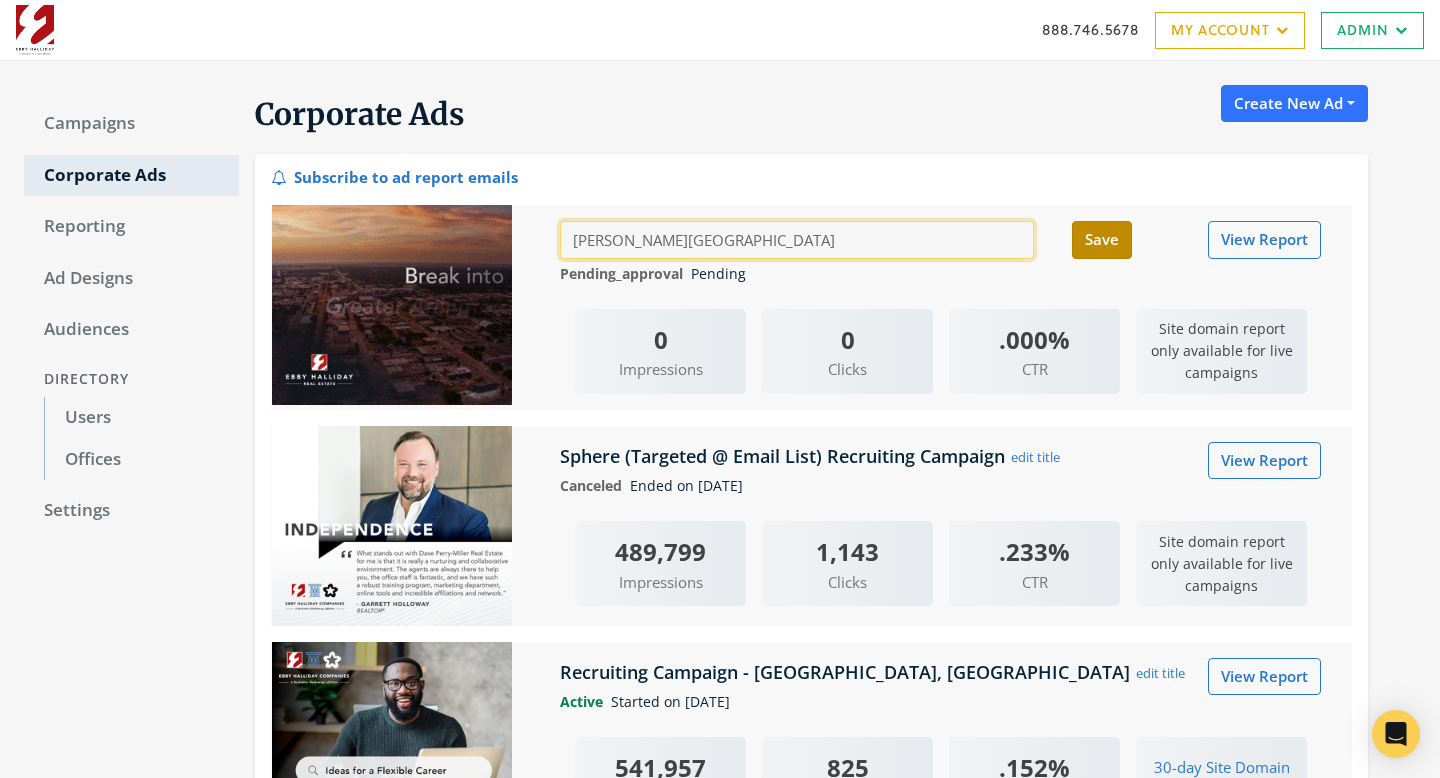 type on "[PERSON_NAME][GEOGRAPHIC_DATA]" 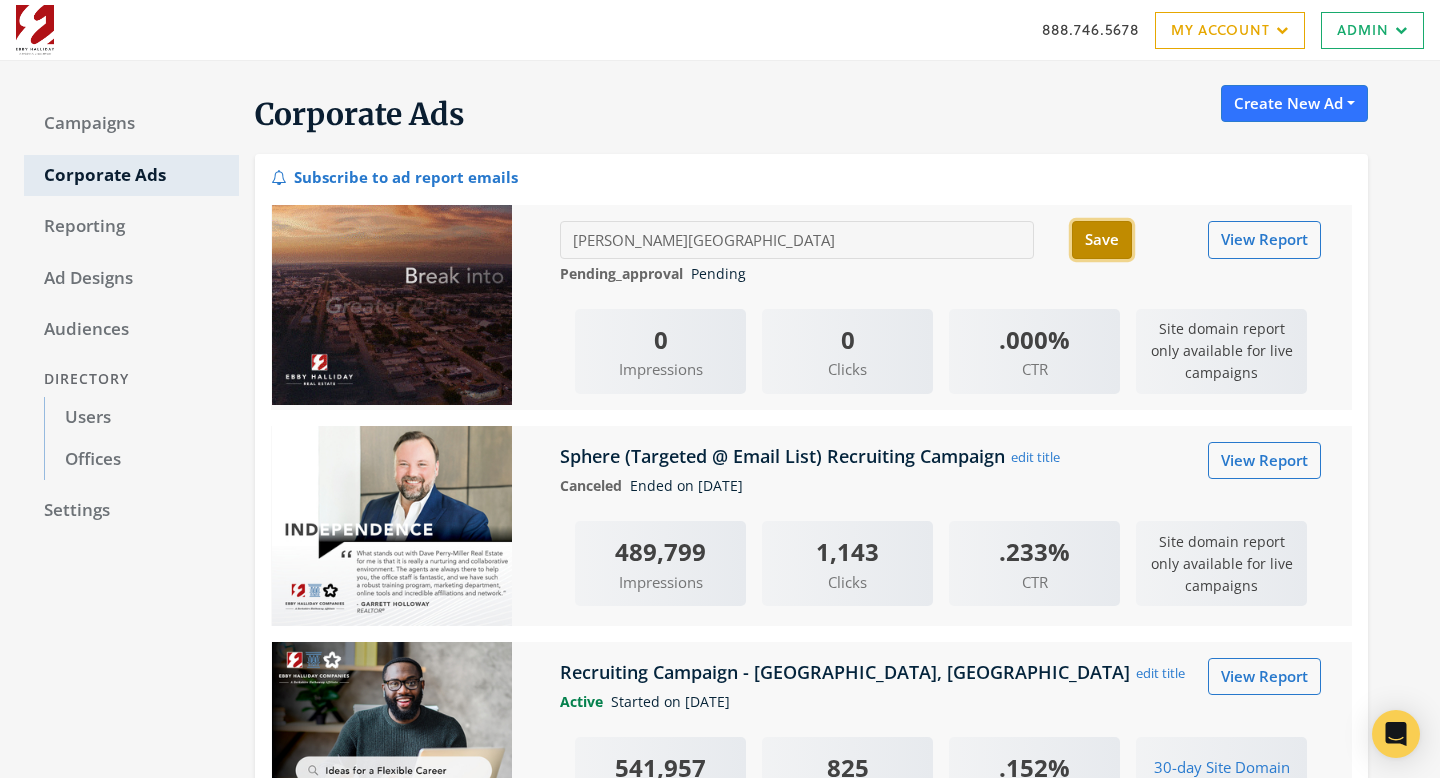 click on "Save" at bounding box center [1102, 239] 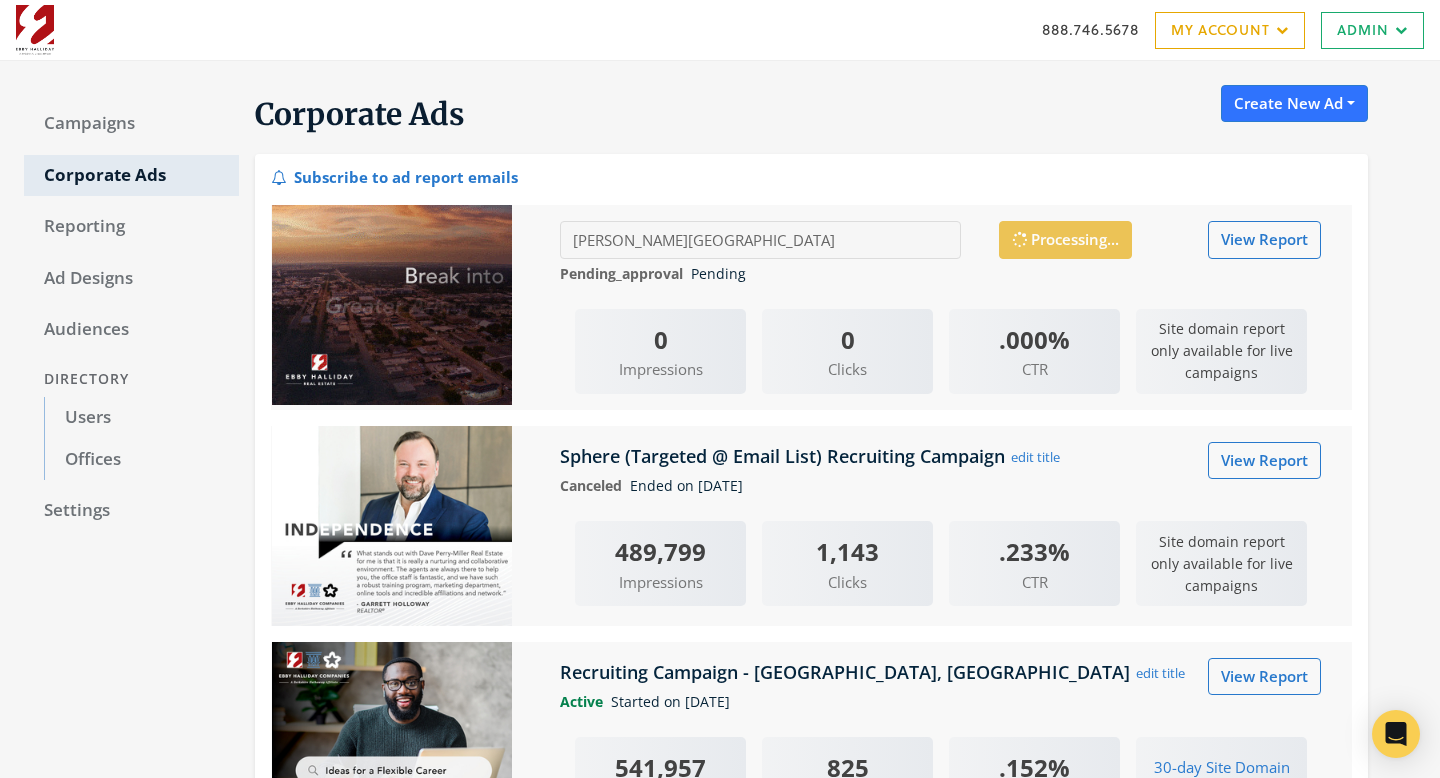 click on "Corporate Ads Create New Ad Real Estate: Ads by zip codes Real Estate: Streaming TV Commercials Real Estate: Ads for your sphere Real Estate: Ads for local areas Real Estate: Ads for retargeting Real Estate: Video Ads Real Estate: Recruiting Ads Real Estate: Digital Out Of Home Ads" at bounding box center (803, 119) 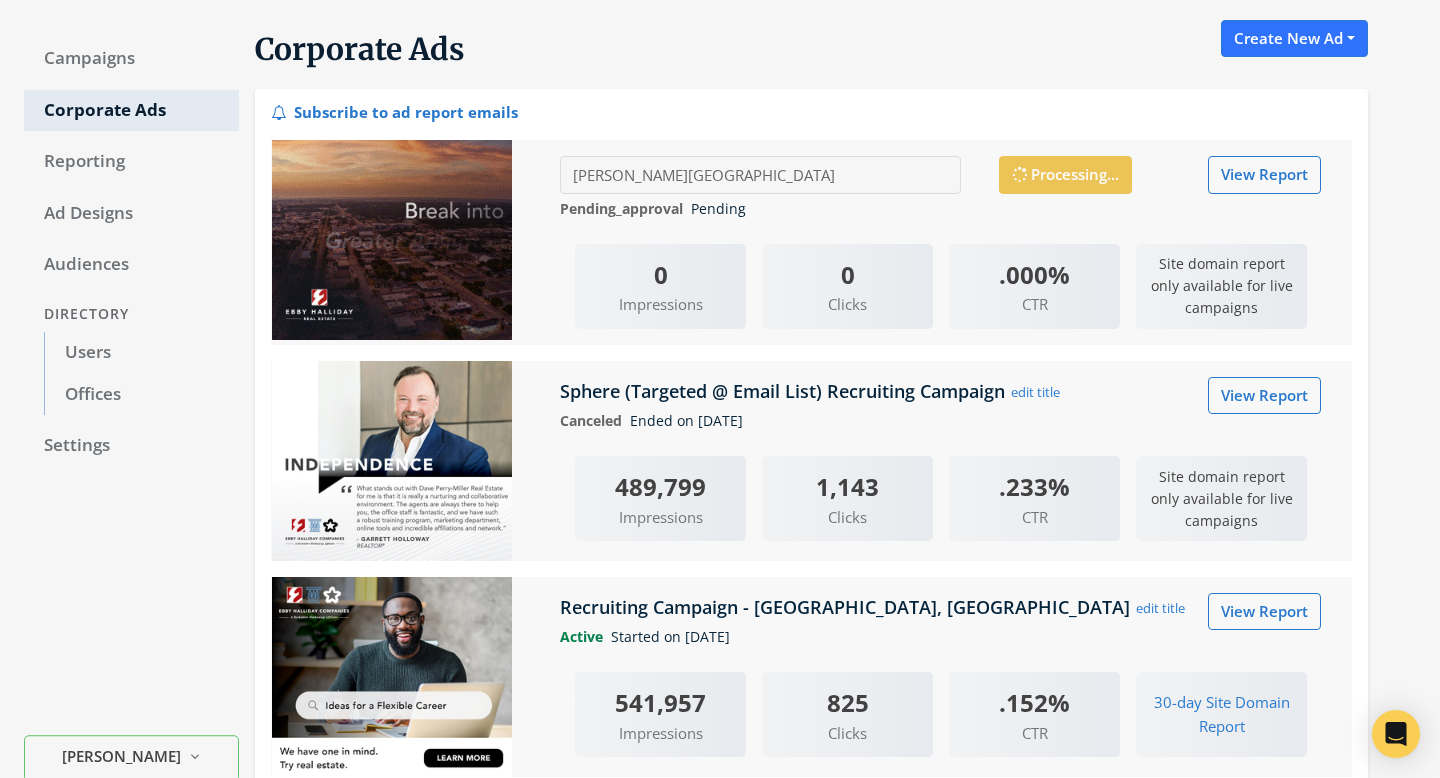 scroll, scrollTop: 0, scrollLeft: 0, axis: both 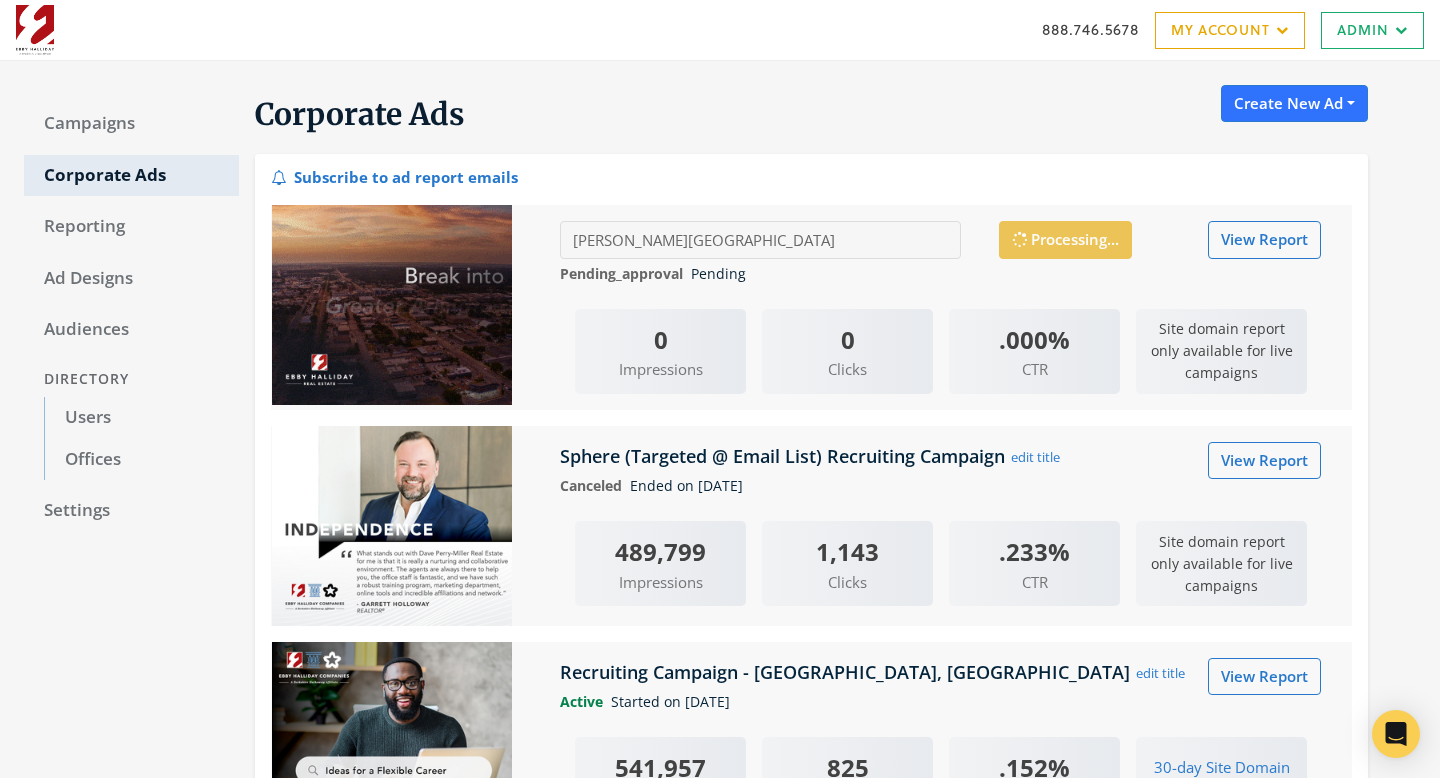 click on "Subscribe to ad report emails" at bounding box center [811, 175] 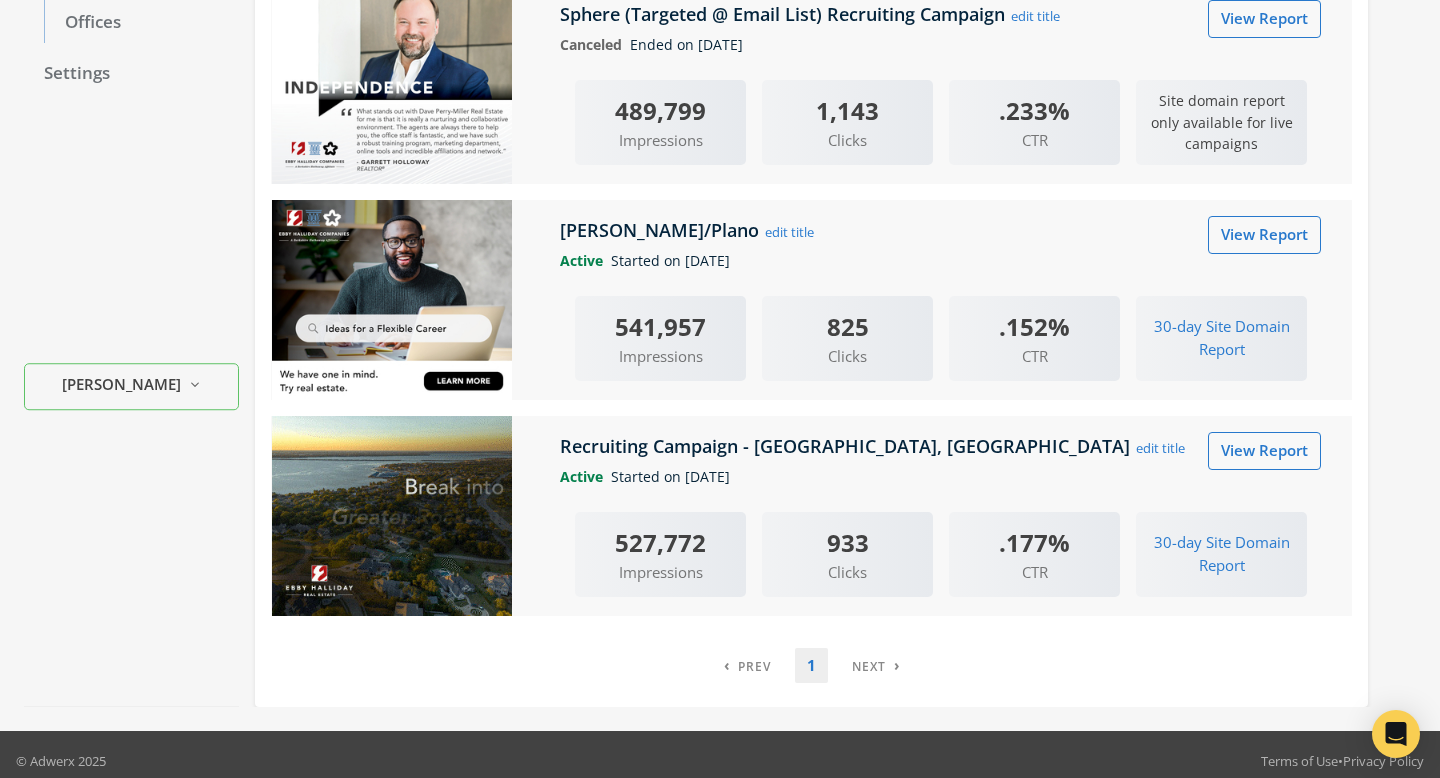 scroll, scrollTop: 450, scrollLeft: 0, axis: vertical 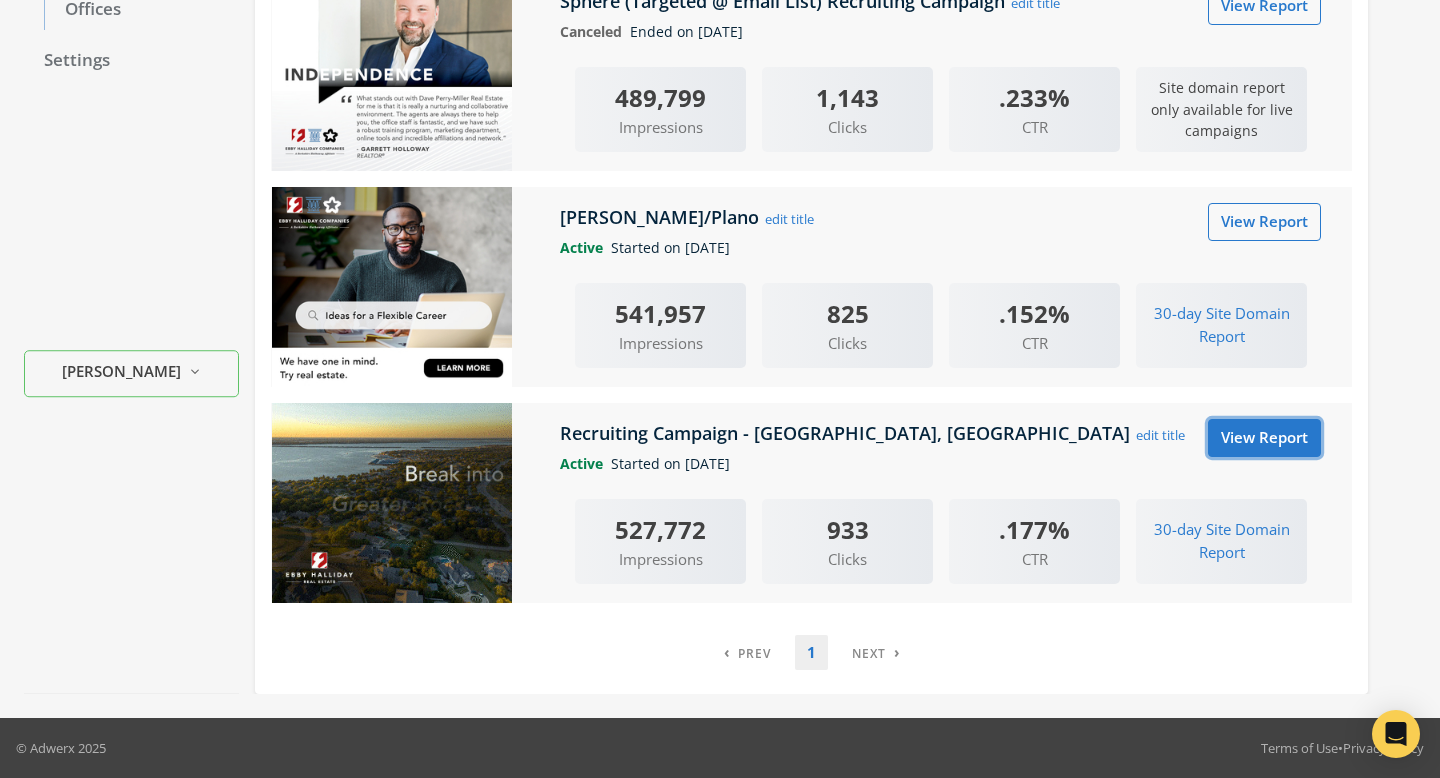 click on "View Report" at bounding box center (1264, 437) 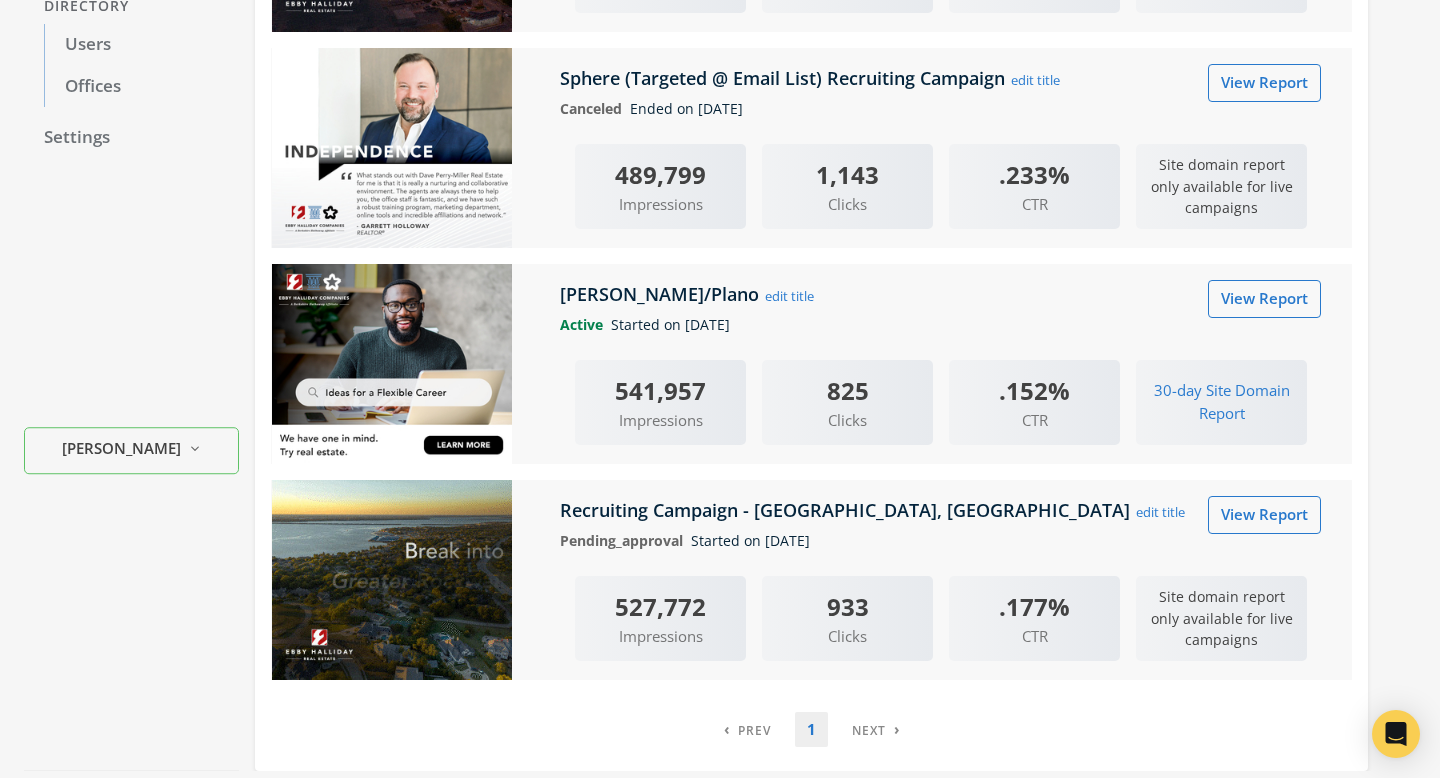 scroll, scrollTop: 425, scrollLeft: 0, axis: vertical 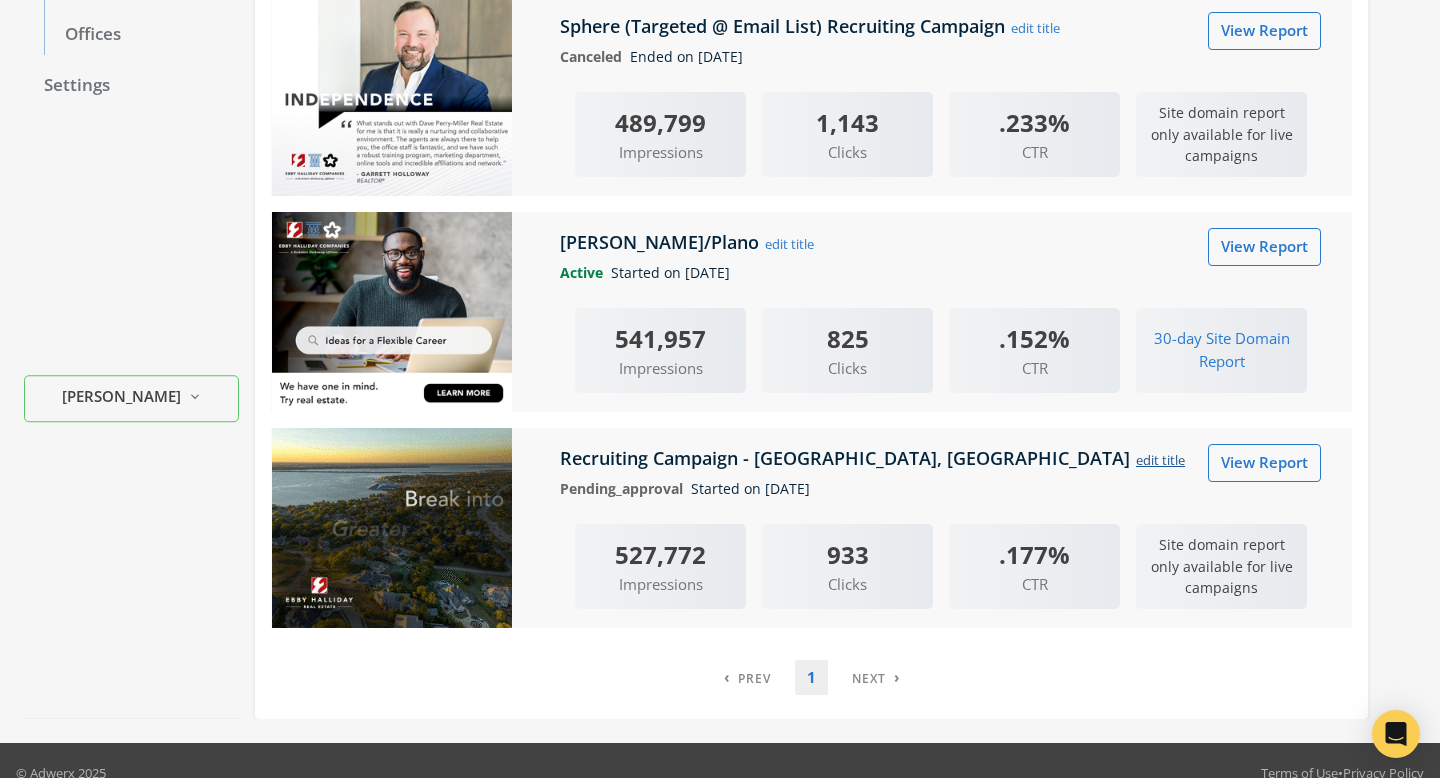 click on "edit title" at bounding box center (1160, 460) 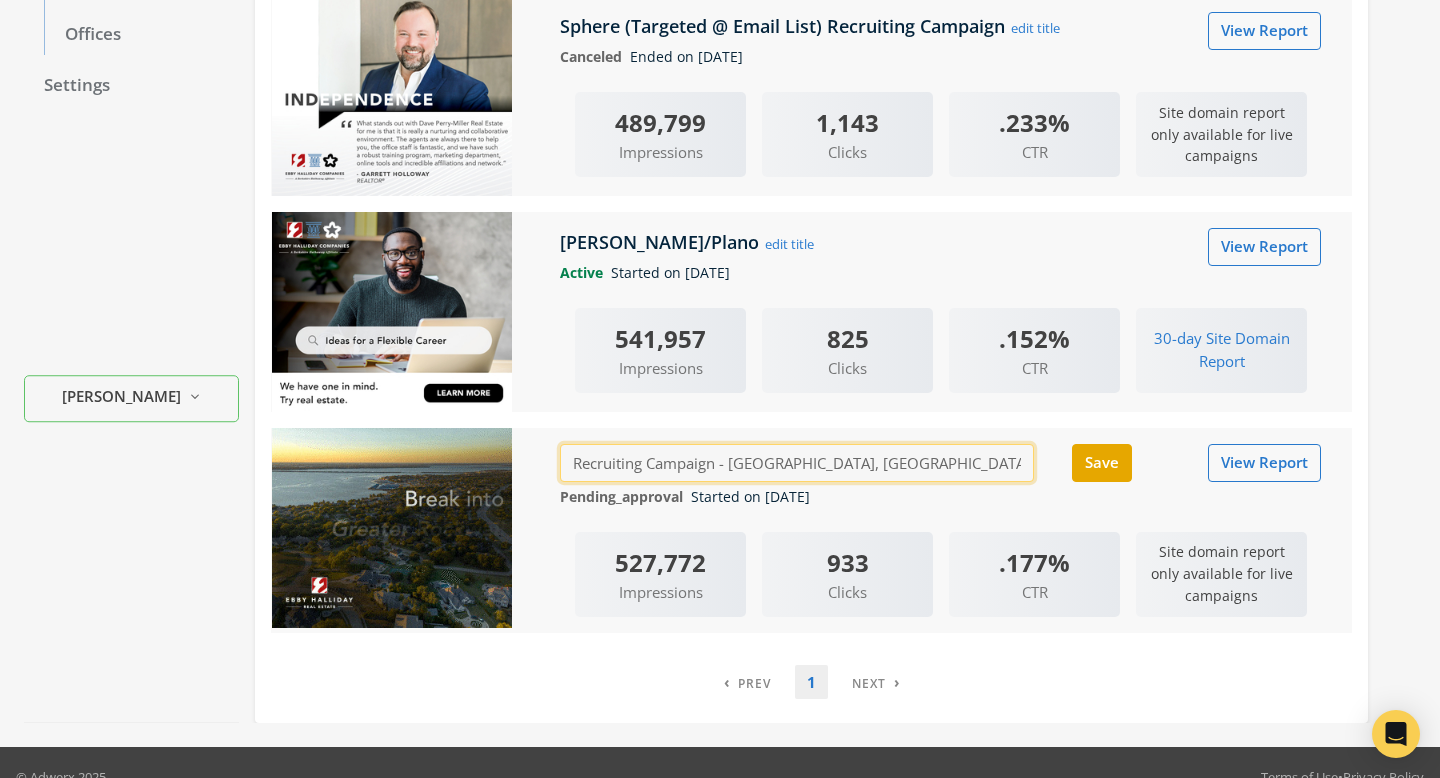drag, startPoint x: 834, startPoint y: 464, endPoint x: 543, endPoint y: 435, distance: 292.44144 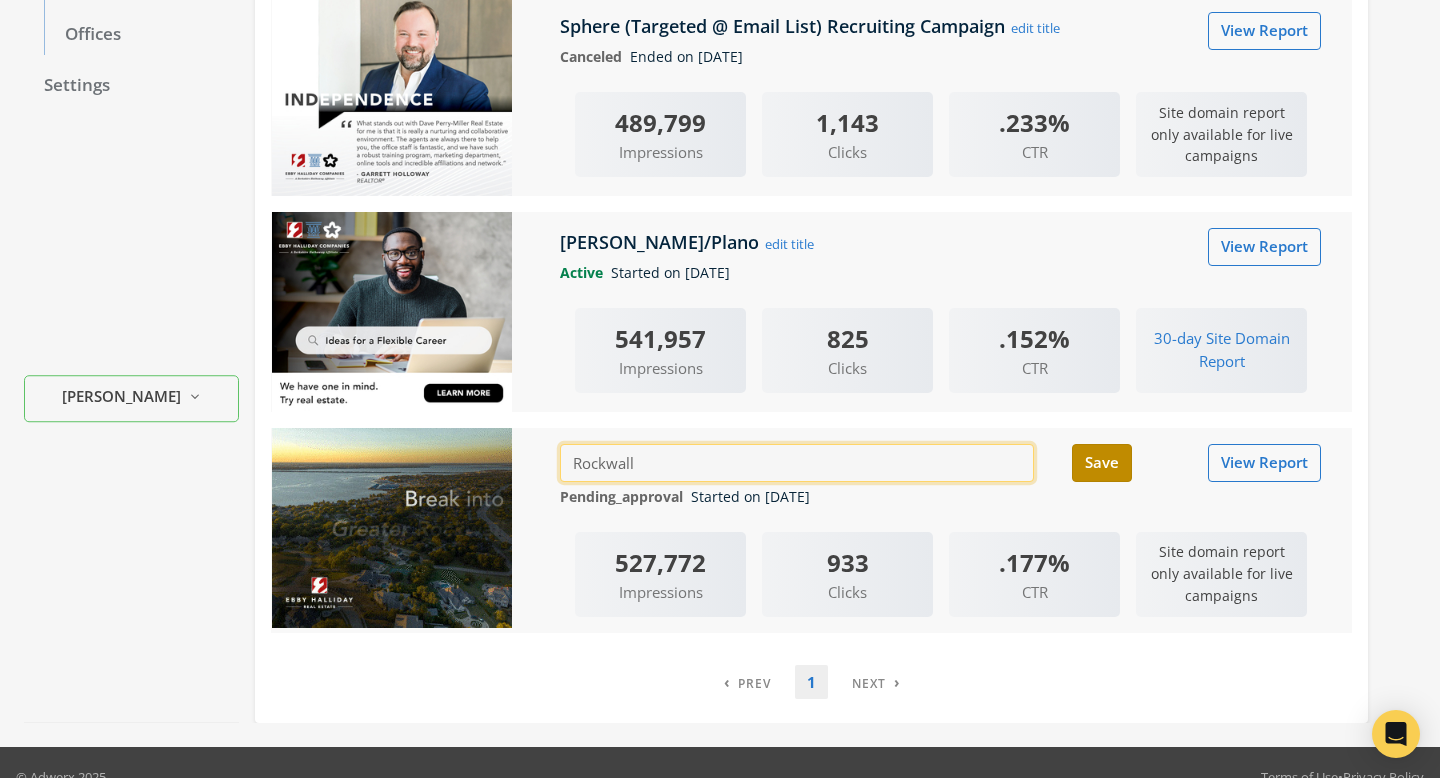 type on "Rockwall" 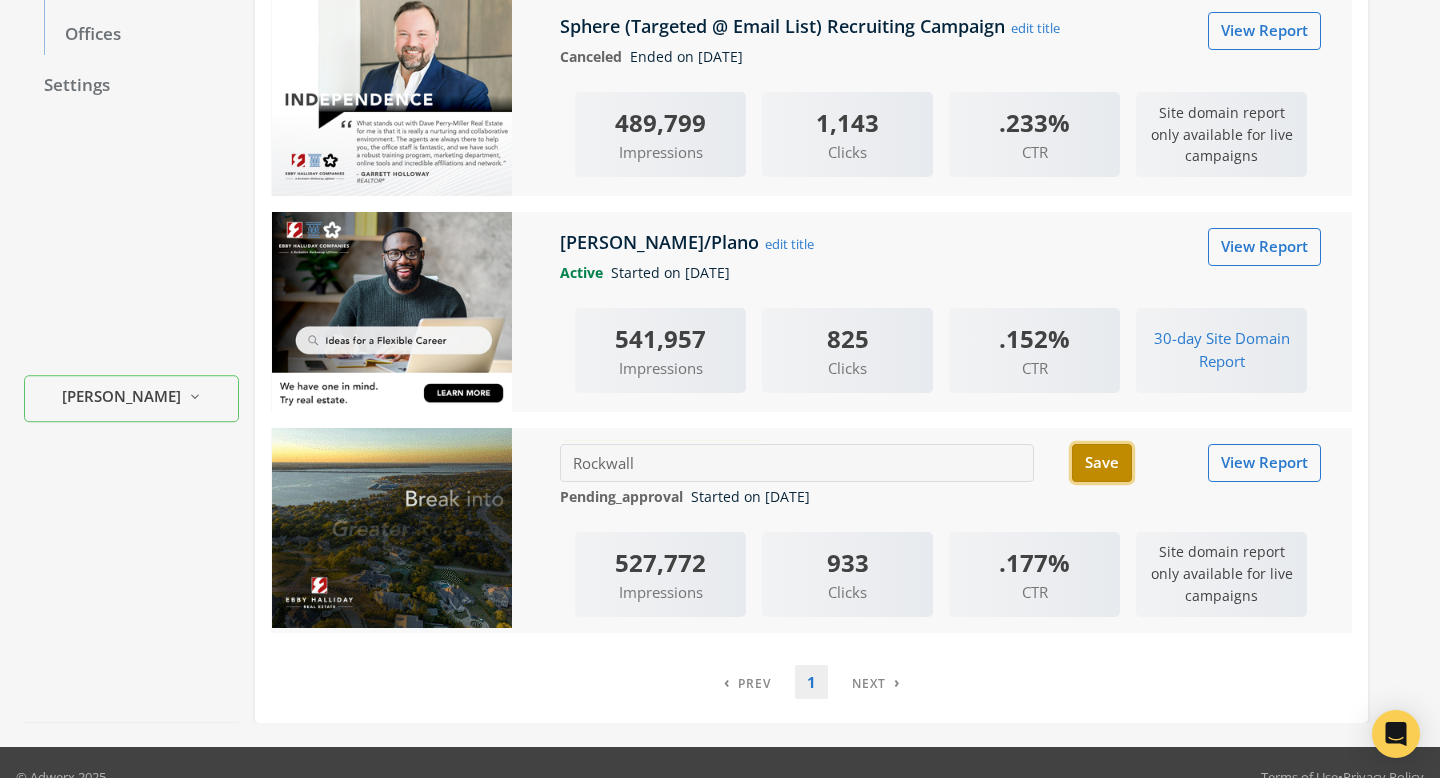 click on "Save" at bounding box center [1102, 462] 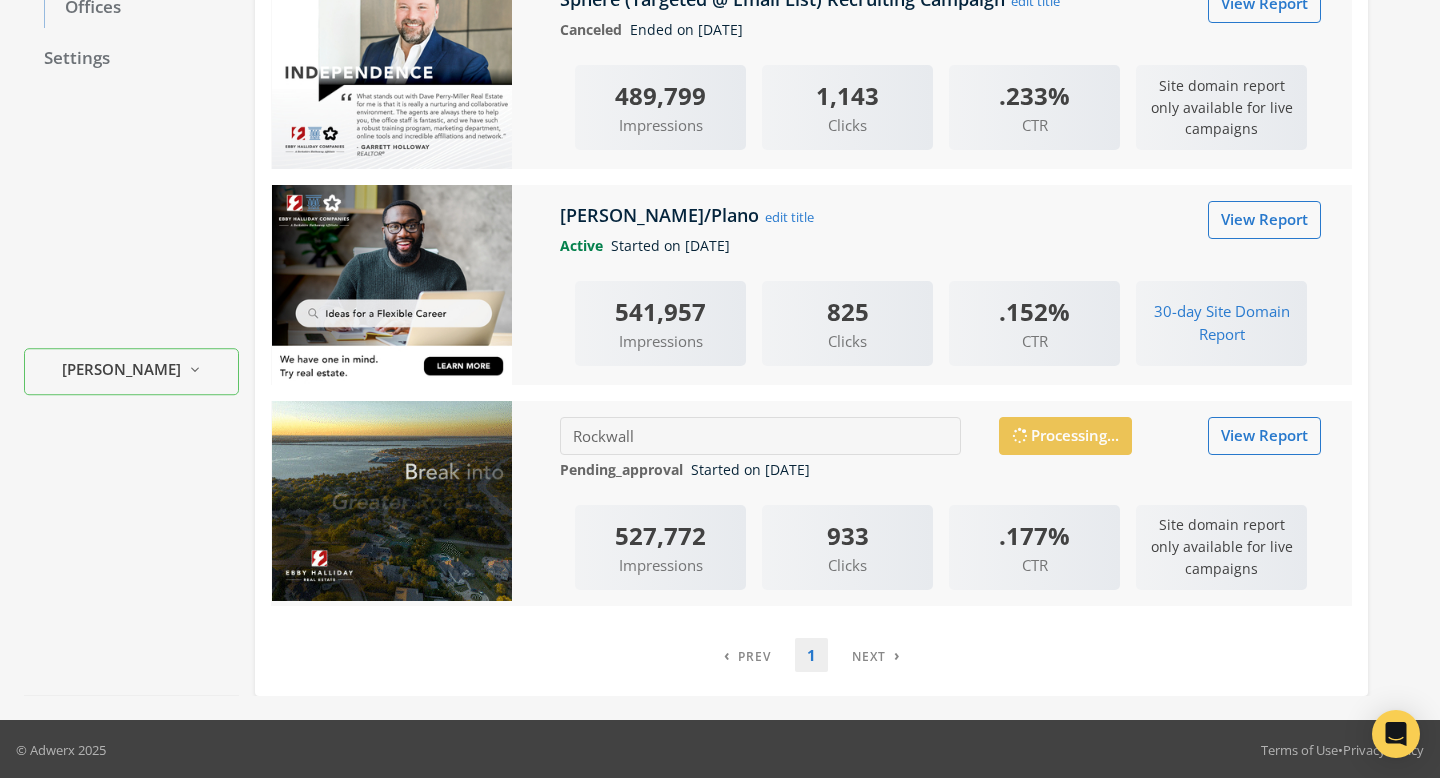 scroll, scrollTop: 454, scrollLeft: 0, axis: vertical 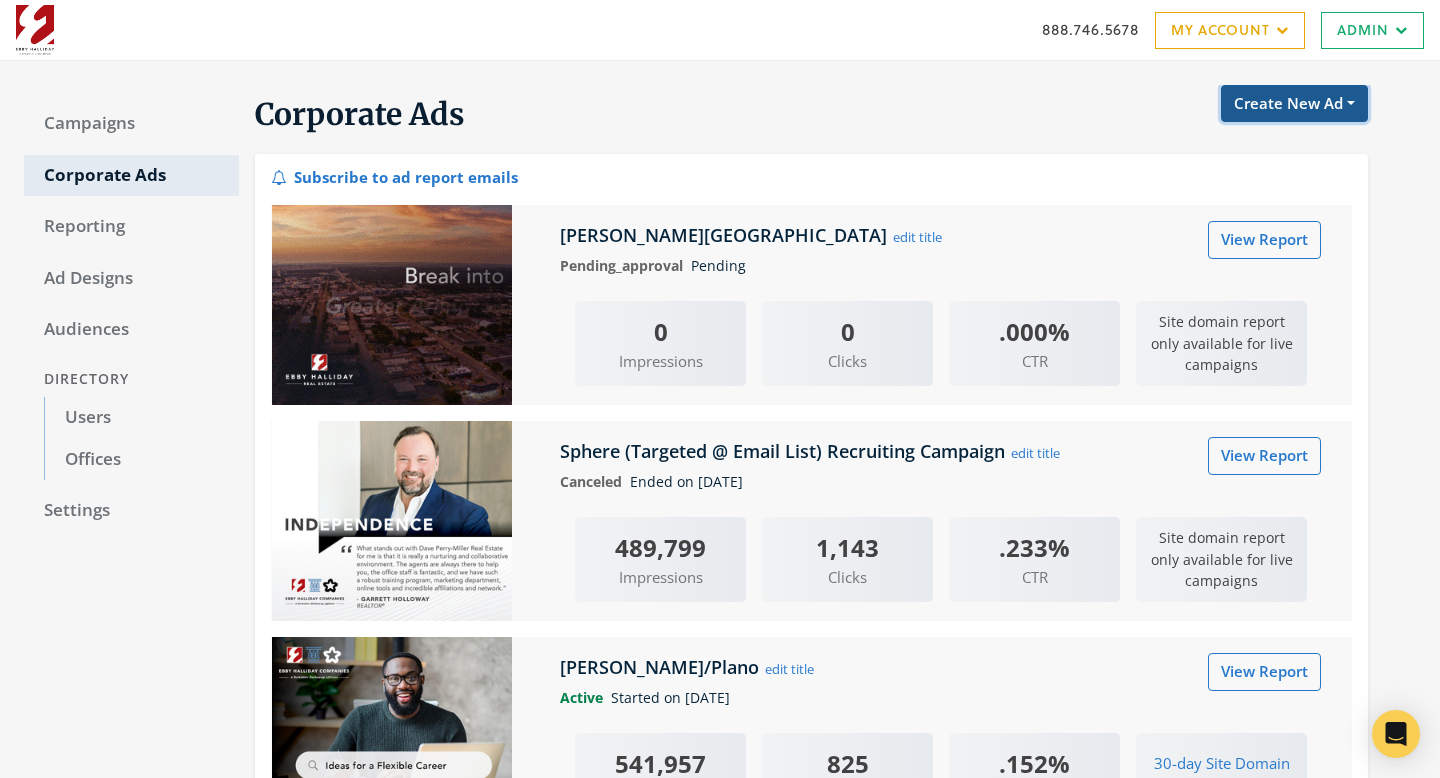 click on "Create New Ad" at bounding box center (1294, 103) 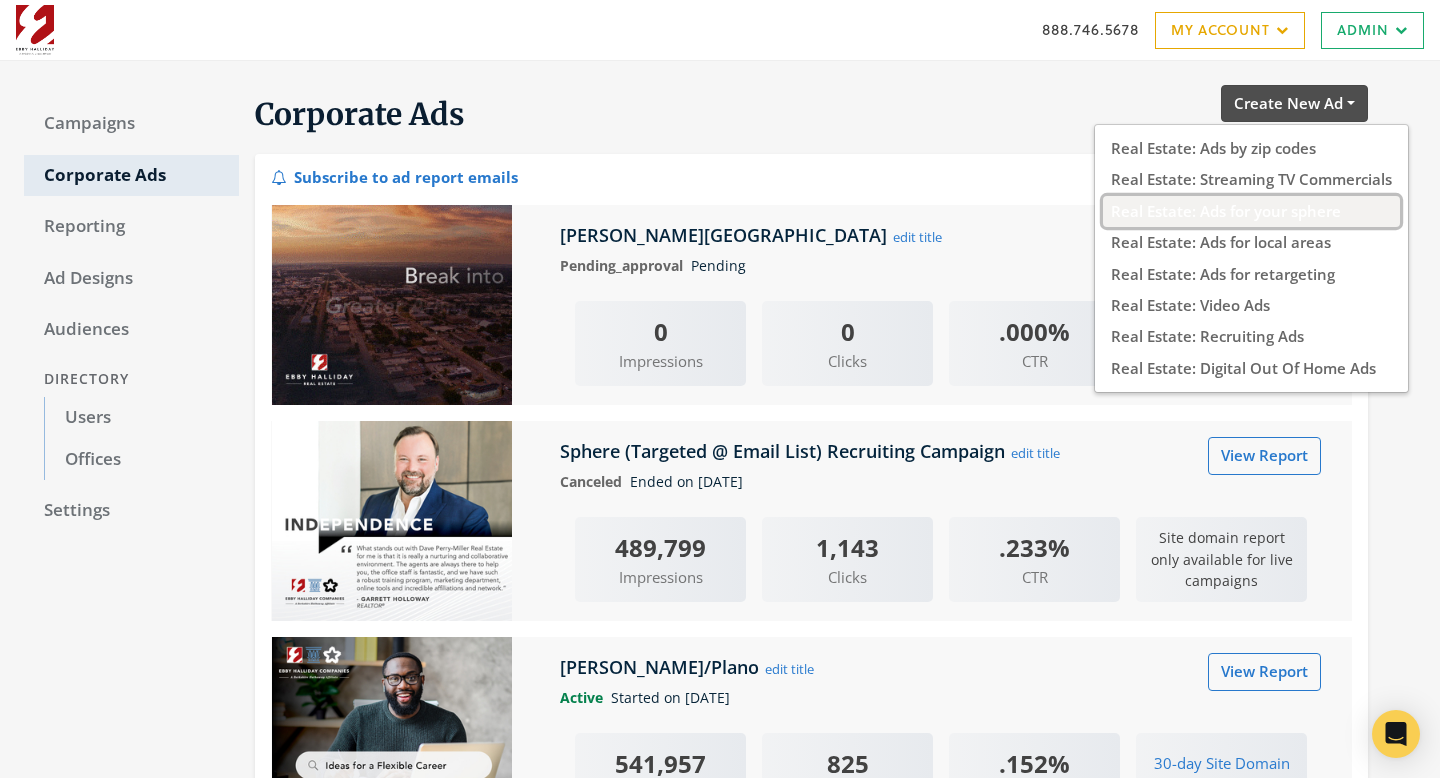 click on "Real Estate: Ads for your sphere" at bounding box center [1251, 211] 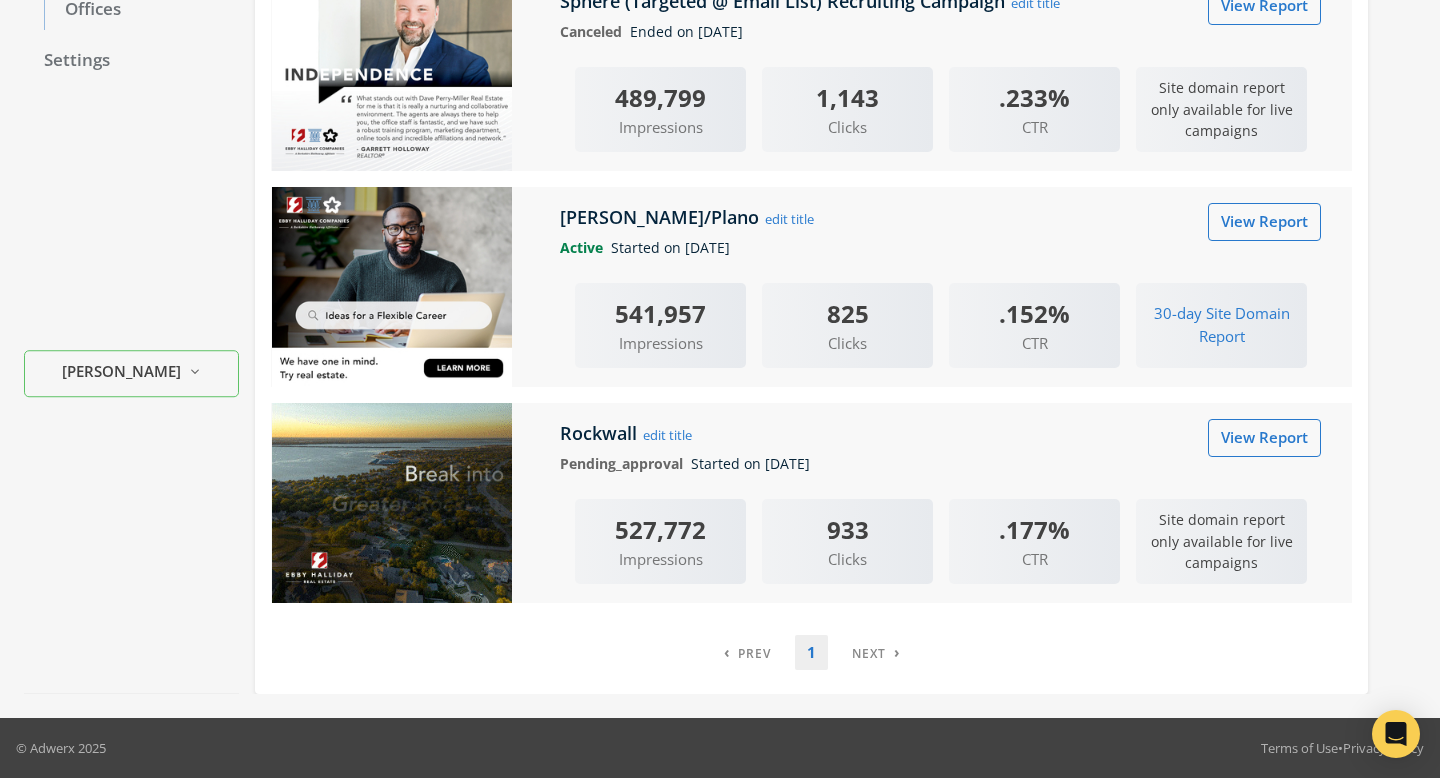 scroll, scrollTop: 0, scrollLeft: 0, axis: both 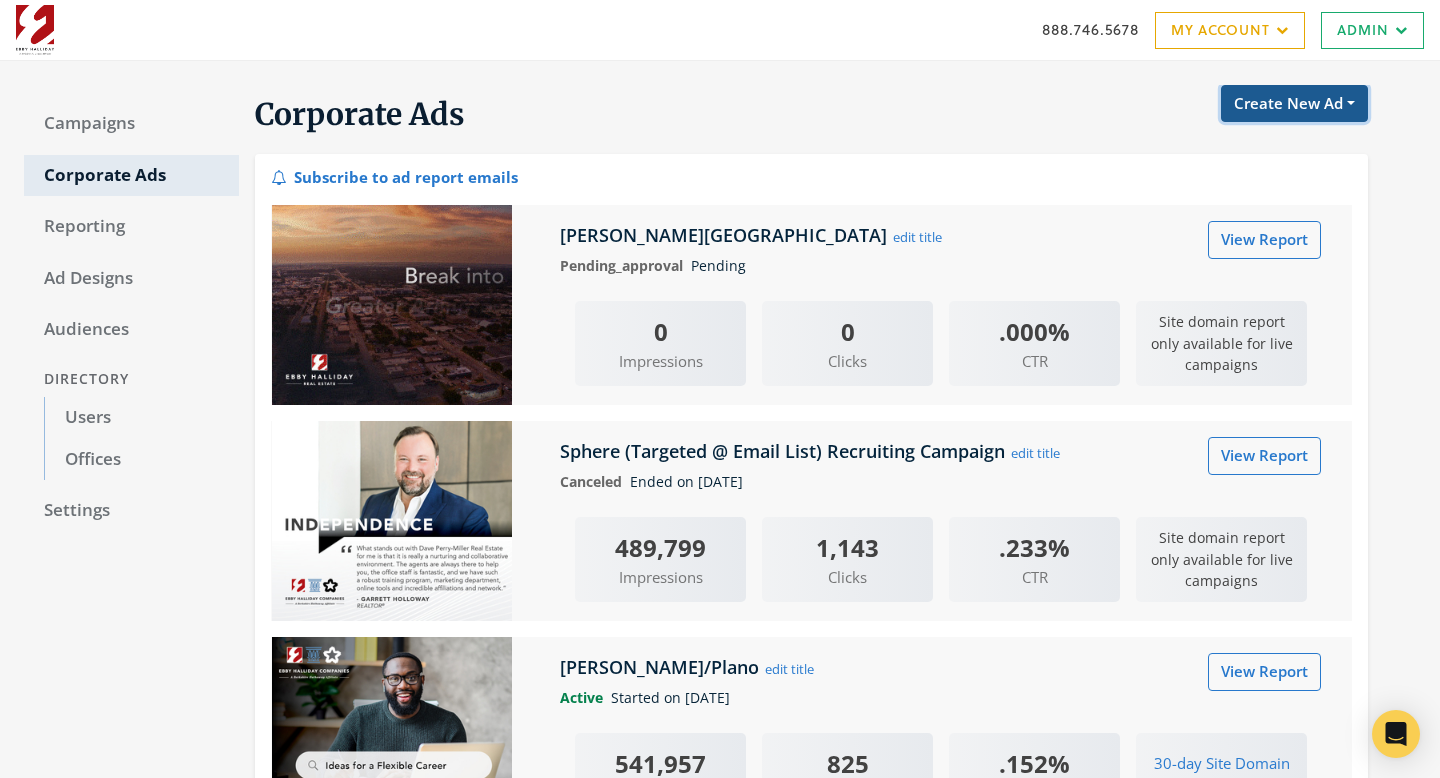 click on "Create New Ad" at bounding box center (1294, 103) 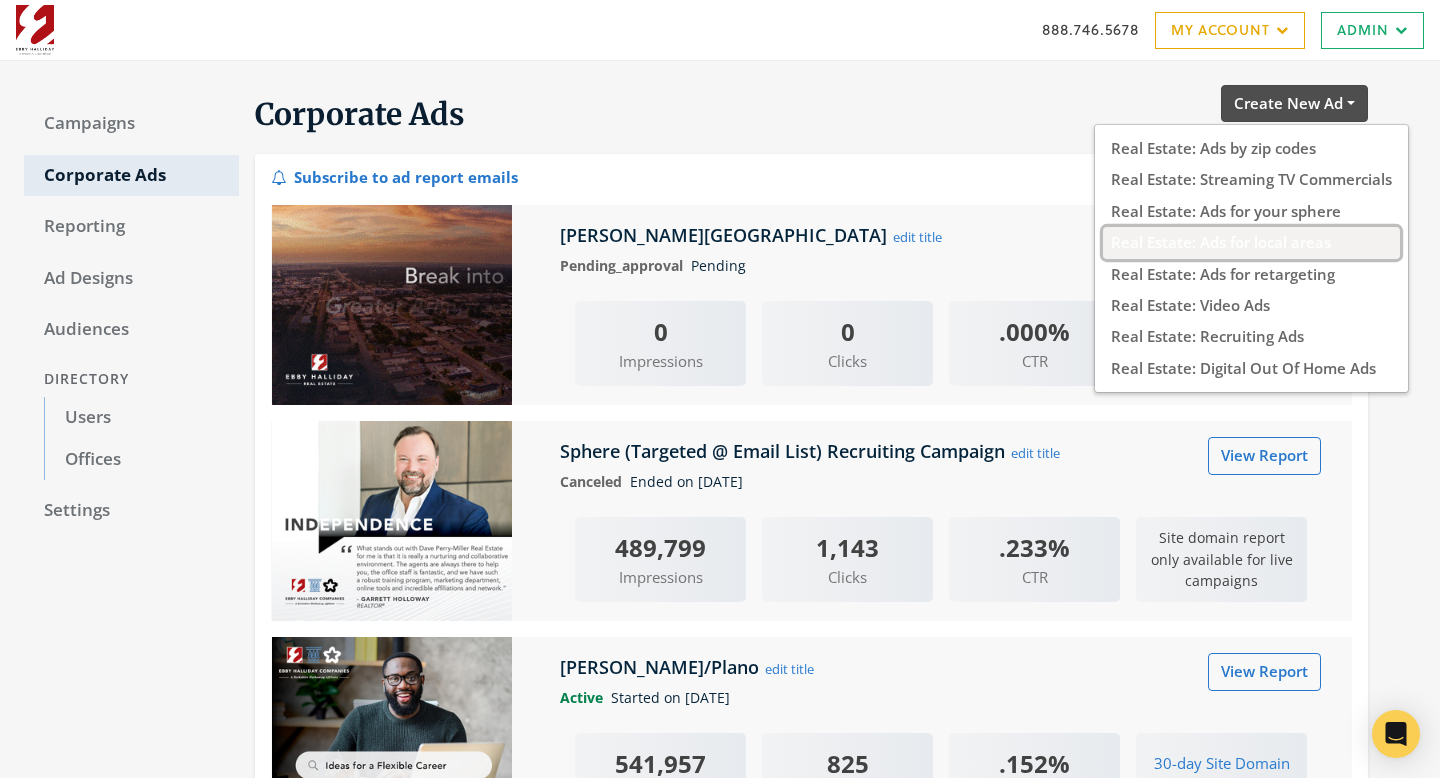 click on "Real Estate: Ads for local areas" at bounding box center [1251, 242] 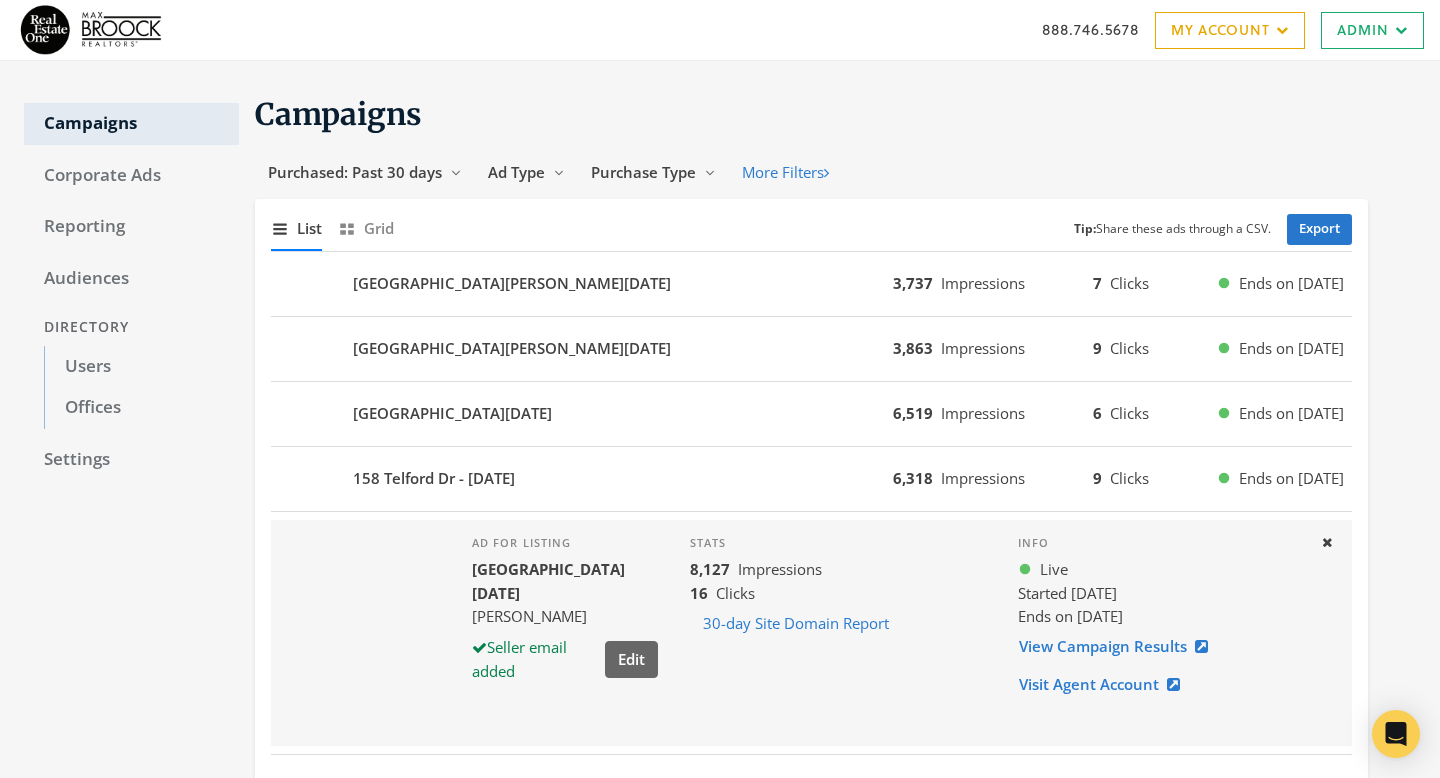 scroll, scrollTop: 0, scrollLeft: 0, axis: both 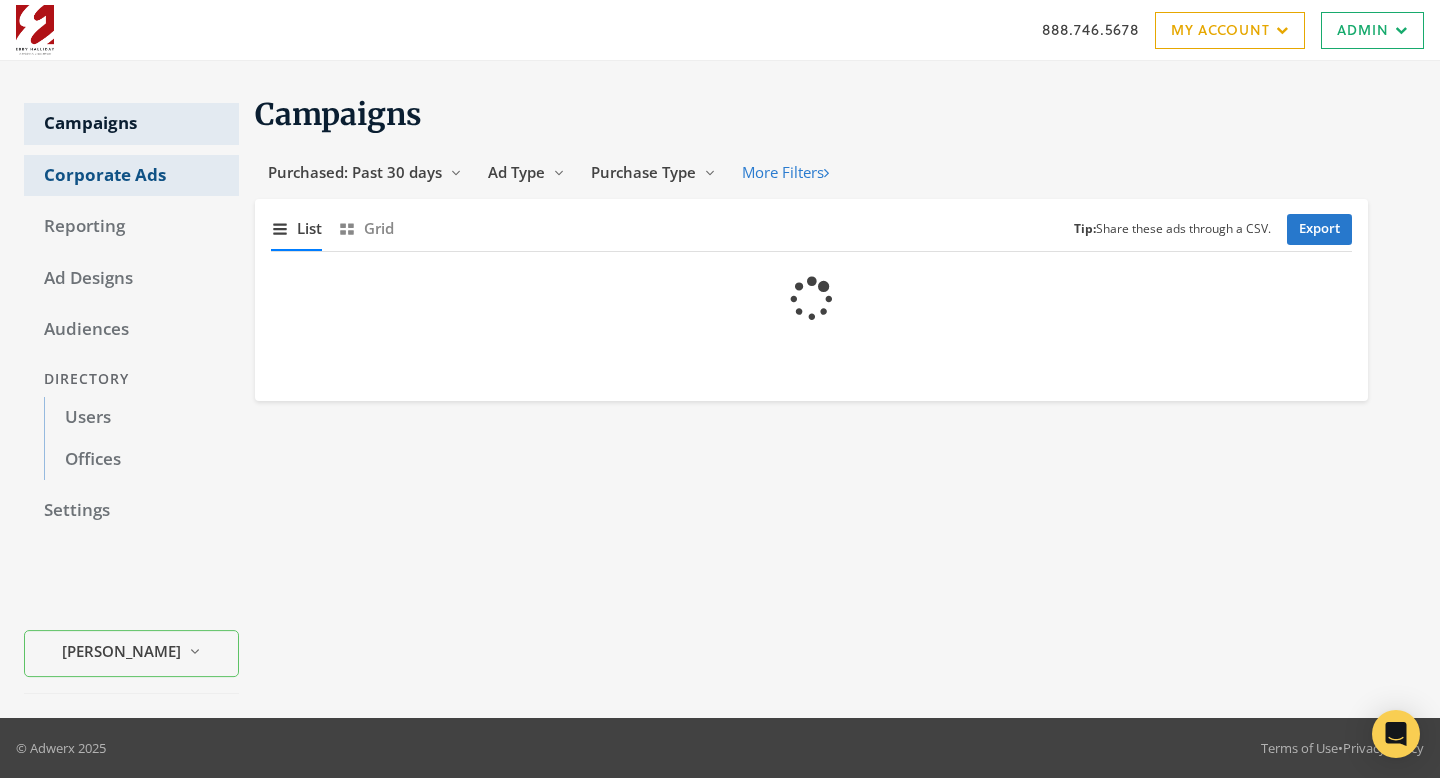 click on "Corporate Ads" at bounding box center (131, 176) 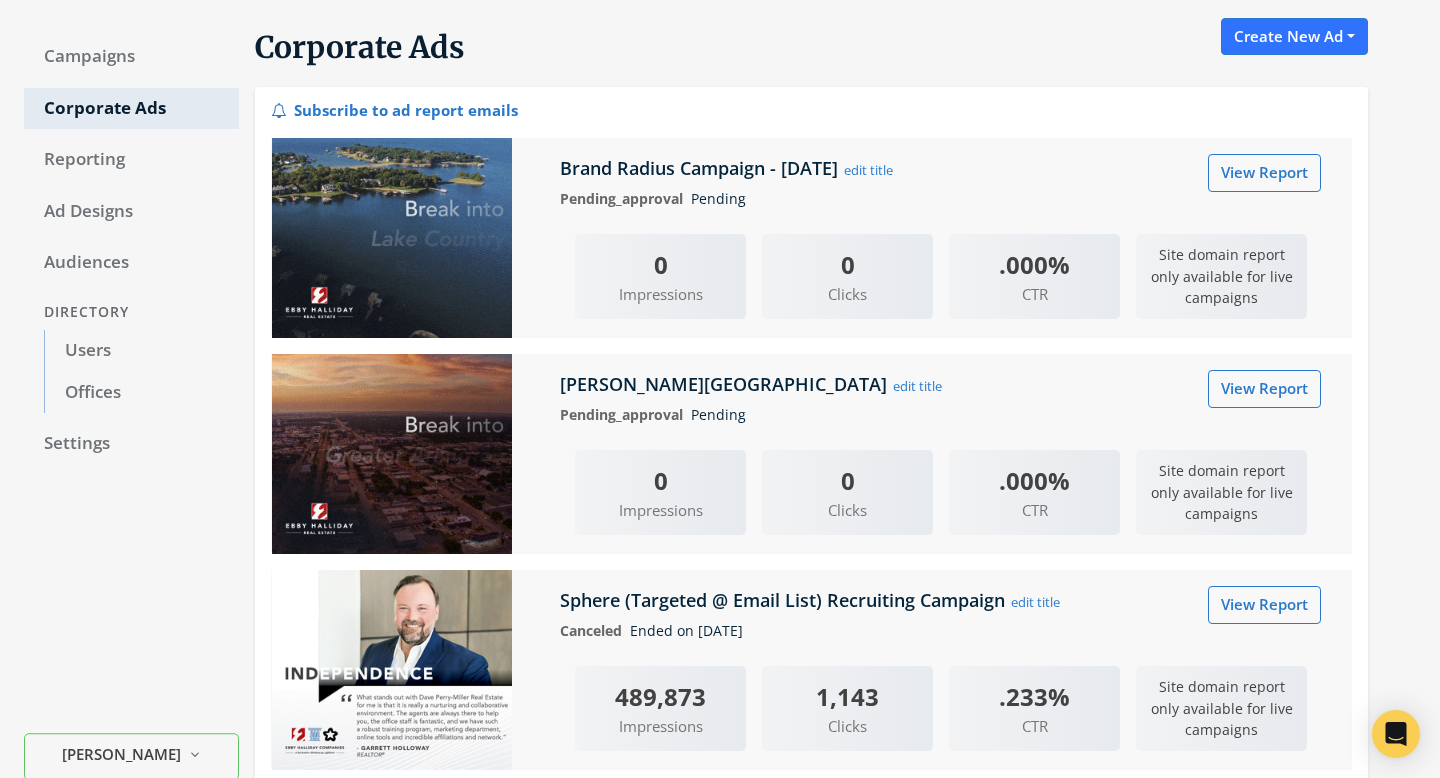 scroll, scrollTop: 0, scrollLeft: 0, axis: both 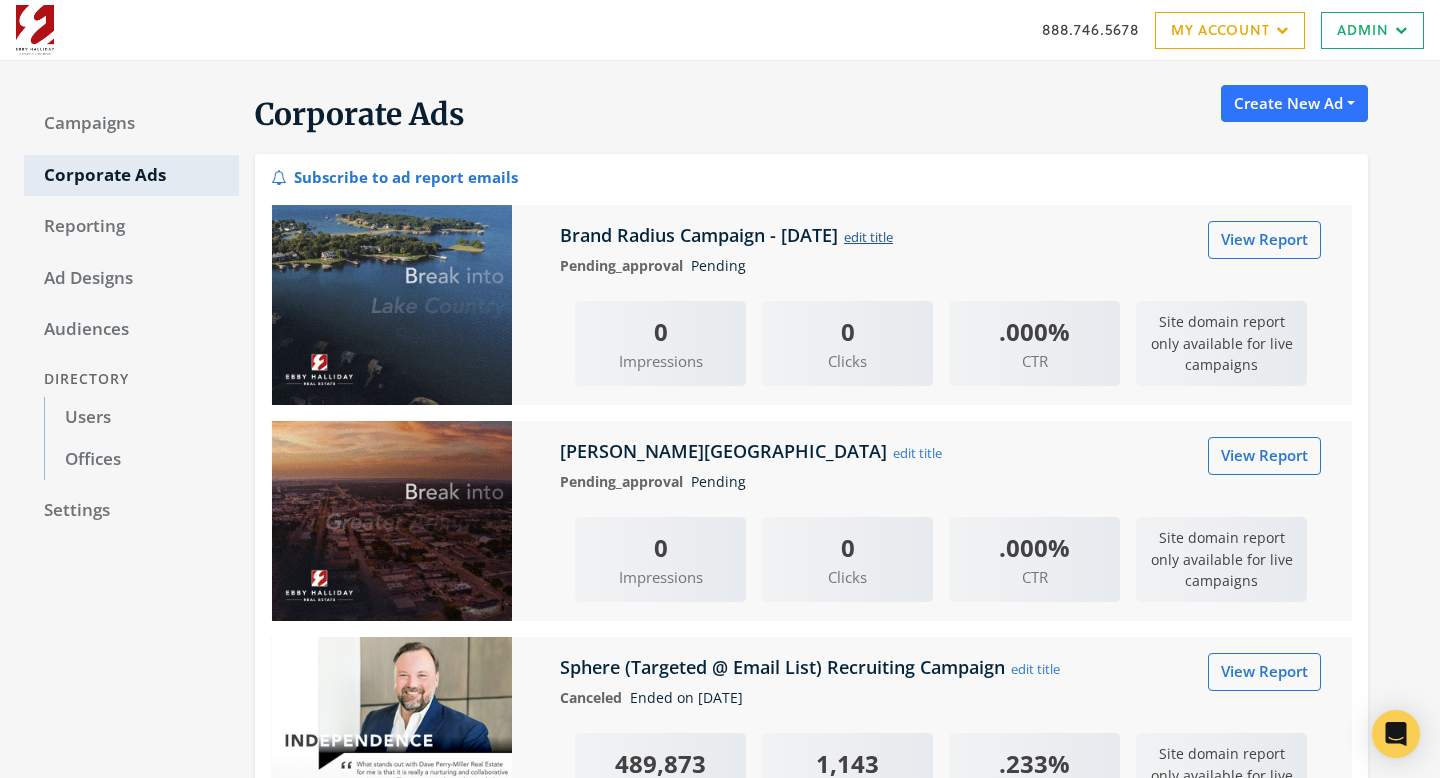 click on "edit title" at bounding box center [868, 237] 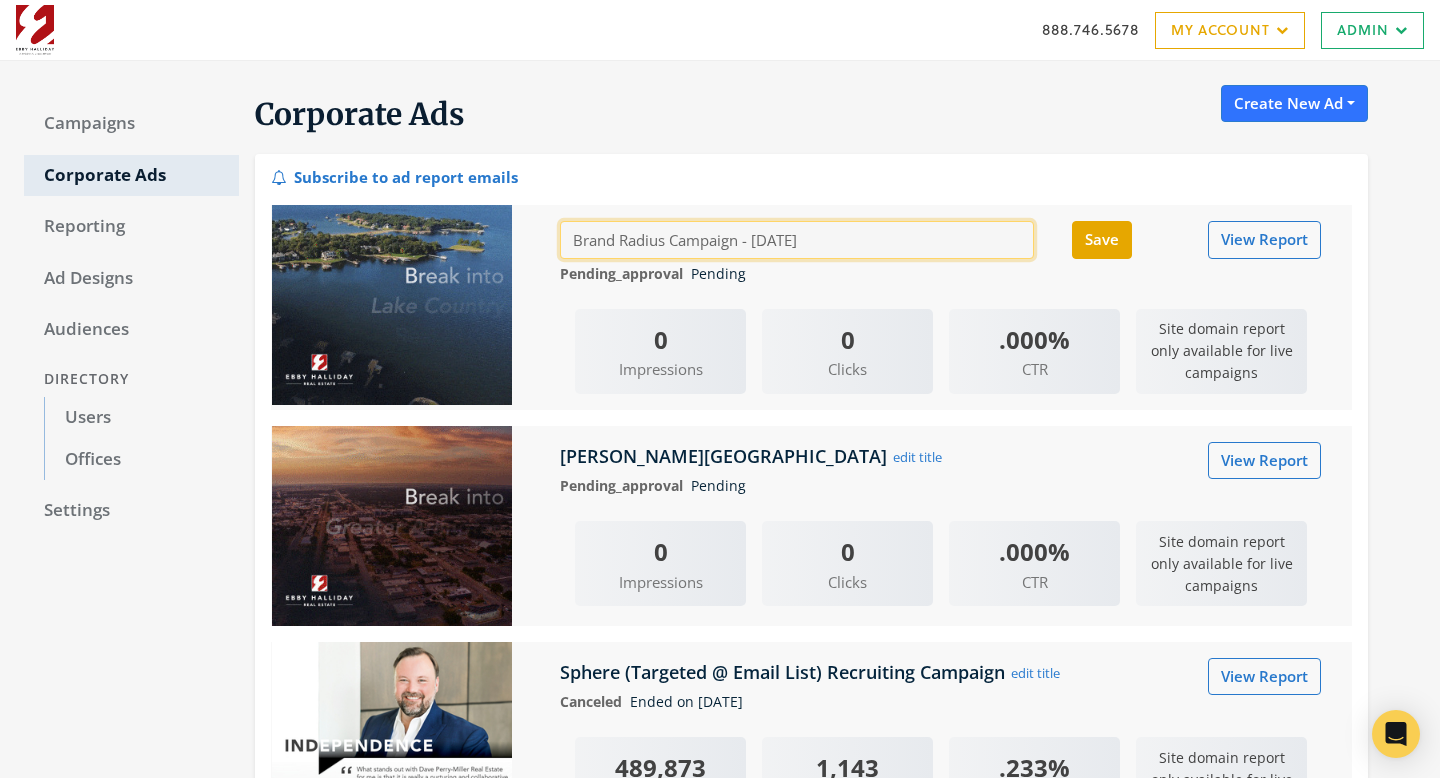 drag, startPoint x: 738, startPoint y: 243, endPoint x: 485, endPoint y: 231, distance: 253.28442 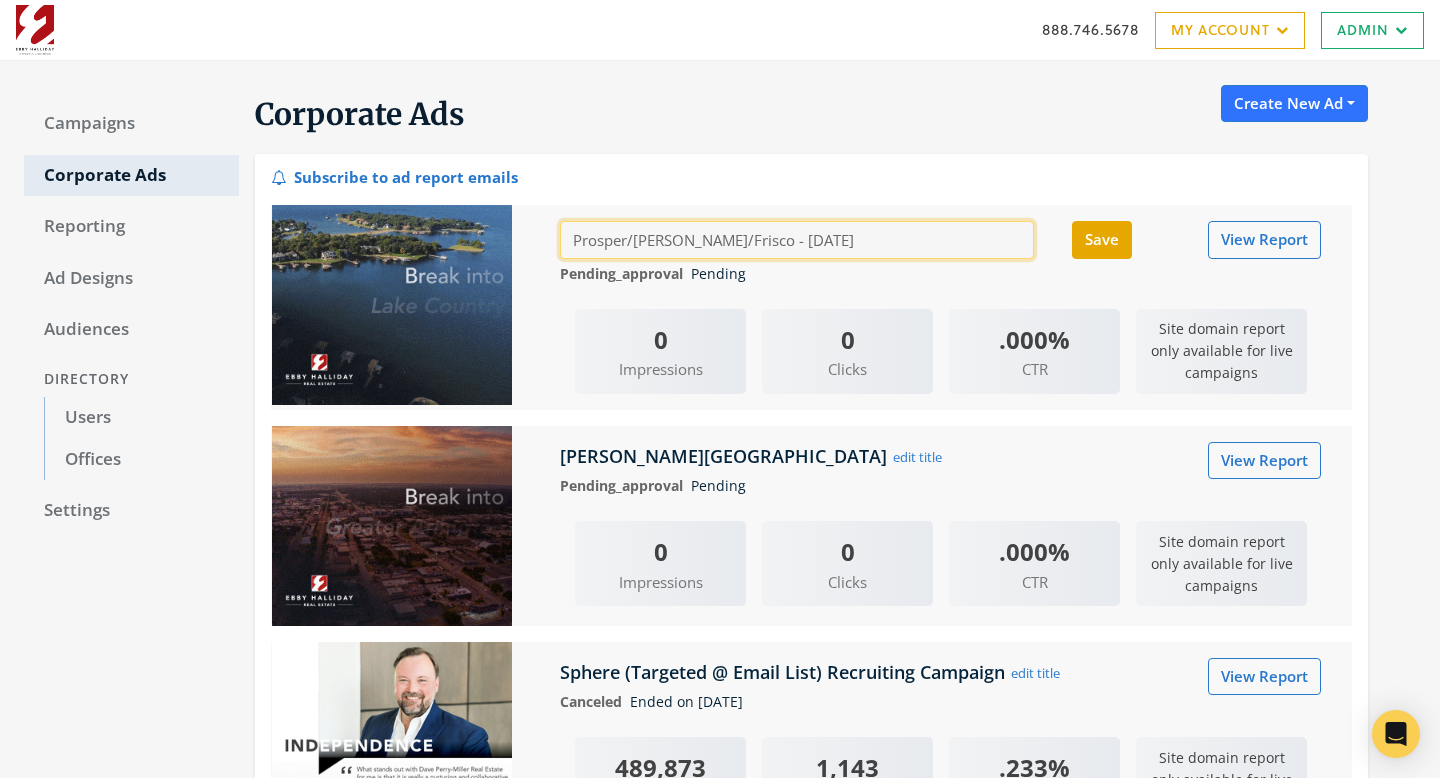 type on "Prosper/[PERSON_NAME]/Frisco - [DATE]" 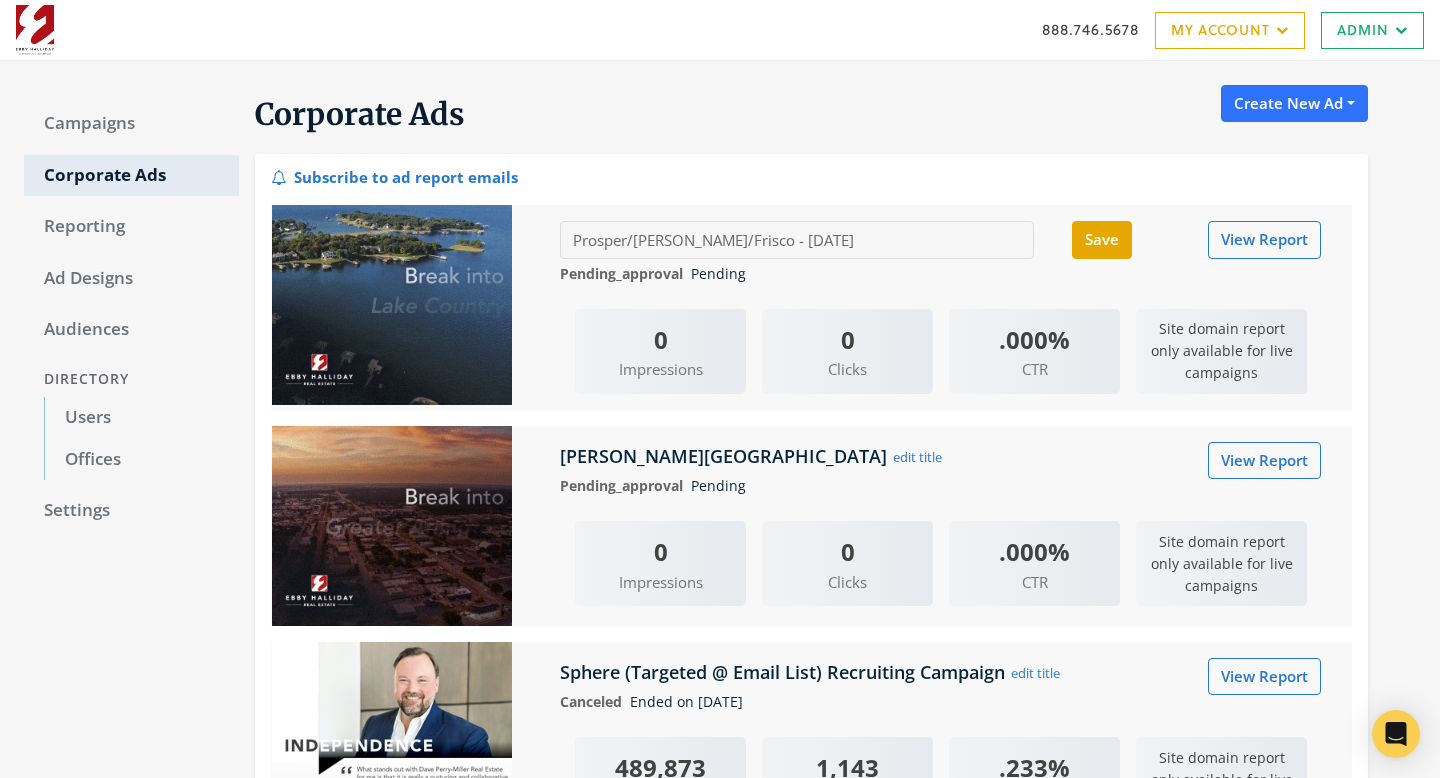 click on "Corporate Ads Create New Ad Real Estate: Ads by zip codes Real Estate: Streaming TV Commercials Real Estate: Ads for your sphere Real Estate: Ads for local areas Real Estate: Ads for retargeting Real Estate: Video Ads Real Estate: Recruiting Ads Real Estate: Digital Out Of Home Ads" at bounding box center (803, 119) 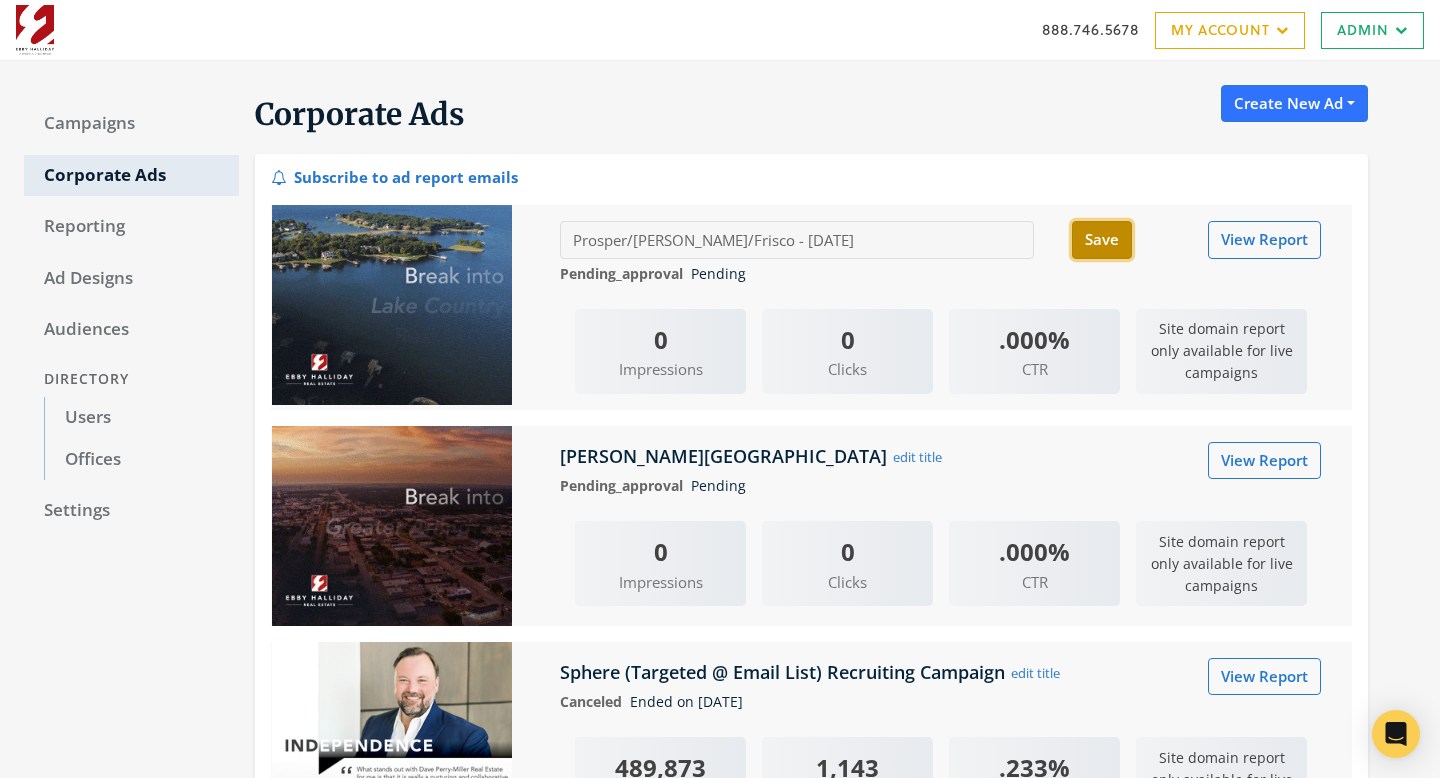click on "Save" at bounding box center [1102, 239] 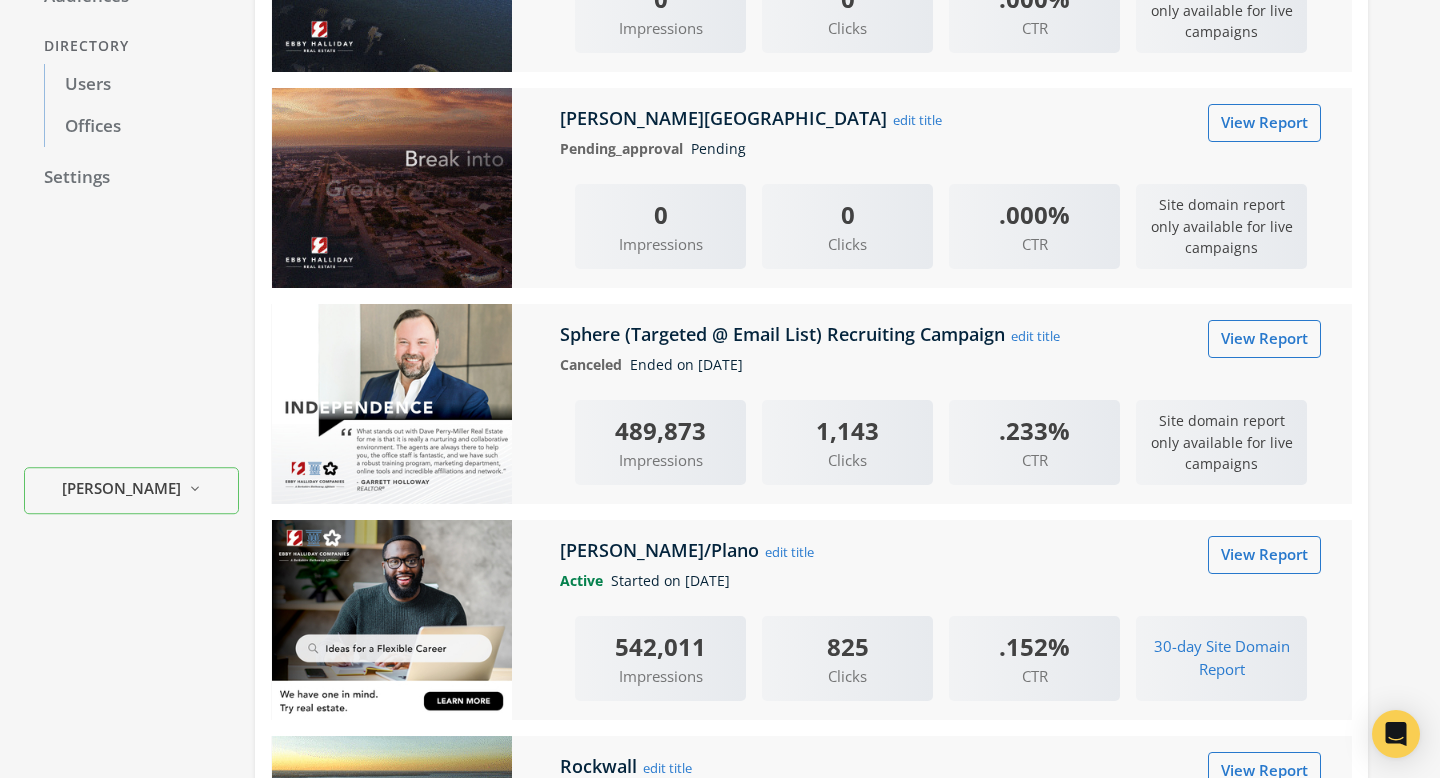 scroll, scrollTop: 0, scrollLeft: 0, axis: both 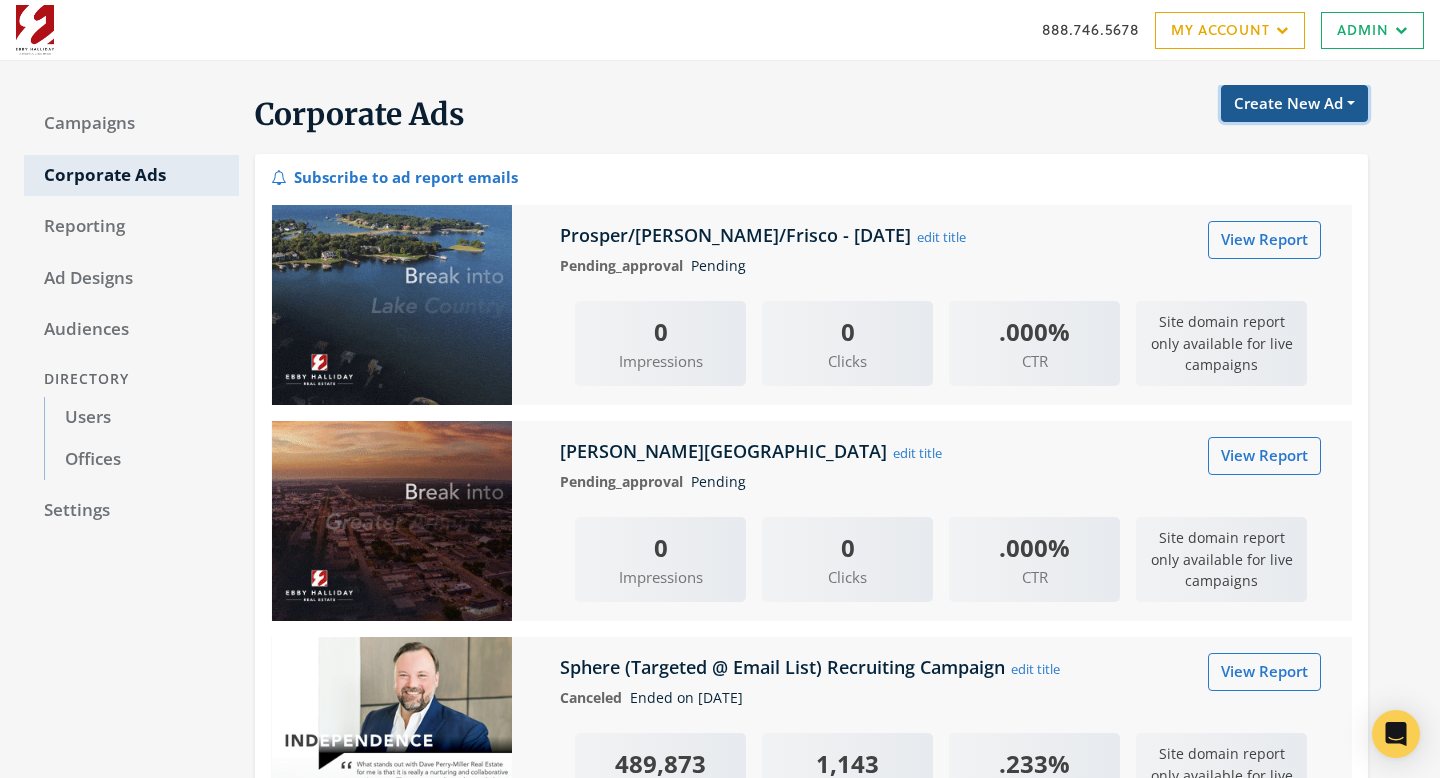 click on "Create New Ad" at bounding box center [1294, 103] 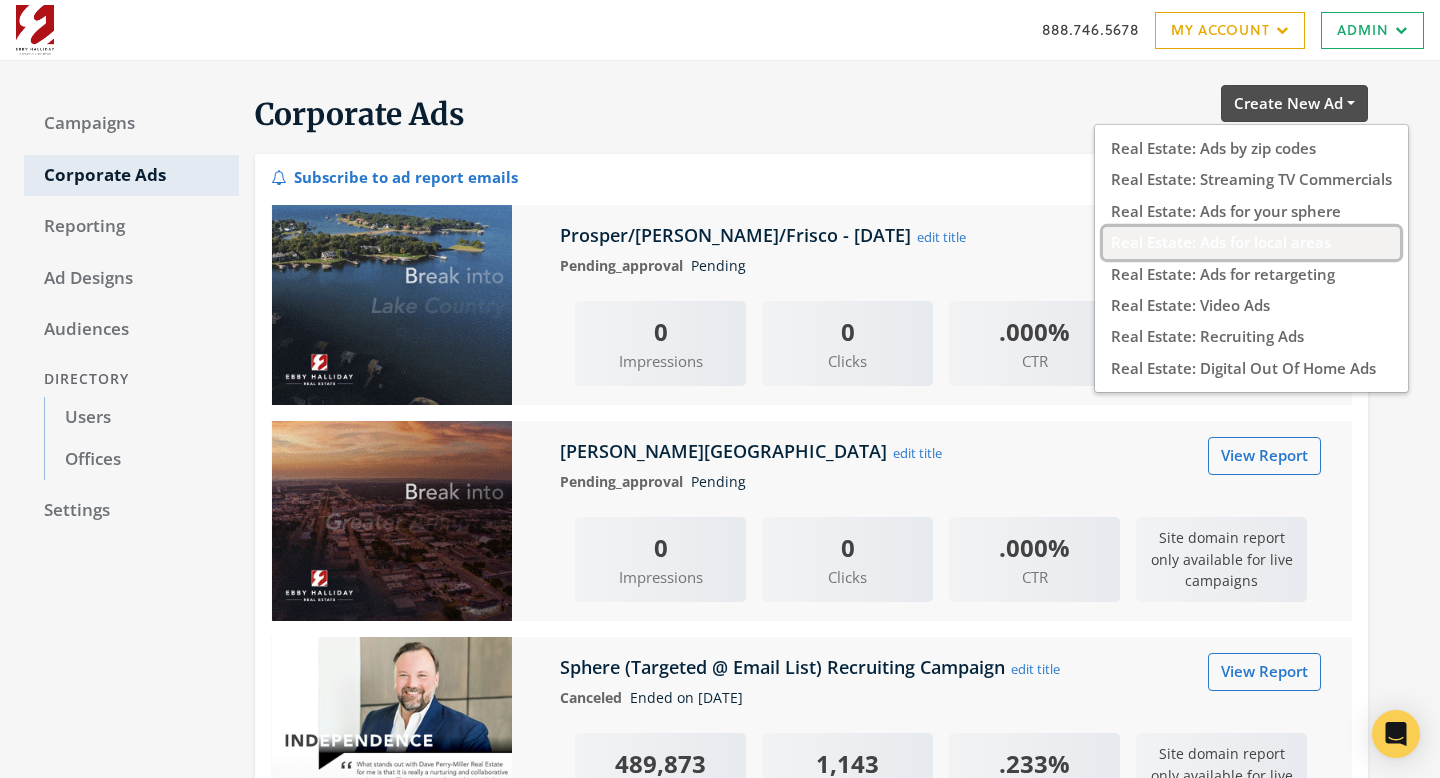 click on "Real Estate: Ads for local areas" at bounding box center (1251, 242) 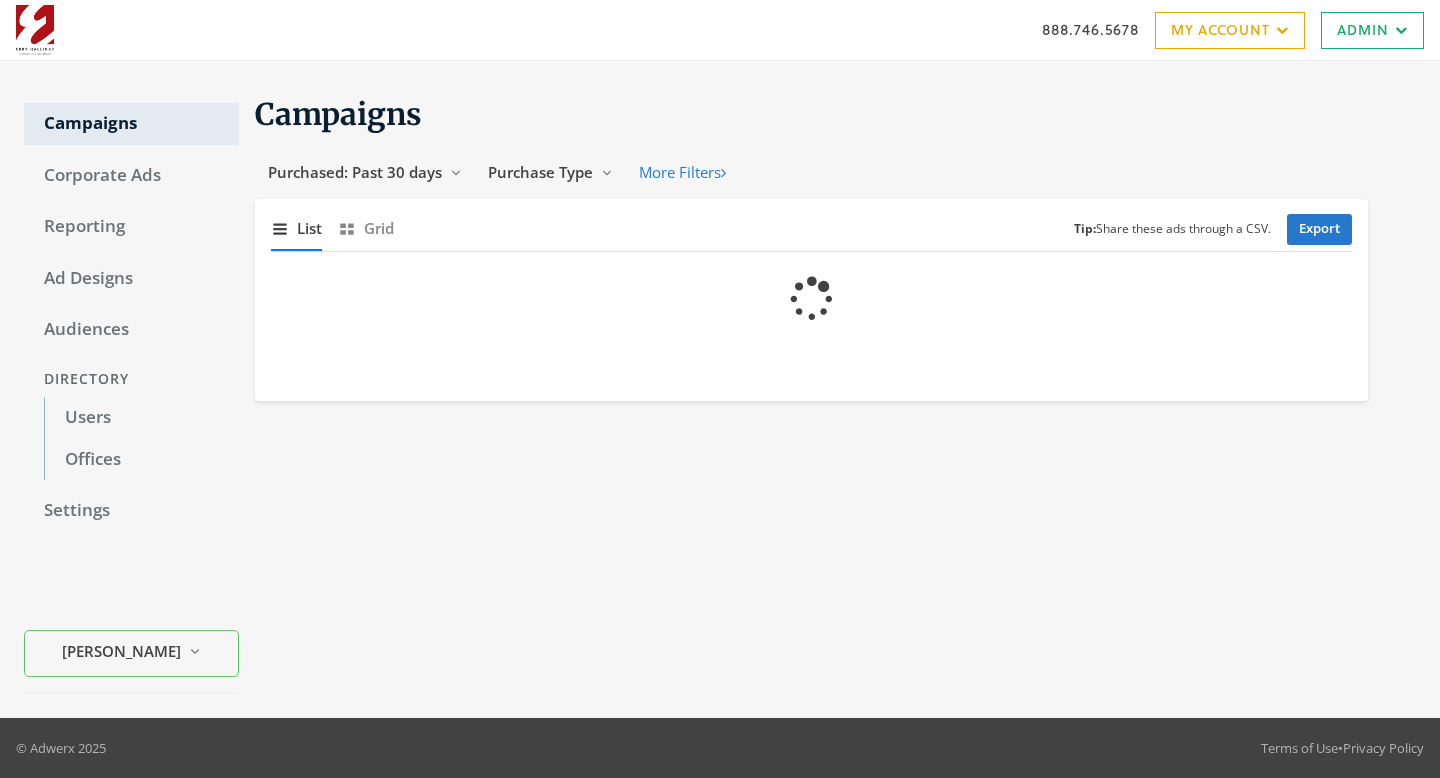 scroll, scrollTop: 0, scrollLeft: 0, axis: both 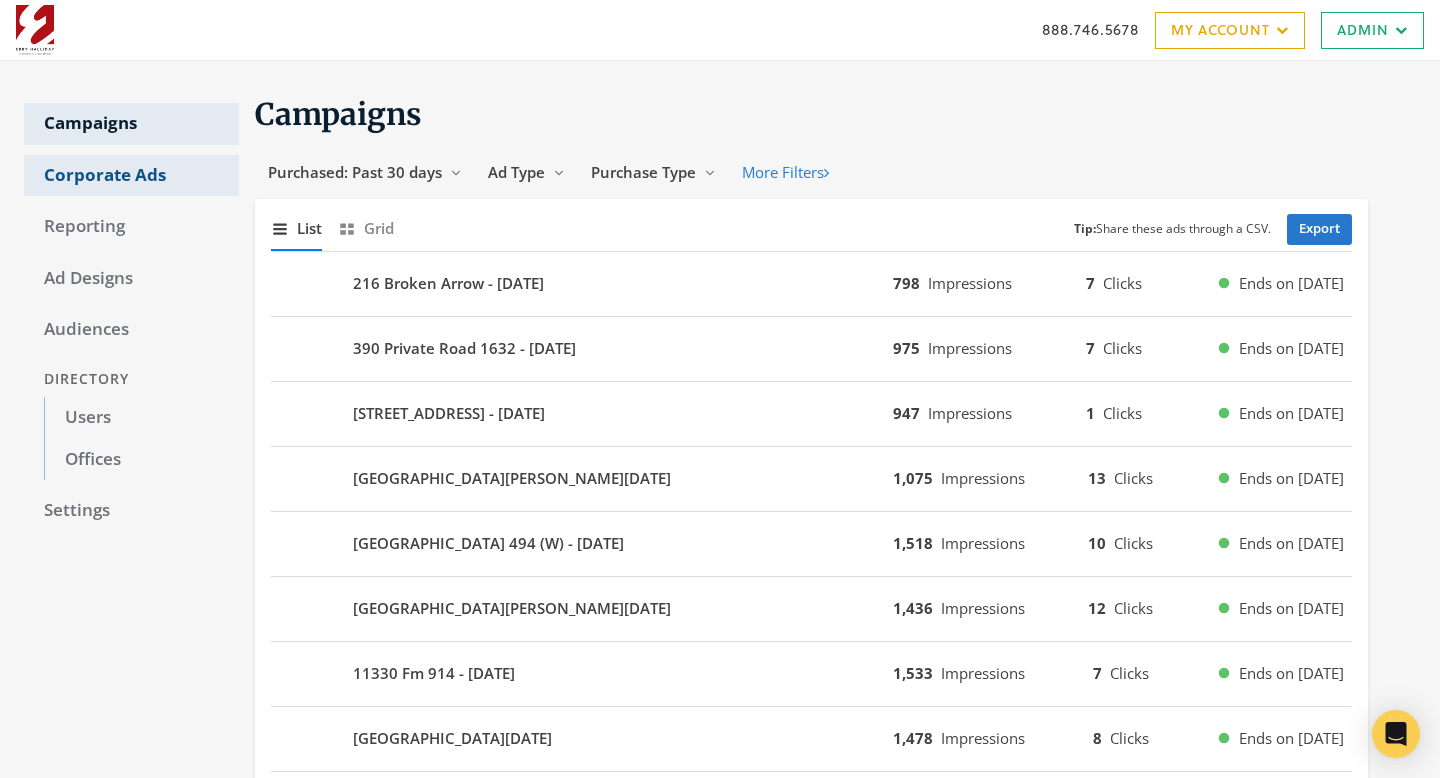 click on "Corporate Ads" at bounding box center [131, 176] 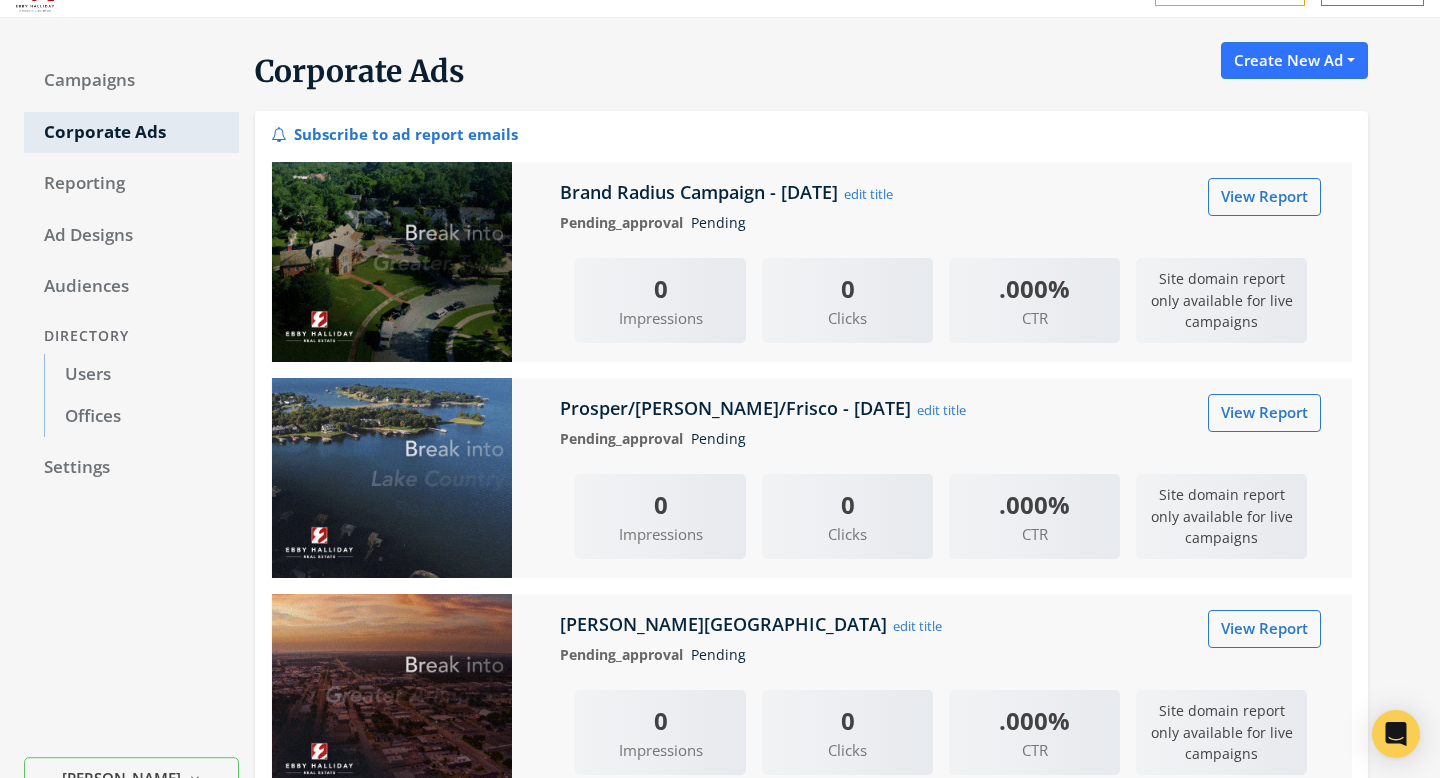 scroll, scrollTop: 0, scrollLeft: 0, axis: both 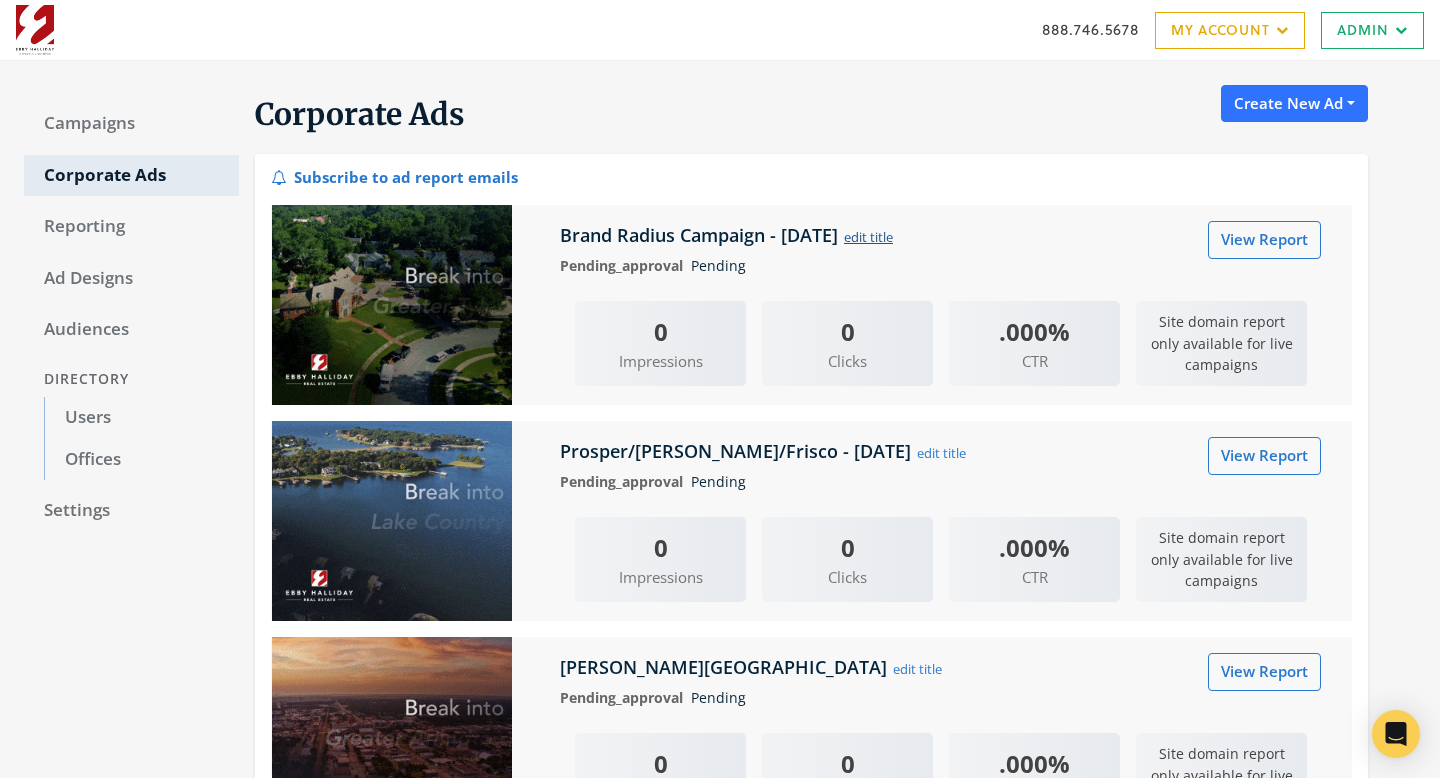 click on "edit title" at bounding box center [868, 237] 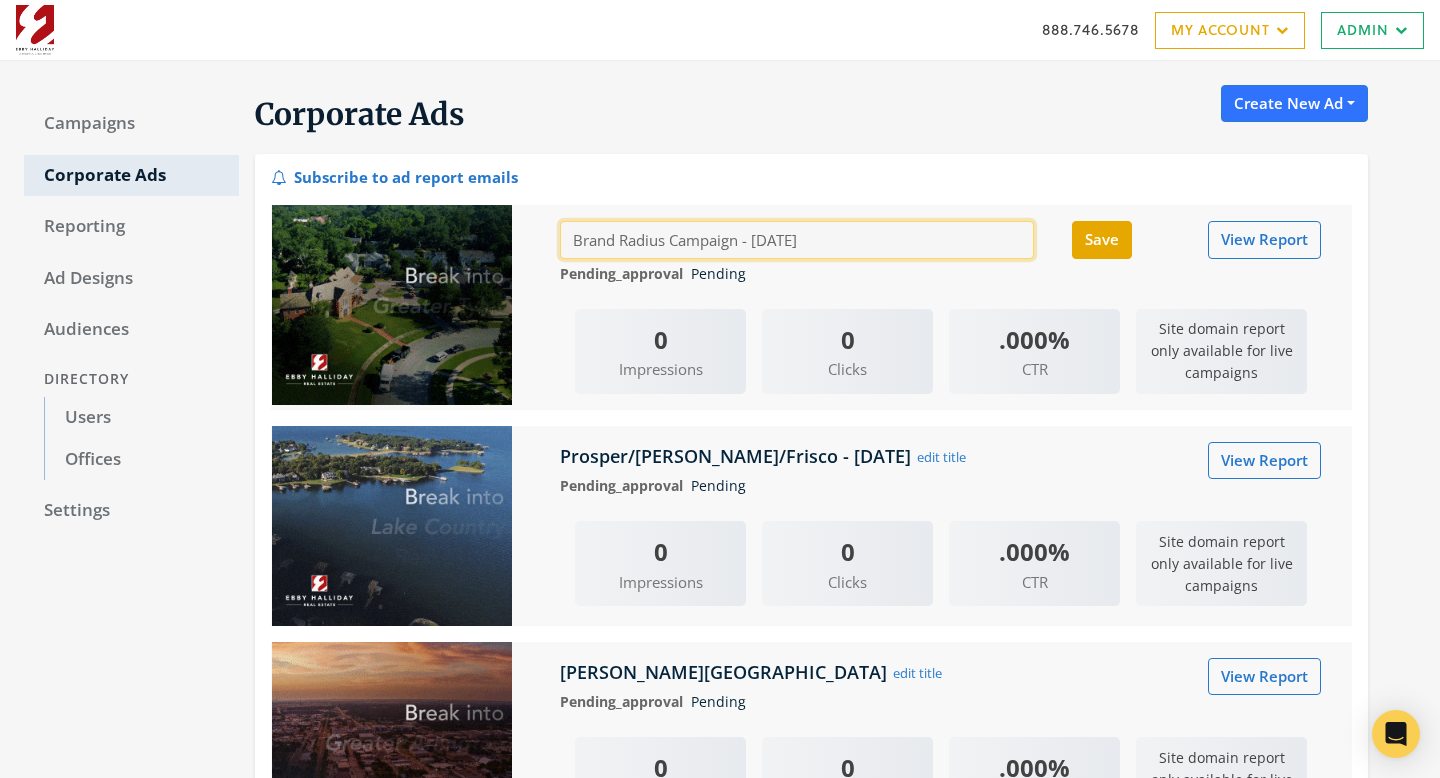 drag, startPoint x: 739, startPoint y: 238, endPoint x: 552, endPoint y: 215, distance: 188.40913 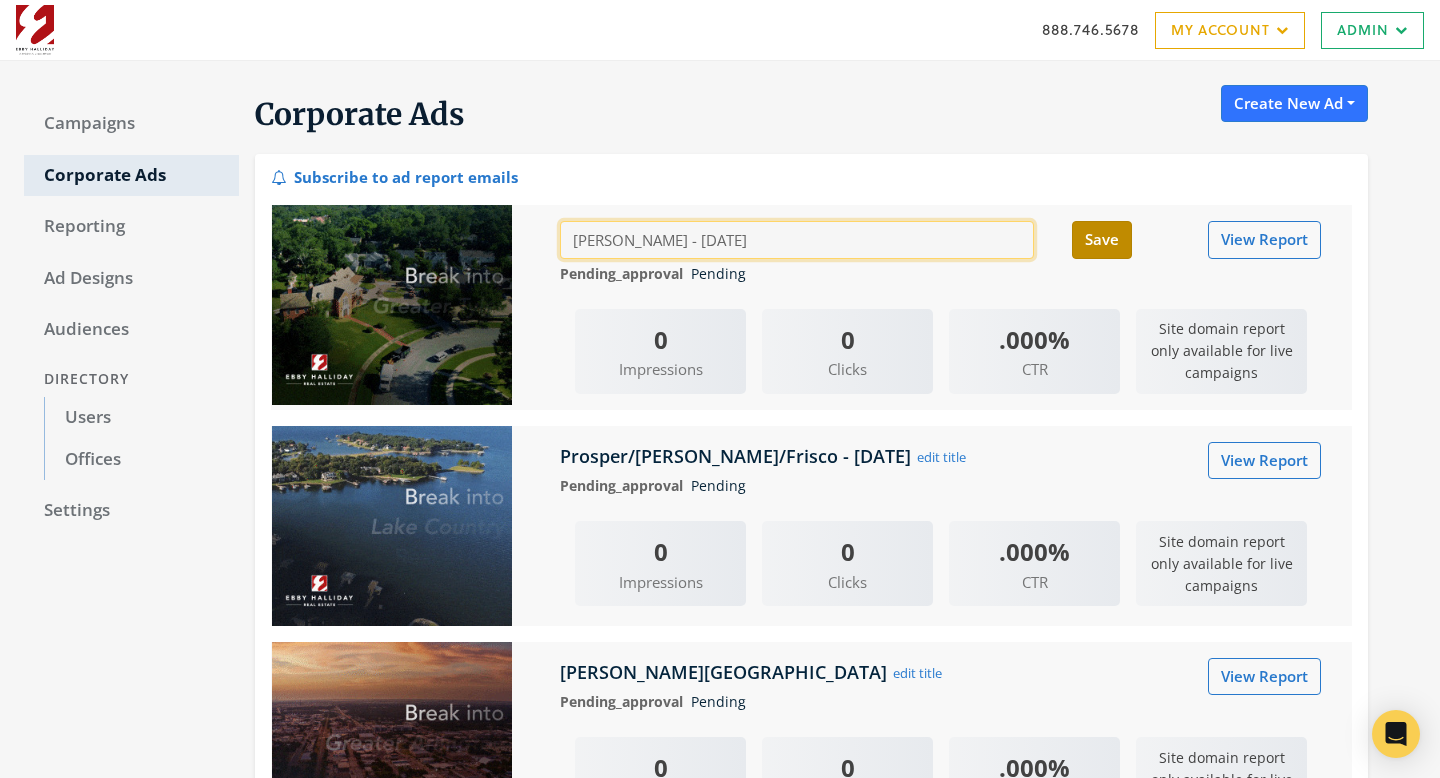 type on "[PERSON_NAME] - [DATE]" 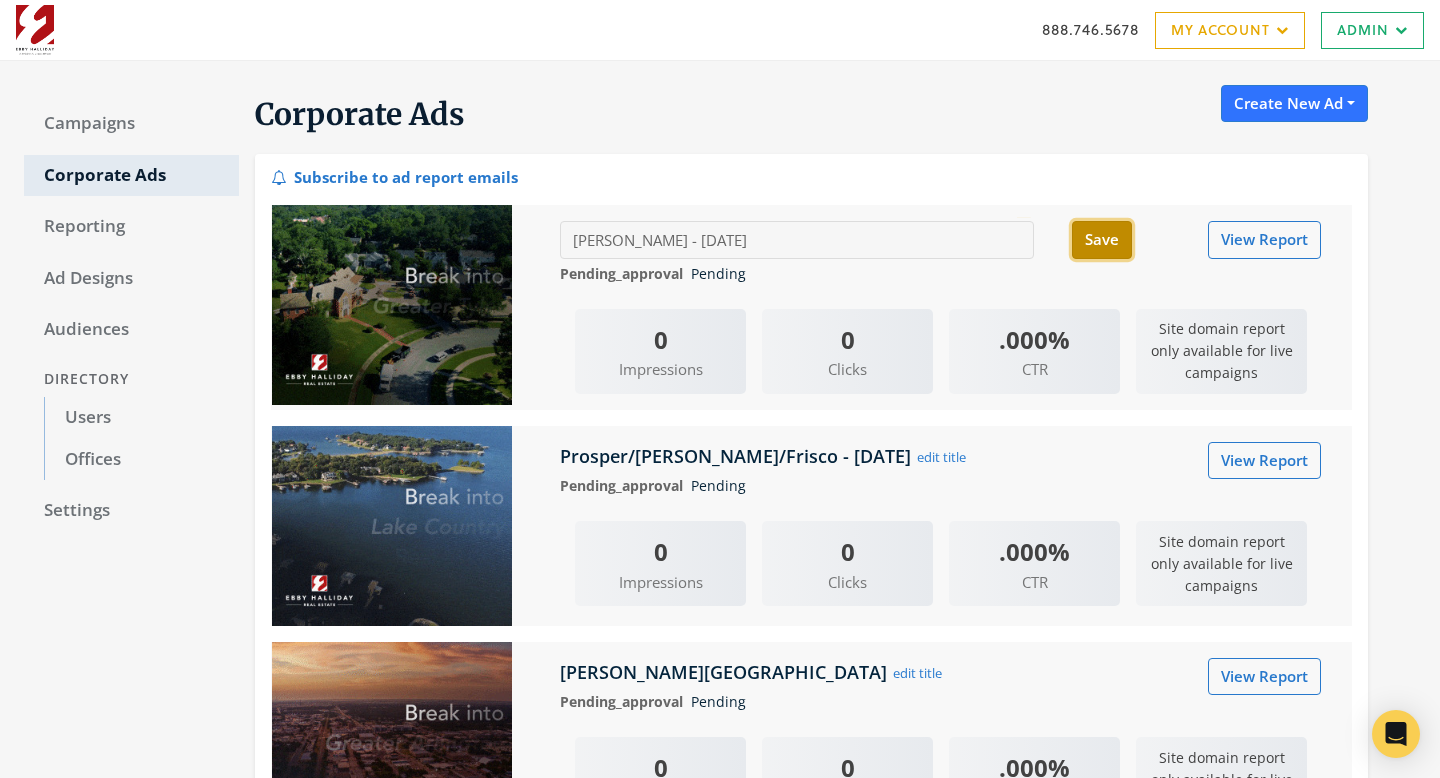 click on "Save" at bounding box center (1102, 239) 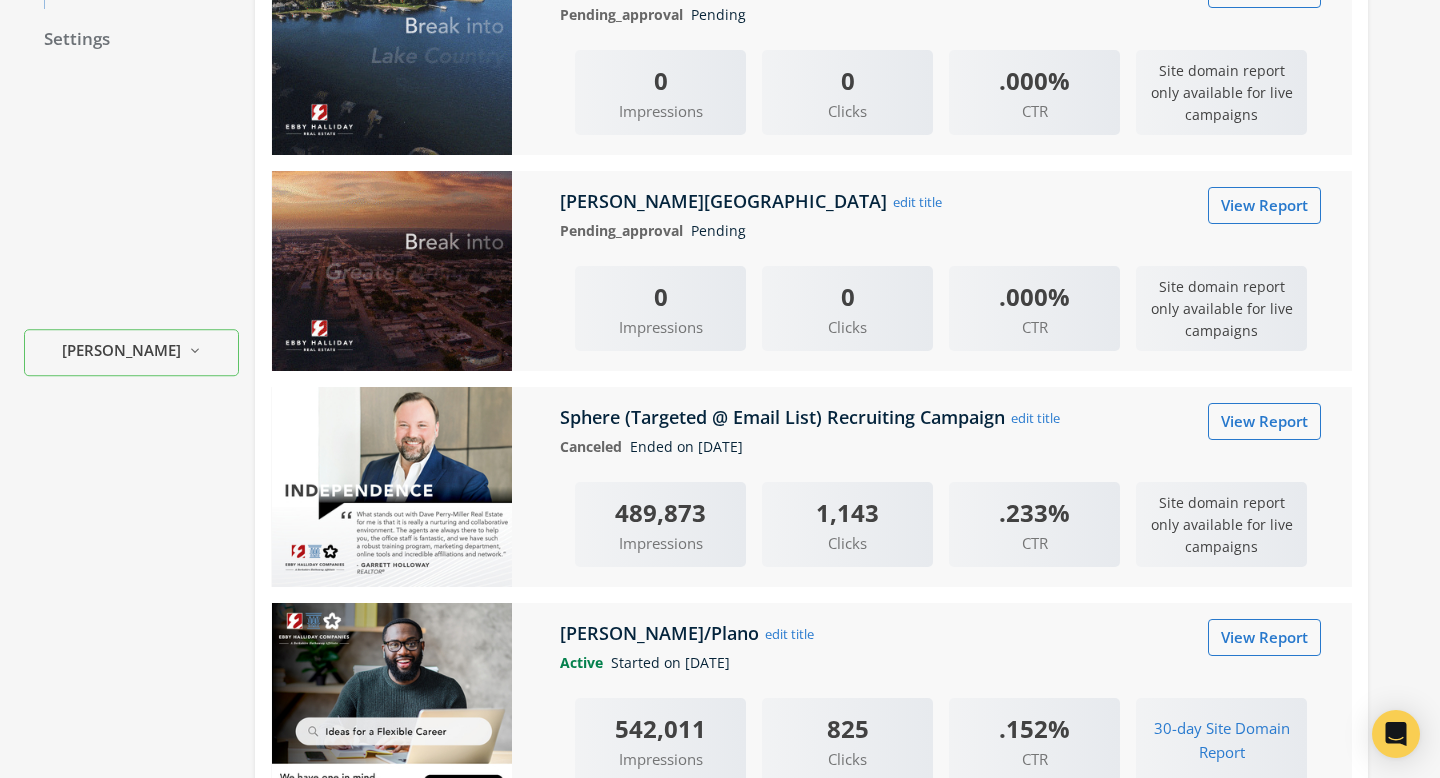 scroll, scrollTop: 604, scrollLeft: 0, axis: vertical 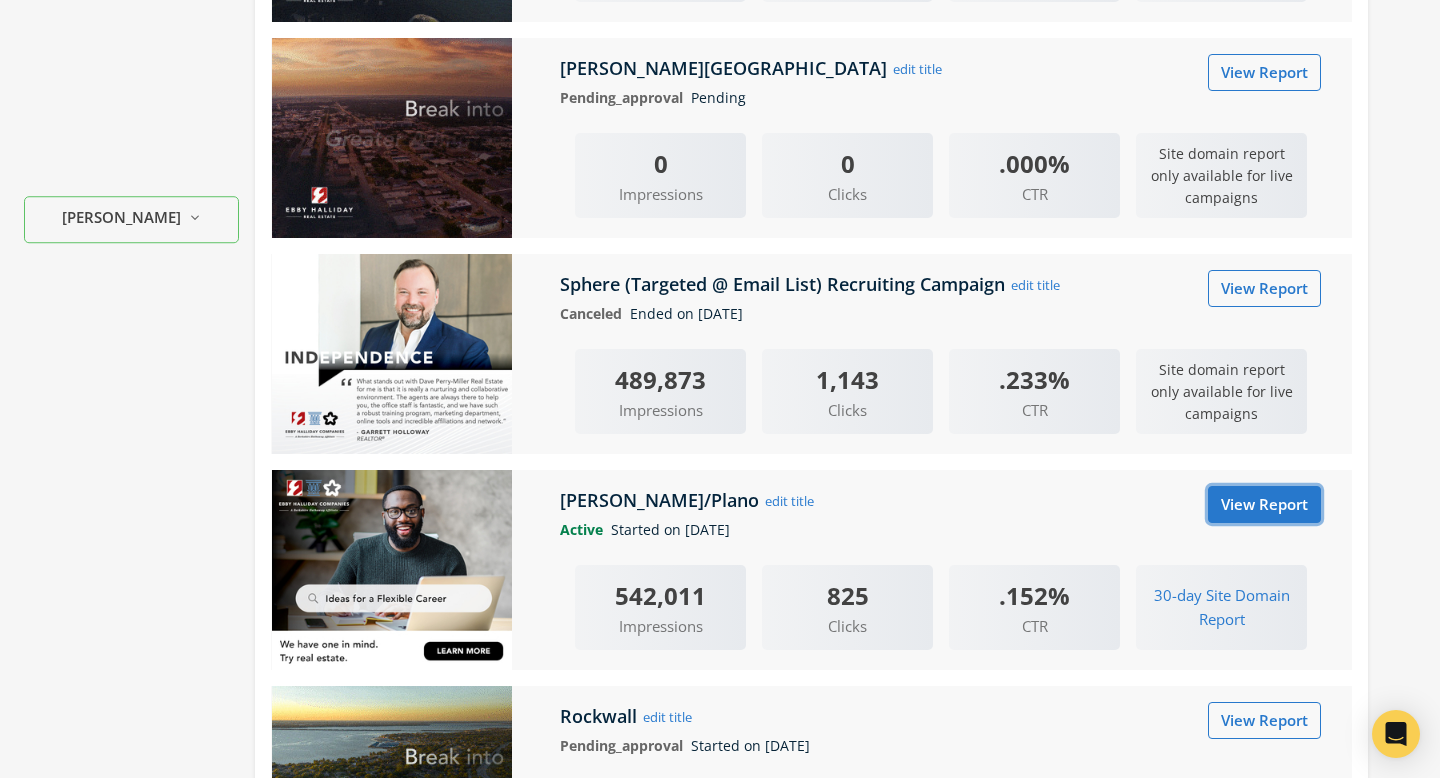 click on "View Report" at bounding box center (1264, 504) 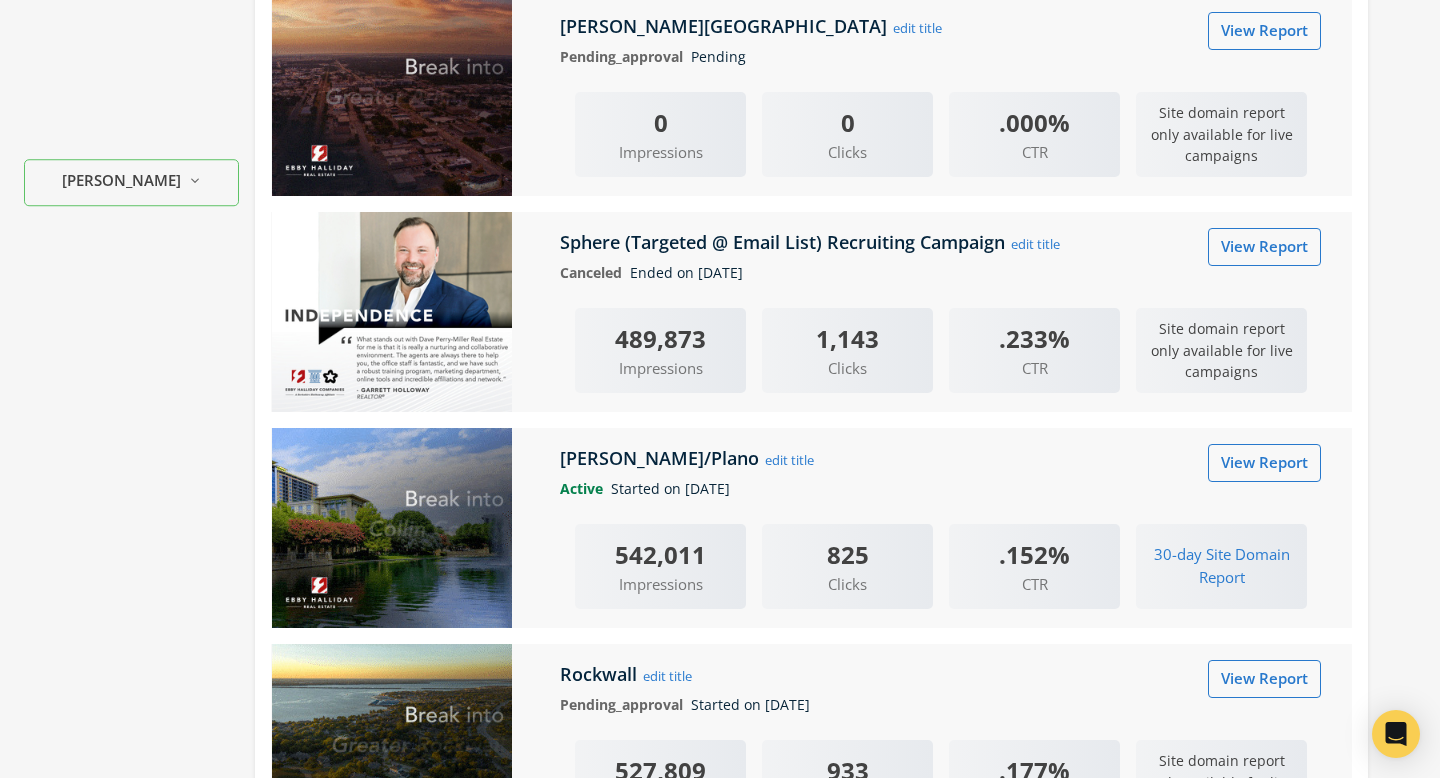 scroll, scrollTop: 706, scrollLeft: 0, axis: vertical 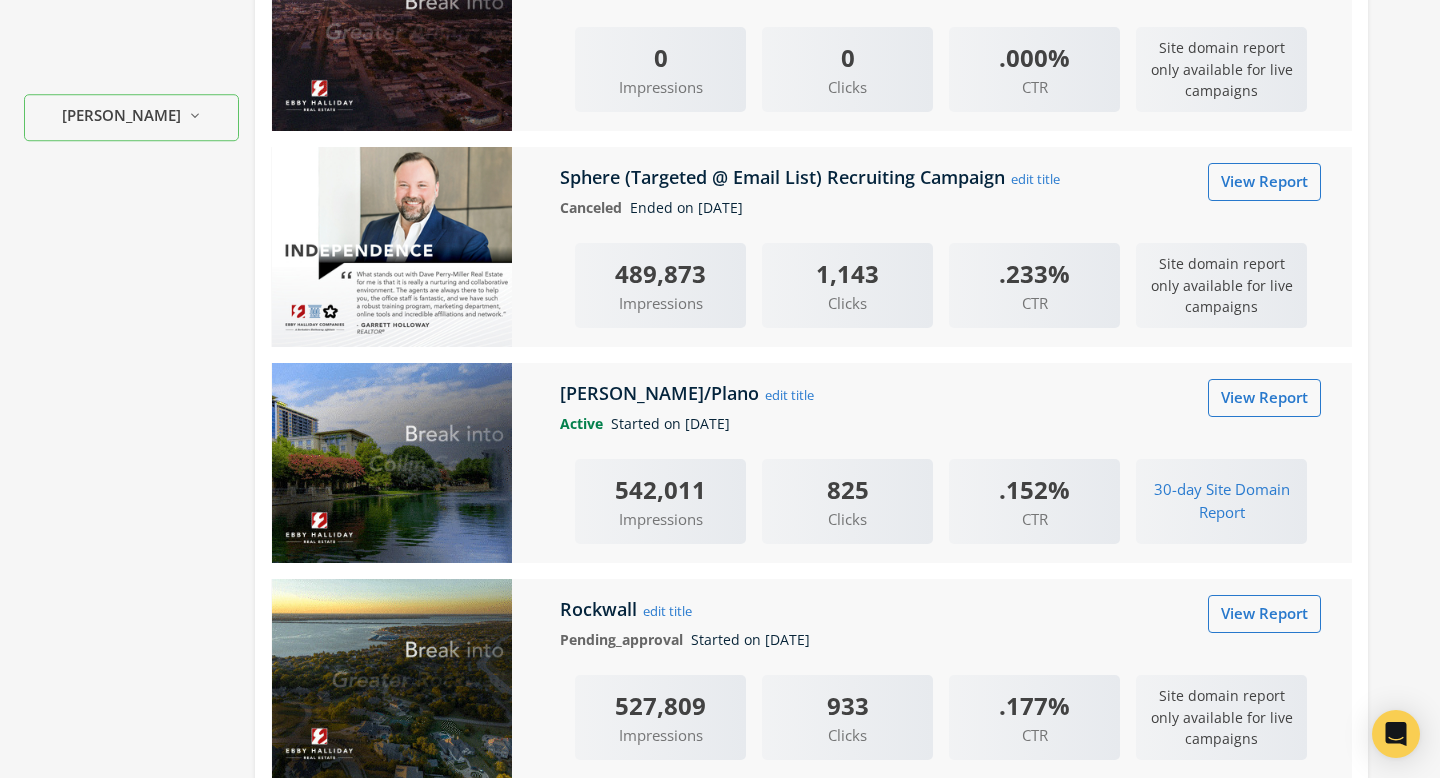 click on "Corporate Ads Create New Ad Real Estate: Ads by zip codes Real Estate: Streaming TV Commercials Real Estate: Ads for your sphere Real Estate: Ads for local areas Real Estate: Ads for retargeting Real Estate: Video Ads Real Estate: Recruiting Ads Real Estate: Digital Out Of Home Ads Subscribe to ad report emails [PERSON_NAME] - [DATE]   edit title View Report Pending_approval Pending 0 Impressions 0 Clicks .000% CTR Site domain report only available for live campaigns [PERSON_NAME]/[PERSON_NAME]/Frisco - [DATE]   edit title View Report Pending_approval Pending 0 Impressions 0 Clicks .000% CTR Site domain report only available for live campaigns [GEOGRAPHIC_DATA] [GEOGRAPHIC_DATA]   edit title View Report Pending_approval Pending 0 Impressions 0 Clicks .000% CTR Site domain report only available for live campaigns Sphere (Targeted @ Email List) Recruiting Campaign   edit title View Report Canceled Ended on [DATE] 489,873 Impressions 1,143 Clicks .233% CTR Site domain report only available for live campaigns [PERSON_NAME]/Plano   825" at bounding box center (827, 124) 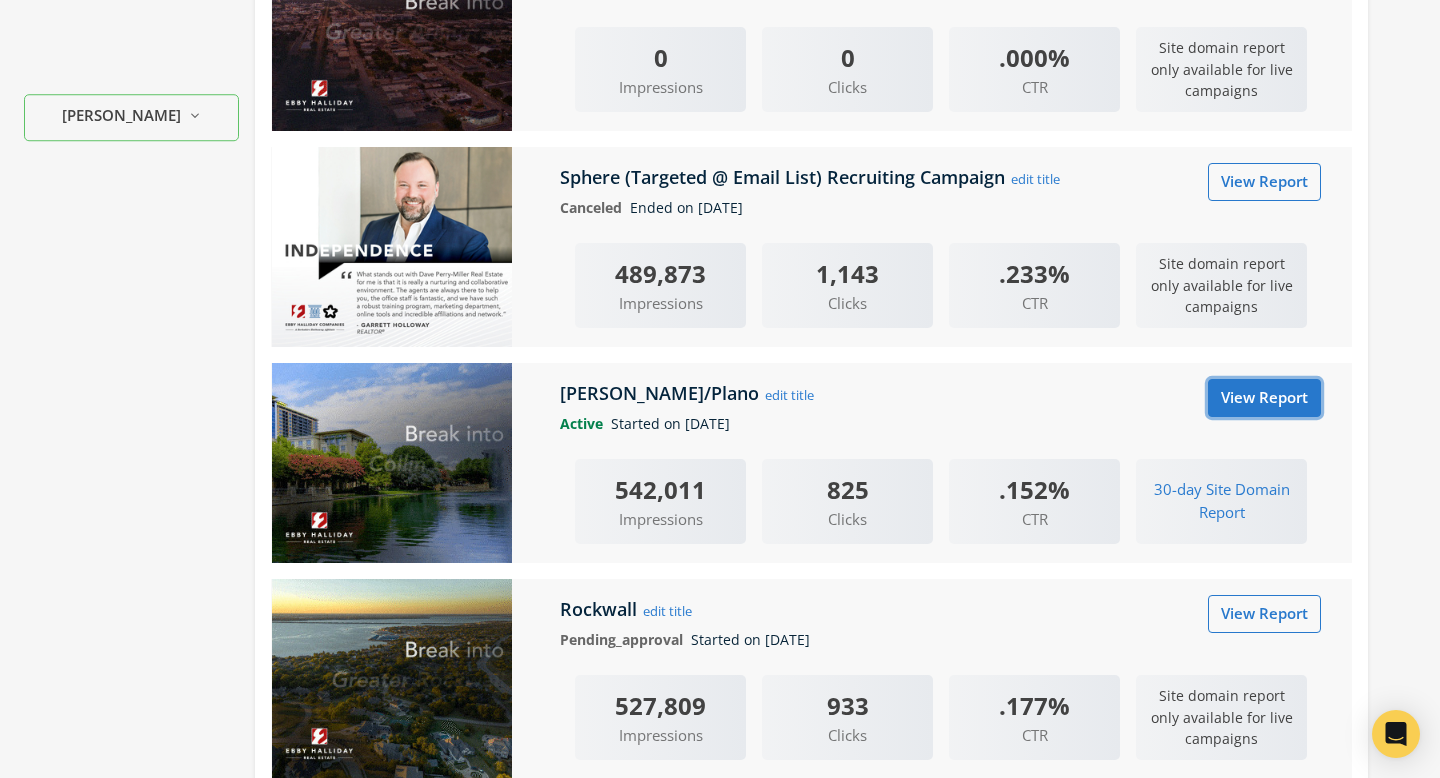 click on "View Report" at bounding box center [1264, 397] 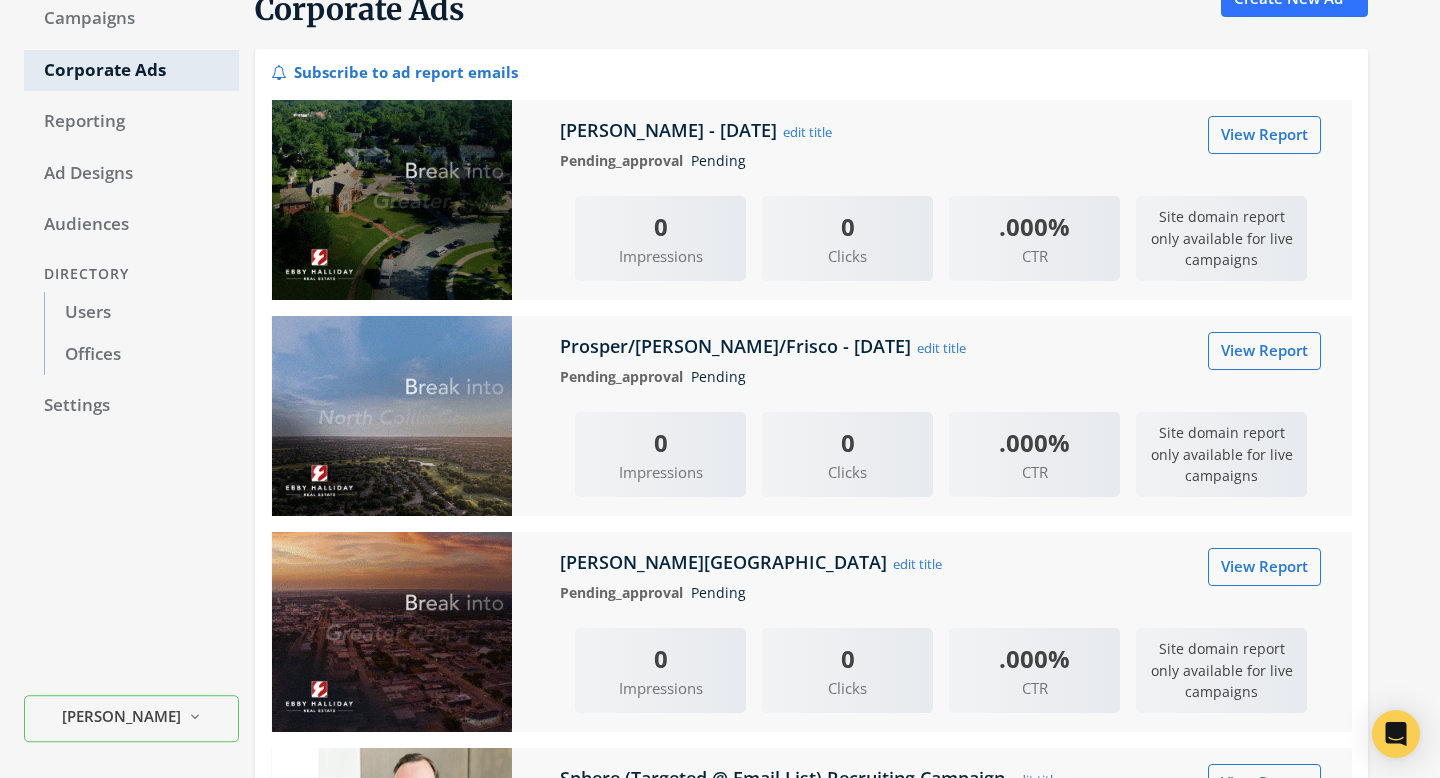 scroll, scrollTop: 173, scrollLeft: 0, axis: vertical 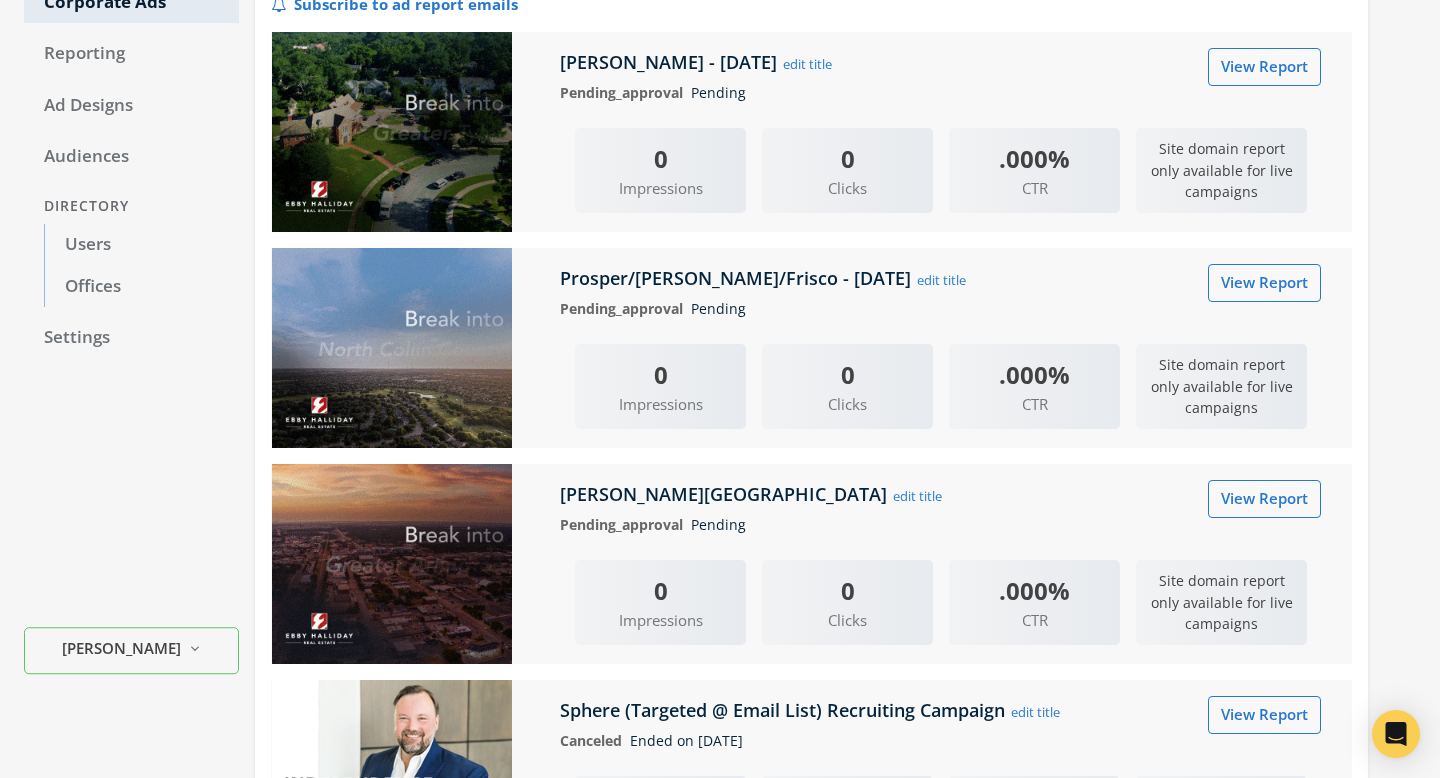 click on "Corporate Ads Create New Ad Real Estate: Ads by zip codes Real Estate: Streaming TV Commercials Real Estate: Ads for your sphere Real Estate: Ads for local areas Real Estate: Ads for retargeting Real Estate: Video Ads Real Estate: Recruiting Ads Real Estate: Digital Out Of Home Ads Subscribe to ad report emails Tyler - 2025-07-21   edit title View Report Pending_approval Pending 0 Impressions 0 Clicks .000% CTR Site domain report only available for live campaigns Prosper/Mckinney/Frisco - 2025-07-21   edit title View Report Pending_approval Pending 0 Impressions 0 Clicks .000% CTR Site domain report only available for live campaigns Arlington Mansfield   edit title View Report Pending_approval Pending 0 Impressions 0 Clicks .000% CTR Site domain report only available for live campaigns Sphere (Targeted @ Email List) Recruiting Campaign   edit title View Report Canceled Ended on 7/21/2025 489,873 Impressions 1,143 Clicks .233% CTR Site domain report only available for live campaigns Richardson/Plano   825" at bounding box center (827, 657) 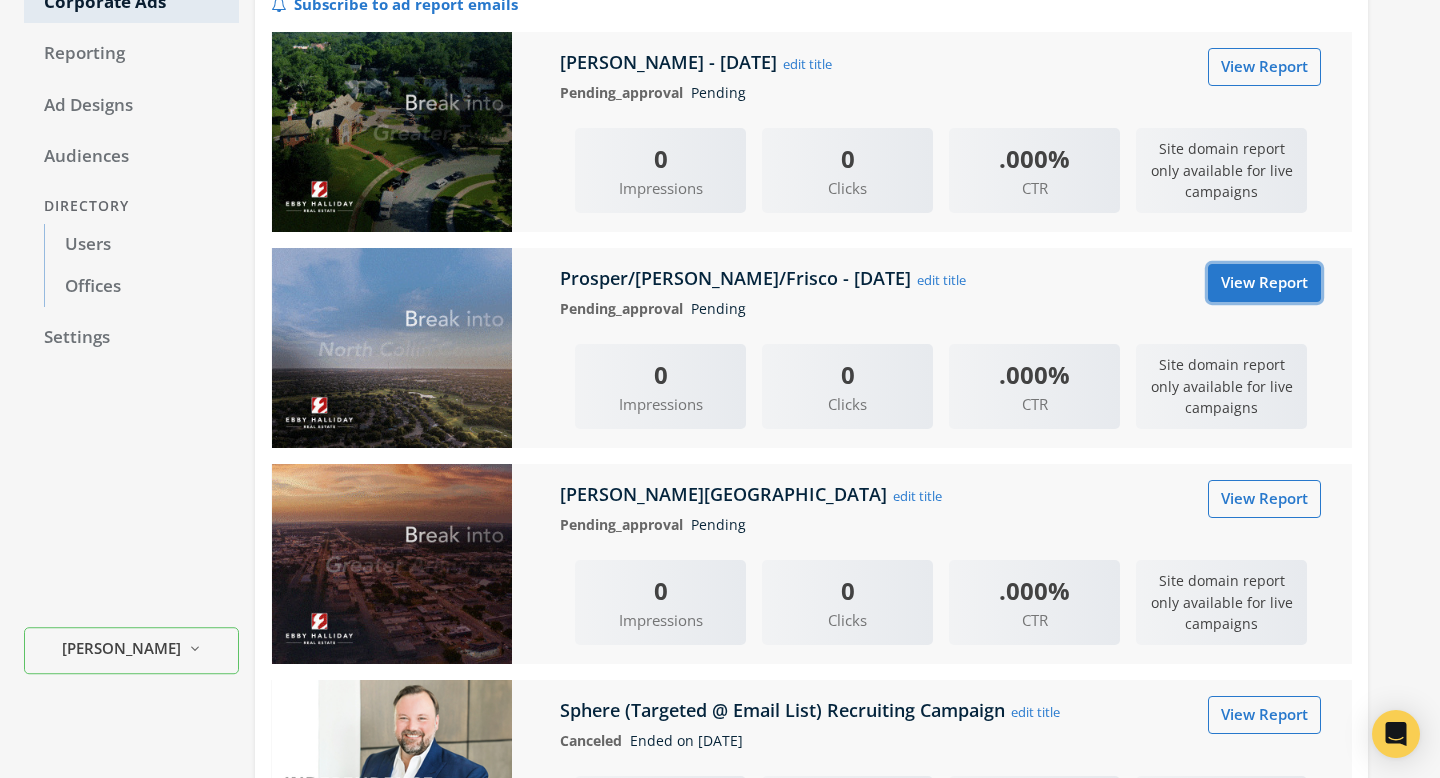 click on "View Report" at bounding box center [1264, 282] 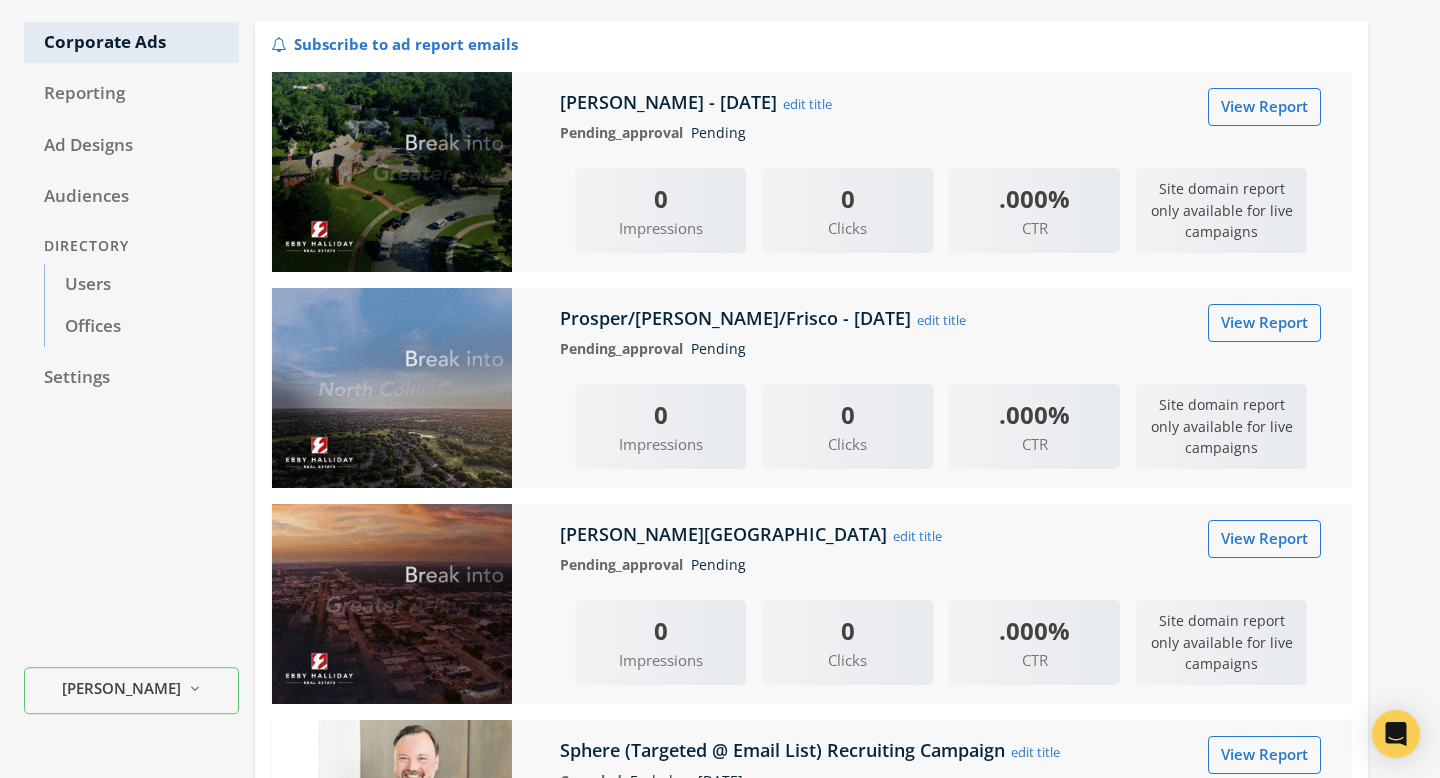 scroll, scrollTop: 0, scrollLeft: 0, axis: both 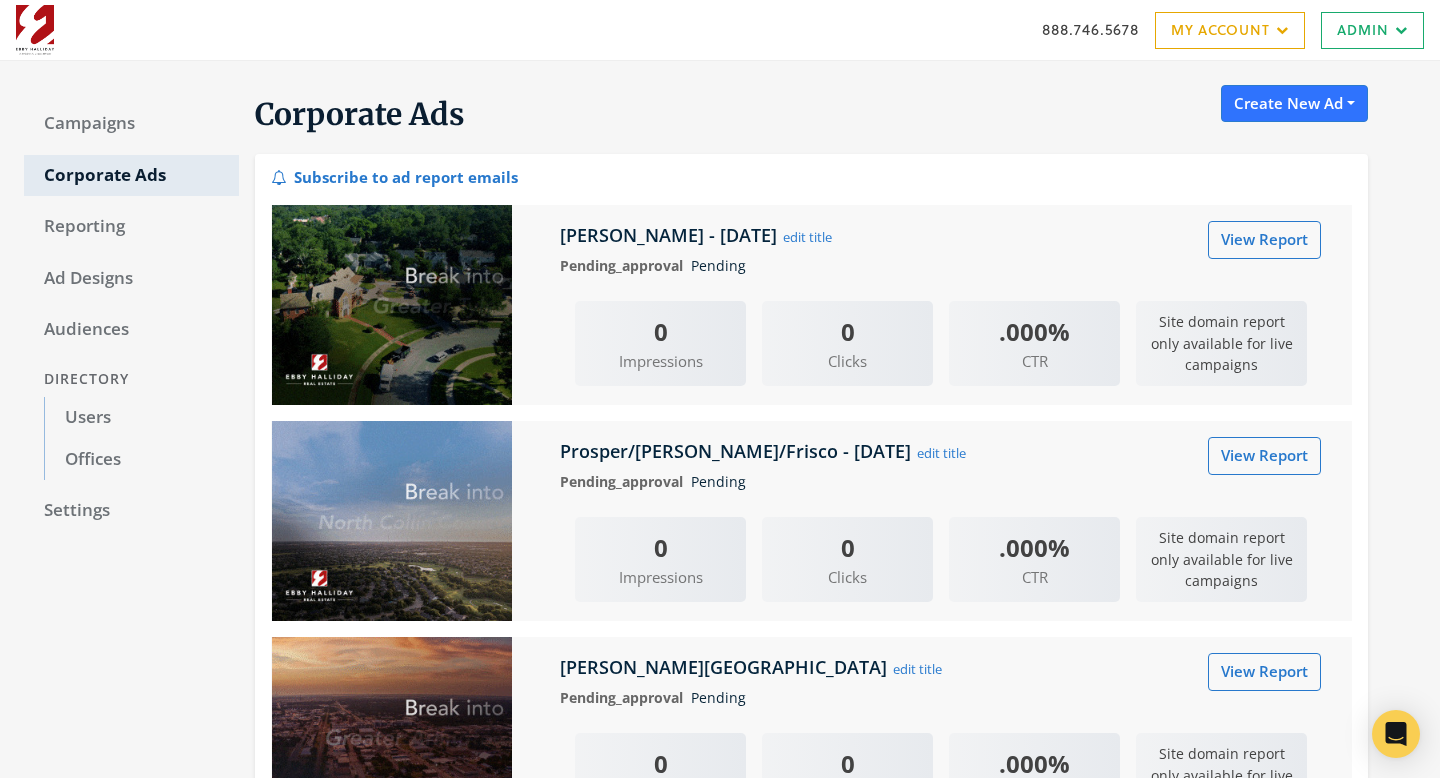 click on "Create New Ad Real Estate: Ads by zip codes Real Estate: Streaming TV Commercials Real Estate: Ads for your sphere Real Estate: Ads for local areas Real Estate: Ads for retargeting Real Estate: Video Ads Real Estate: Recruiting Ads Real Estate: Digital Out Of Home Ads" at bounding box center [1294, 119] 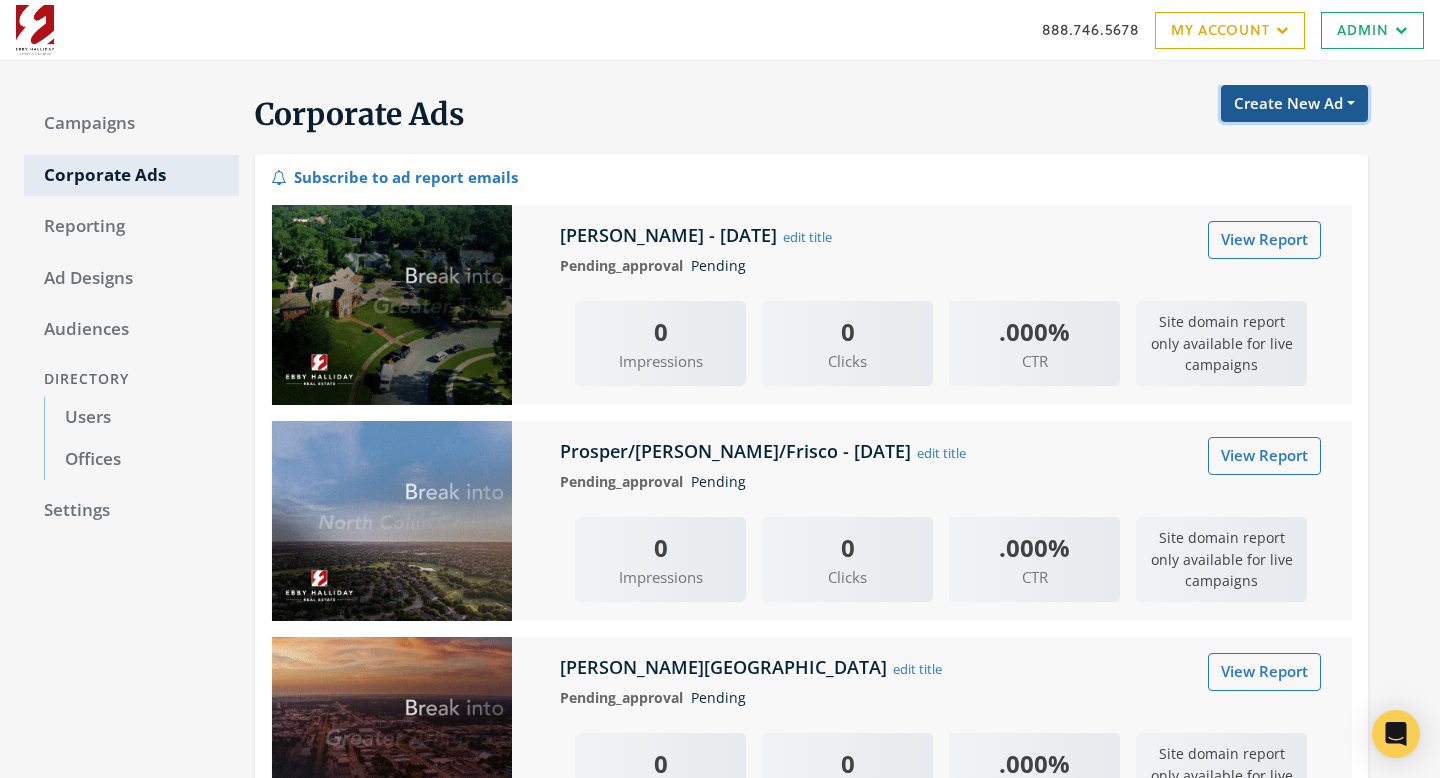 click on "Create New Ad" at bounding box center [1294, 103] 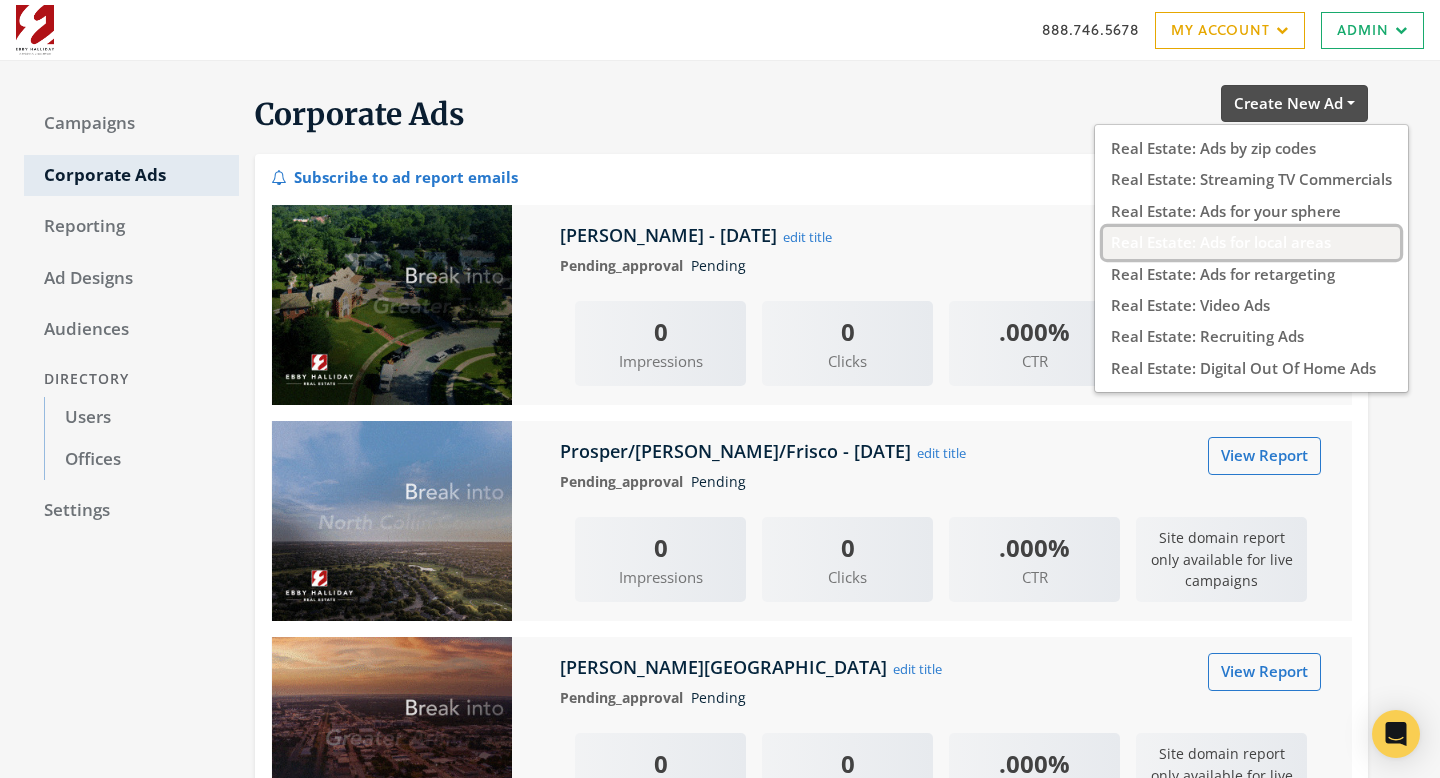 click on "Real Estate: Ads for local areas" at bounding box center (1251, 242) 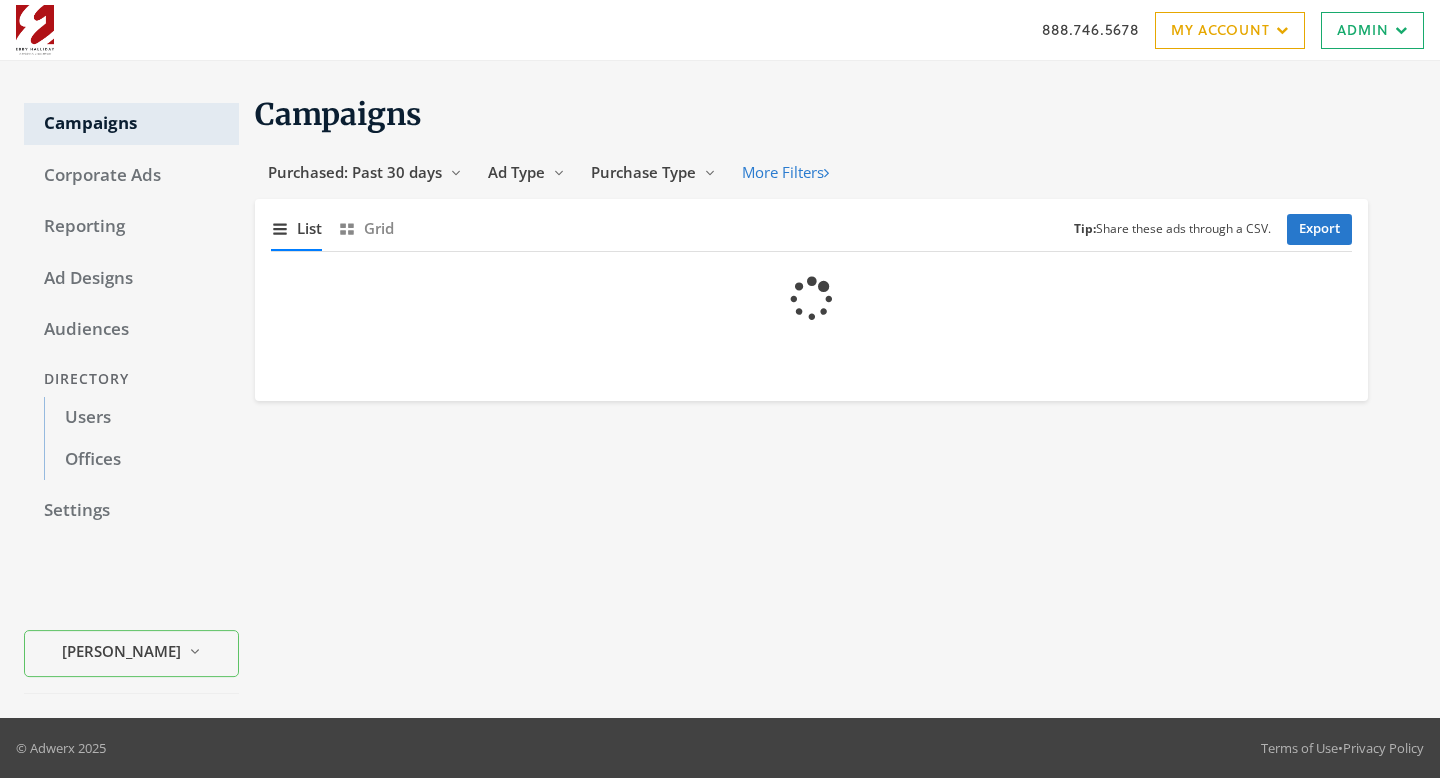 scroll, scrollTop: 0, scrollLeft: 0, axis: both 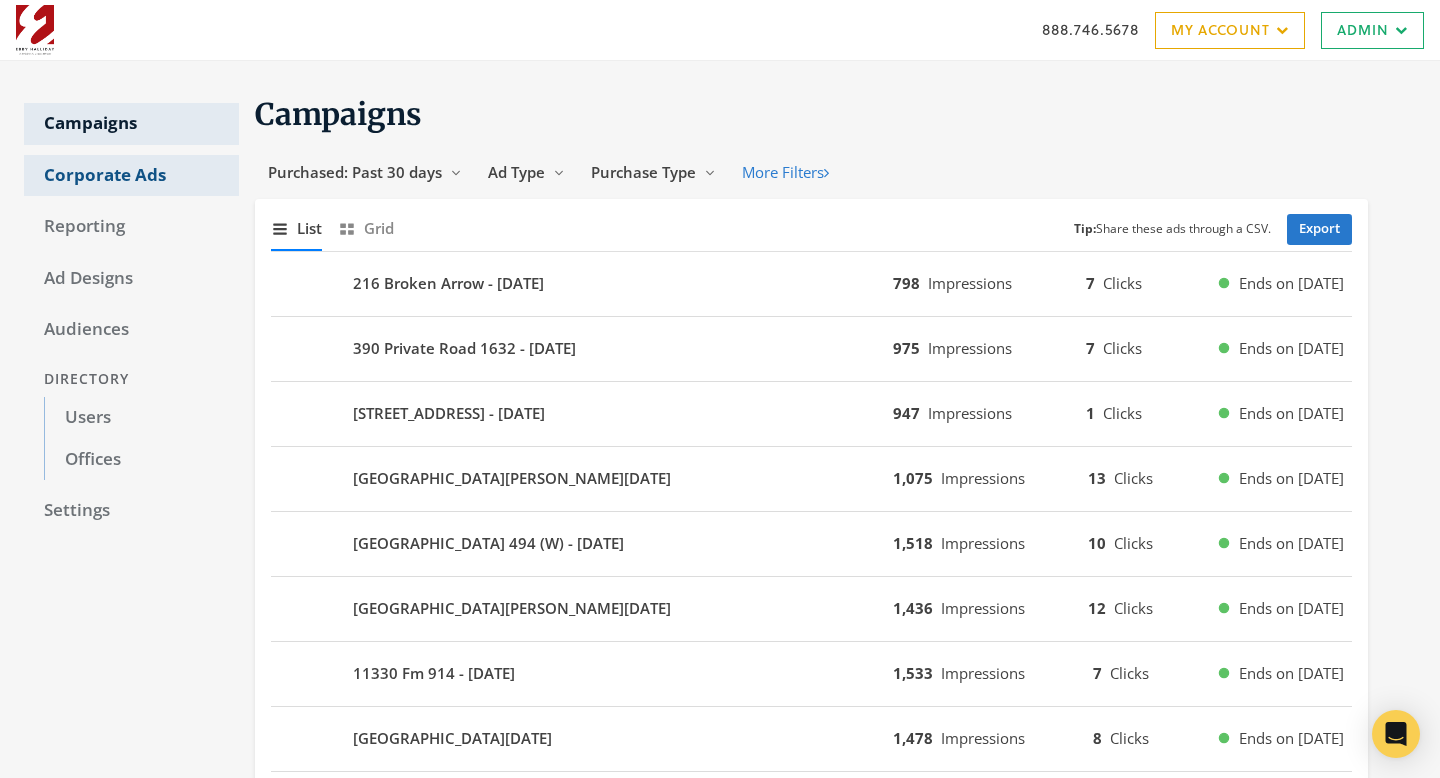 click on "Corporate Ads" at bounding box center [131, 176] 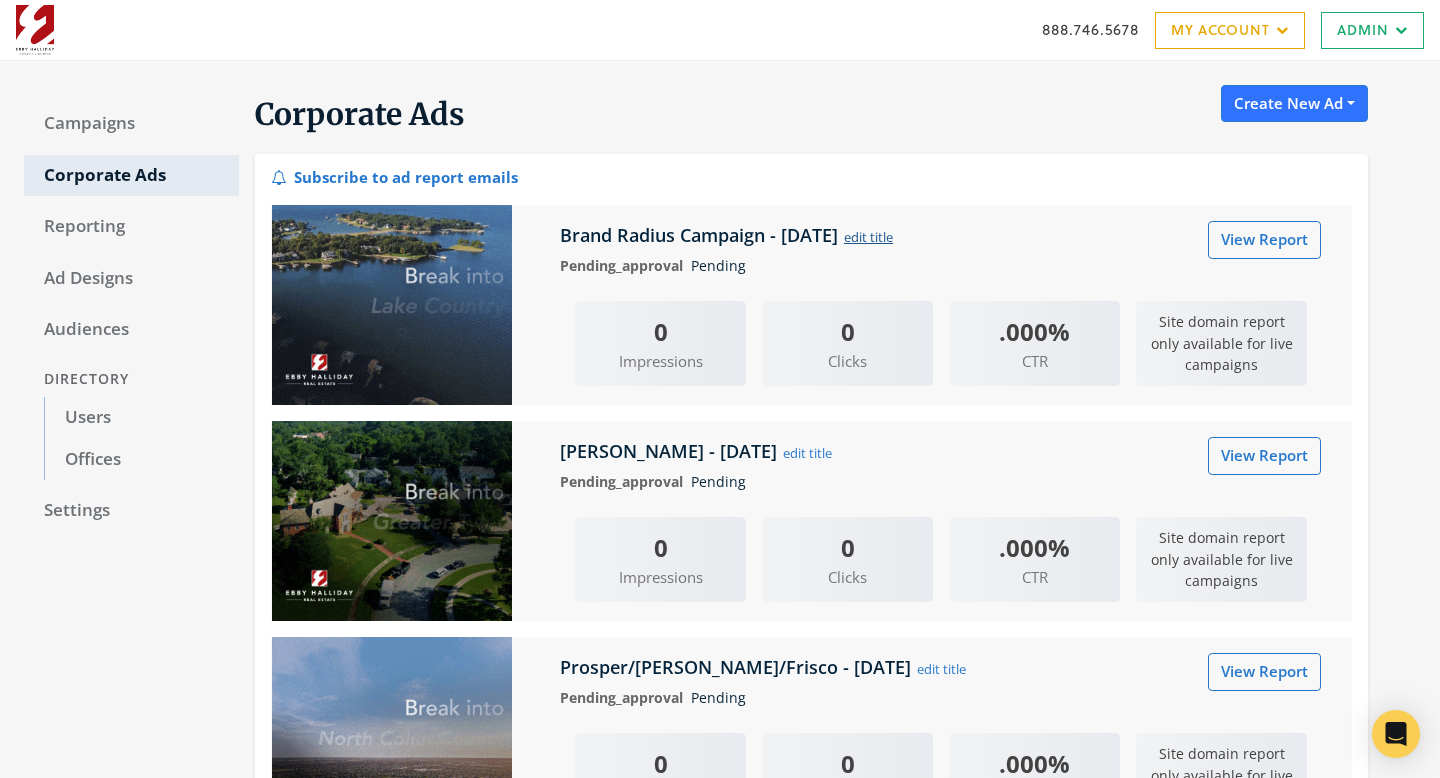 click on "edit title" at bounding box center [868, 237] 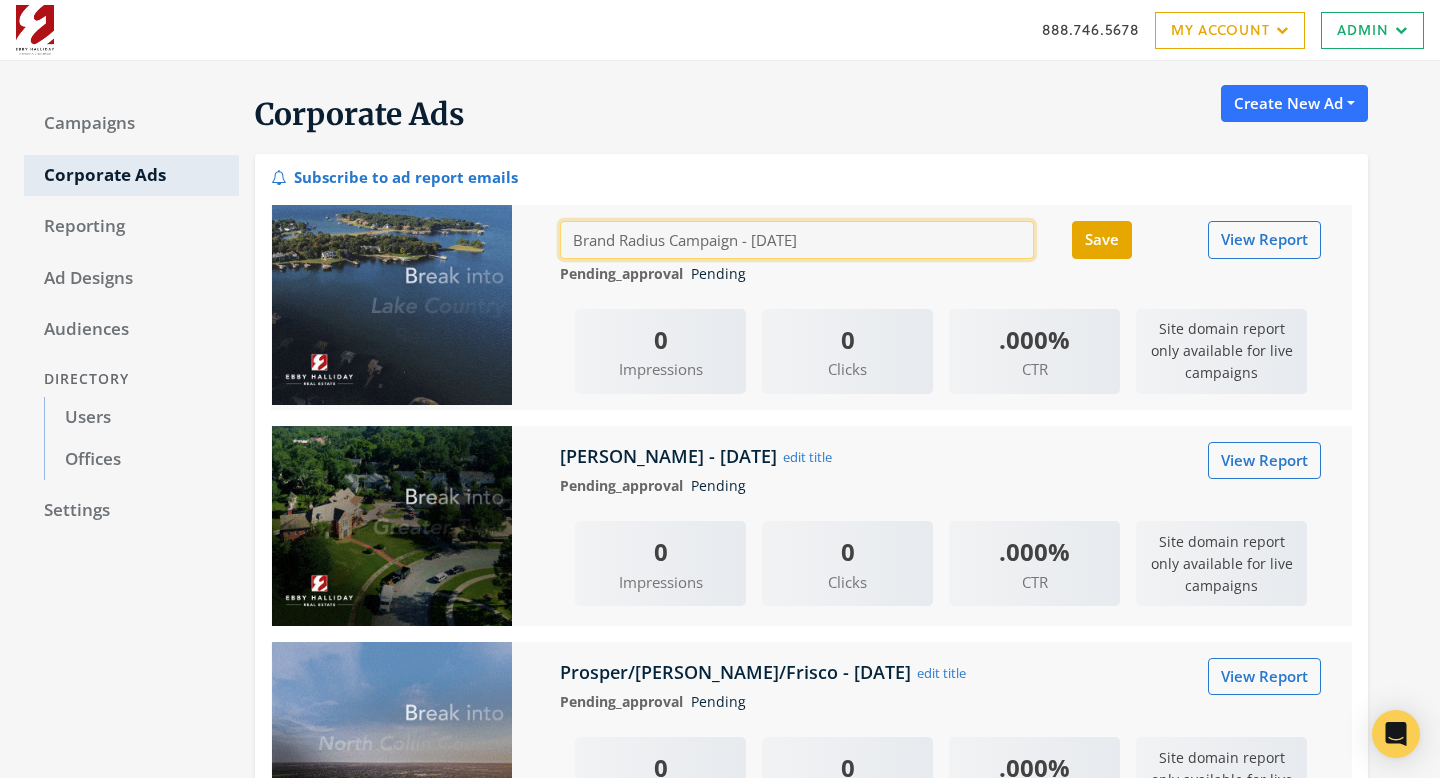 drag, startPoint x: 740, startPoint y: 244, endPoint x: 487, endPoint y: 226, distance: 253.63951 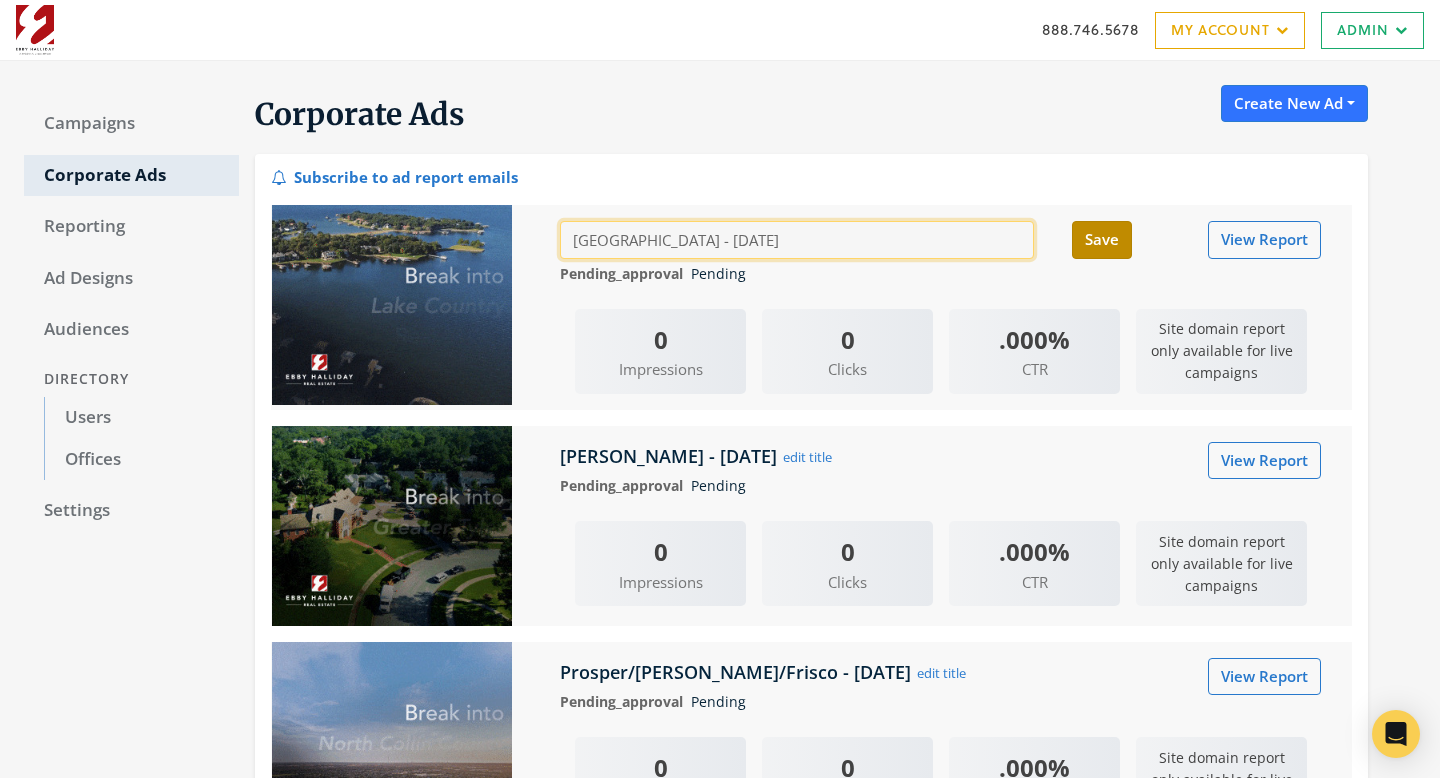 type on "[GEOGRAPHIC_DATA] - [DATE]" 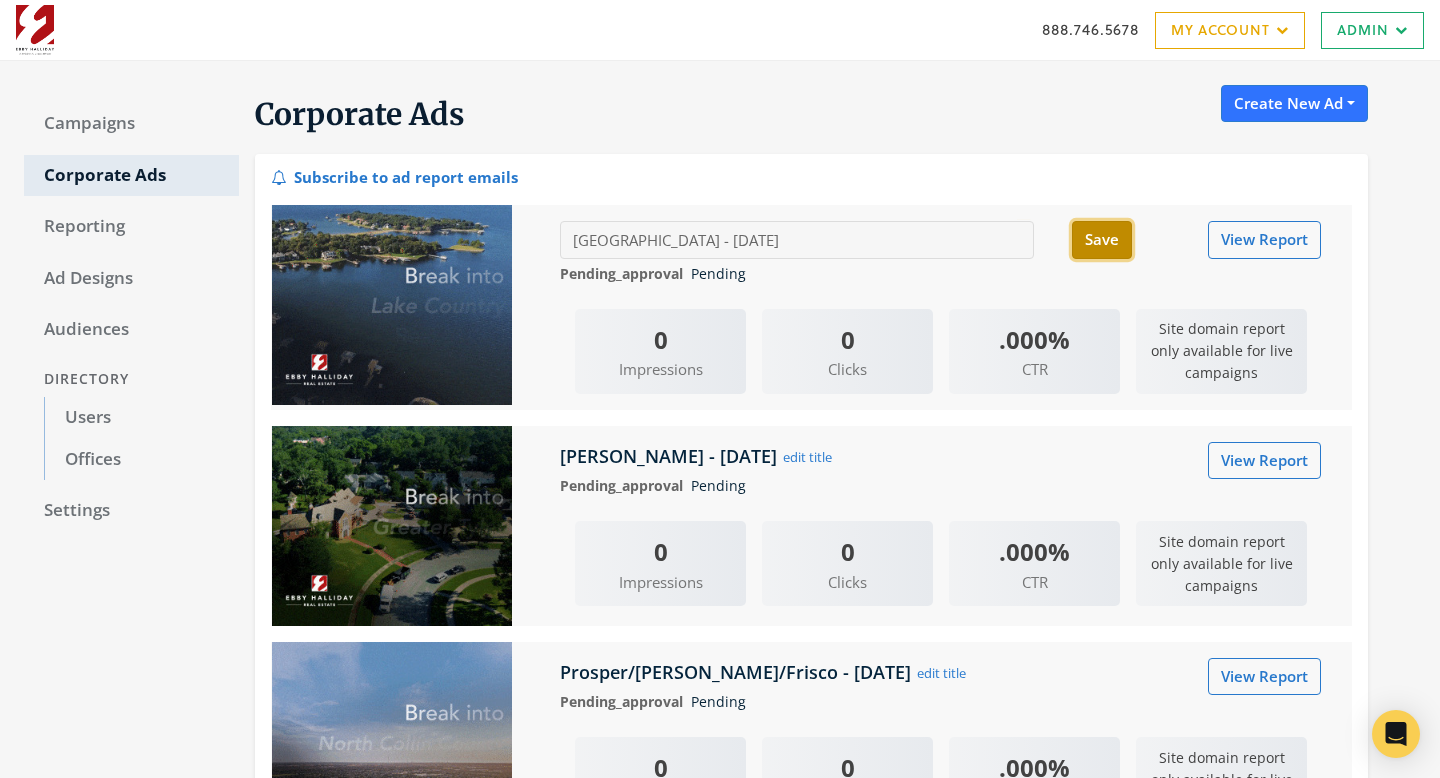 click on "Save" at bounding box center (1102, 239) 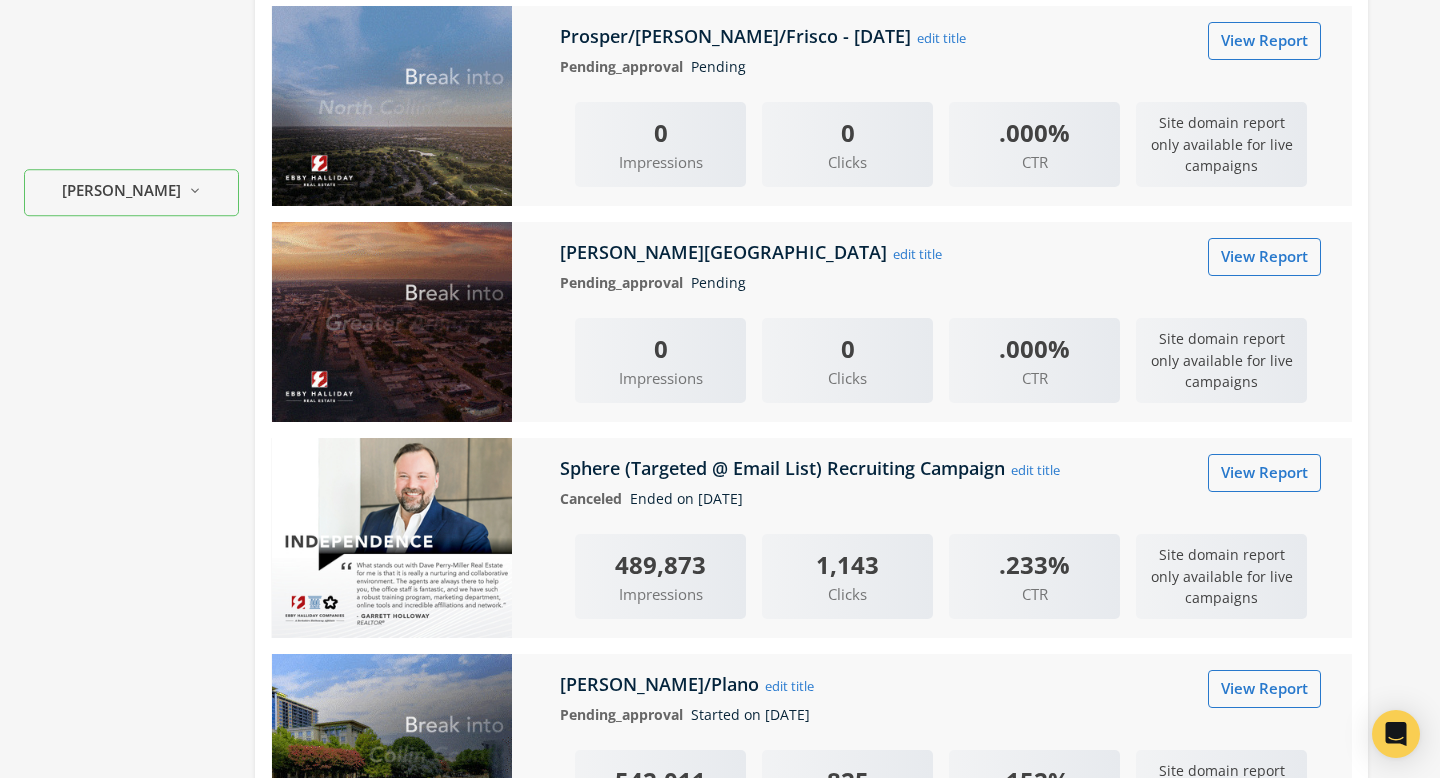 scroll, scrollTop: 635, scrollLeft: 0, axis: vertical 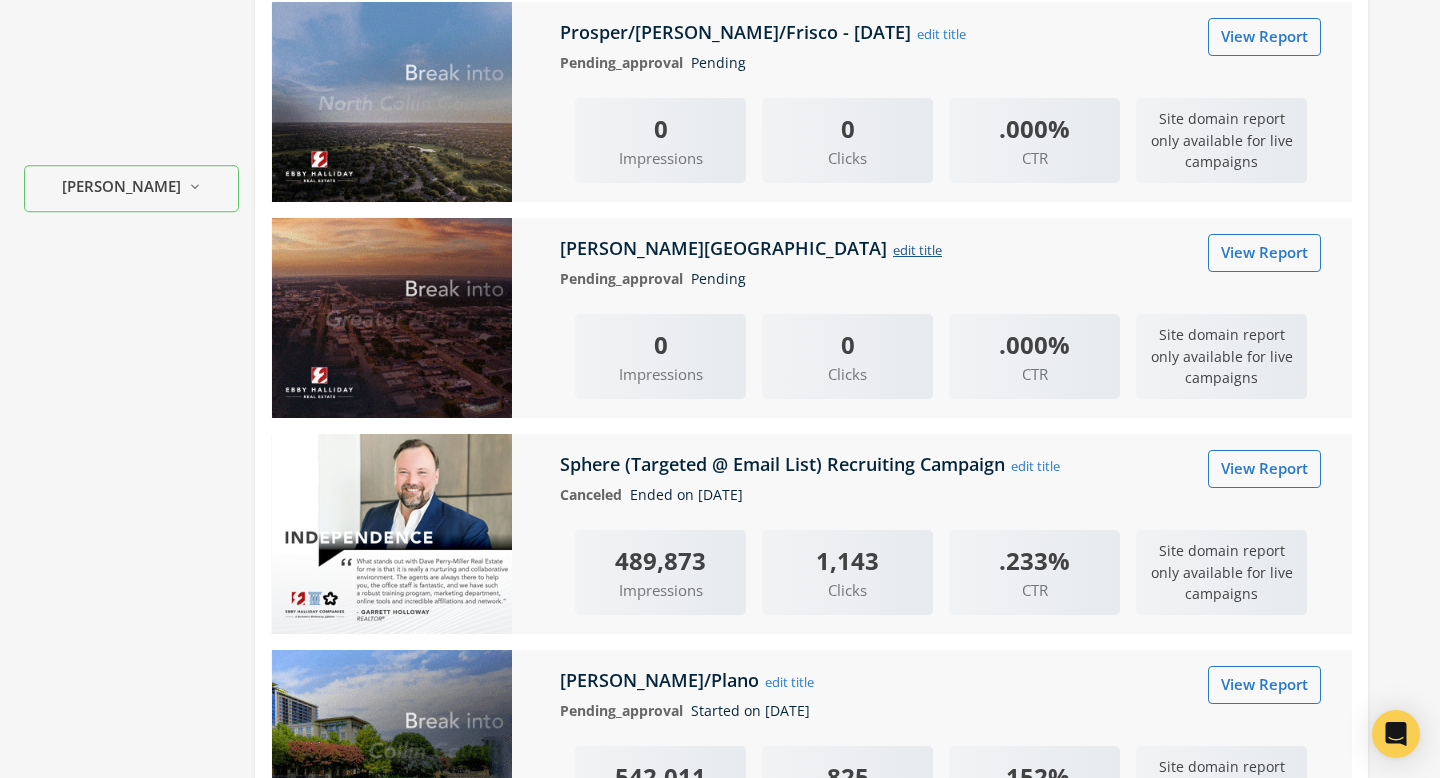 click on "edit title" at bounding box center (917, 250) 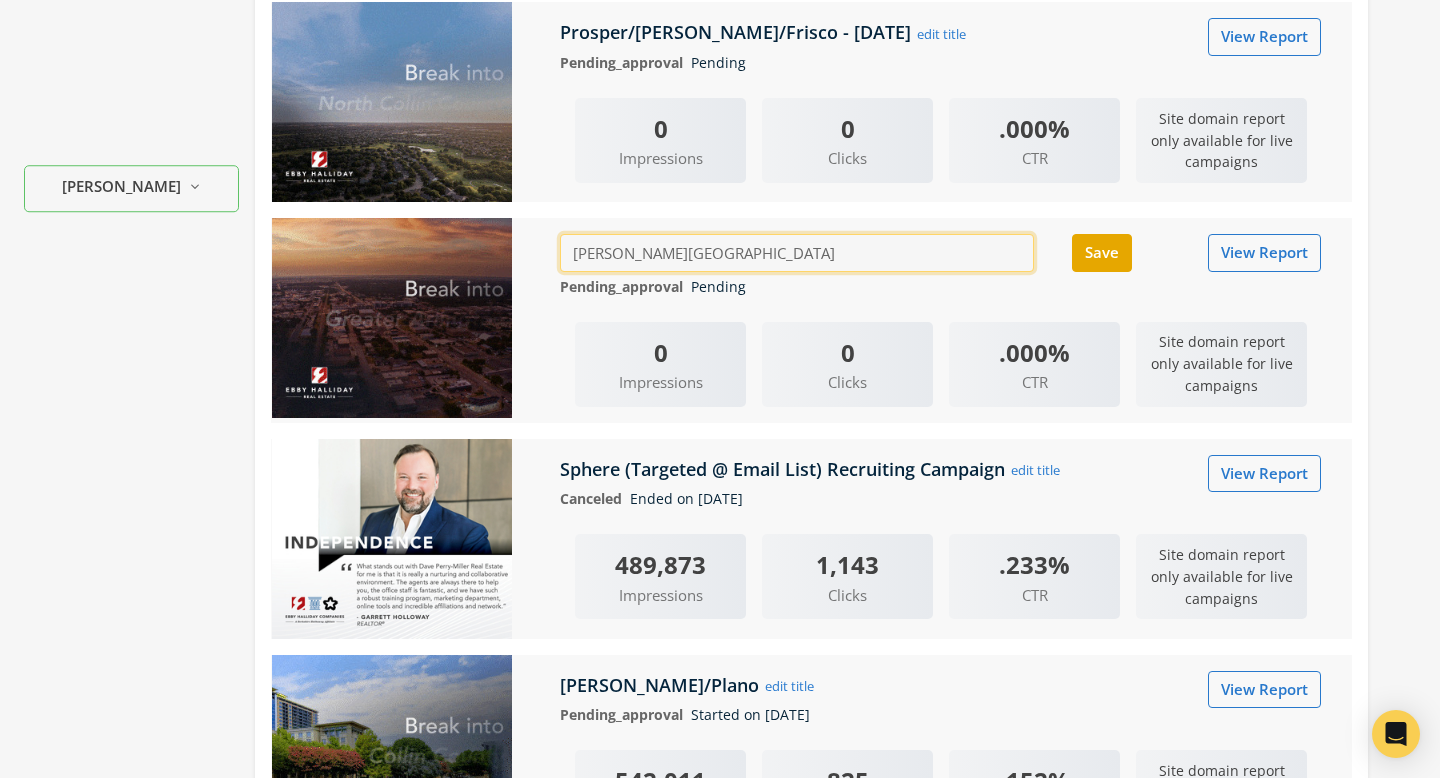 click on "[PERSON_NAME][GEOGRAPHIC_DATA]" at bounding box center (797, 252) 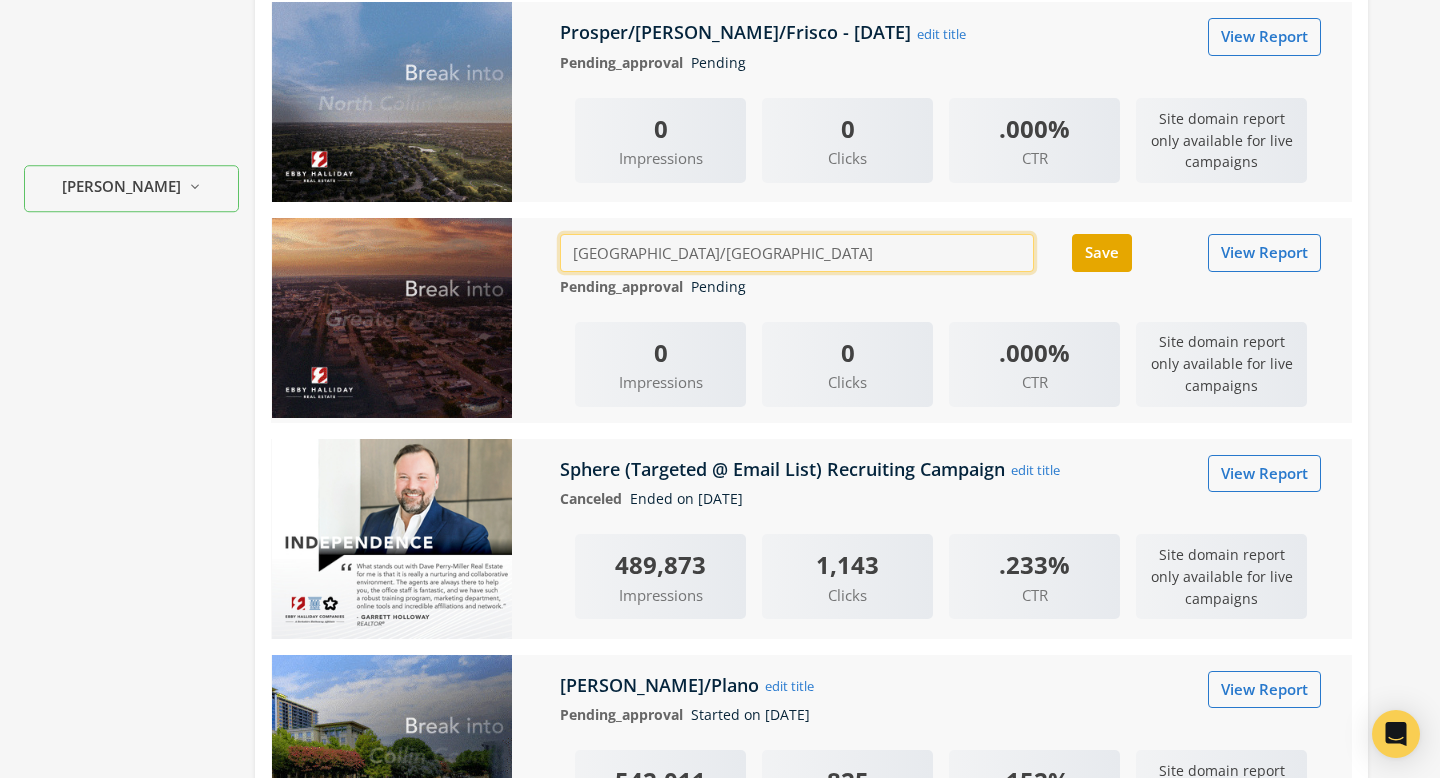 type on "[GEOGRAPHIC_DATA]/[GEOGRAPHIC_DATA]" 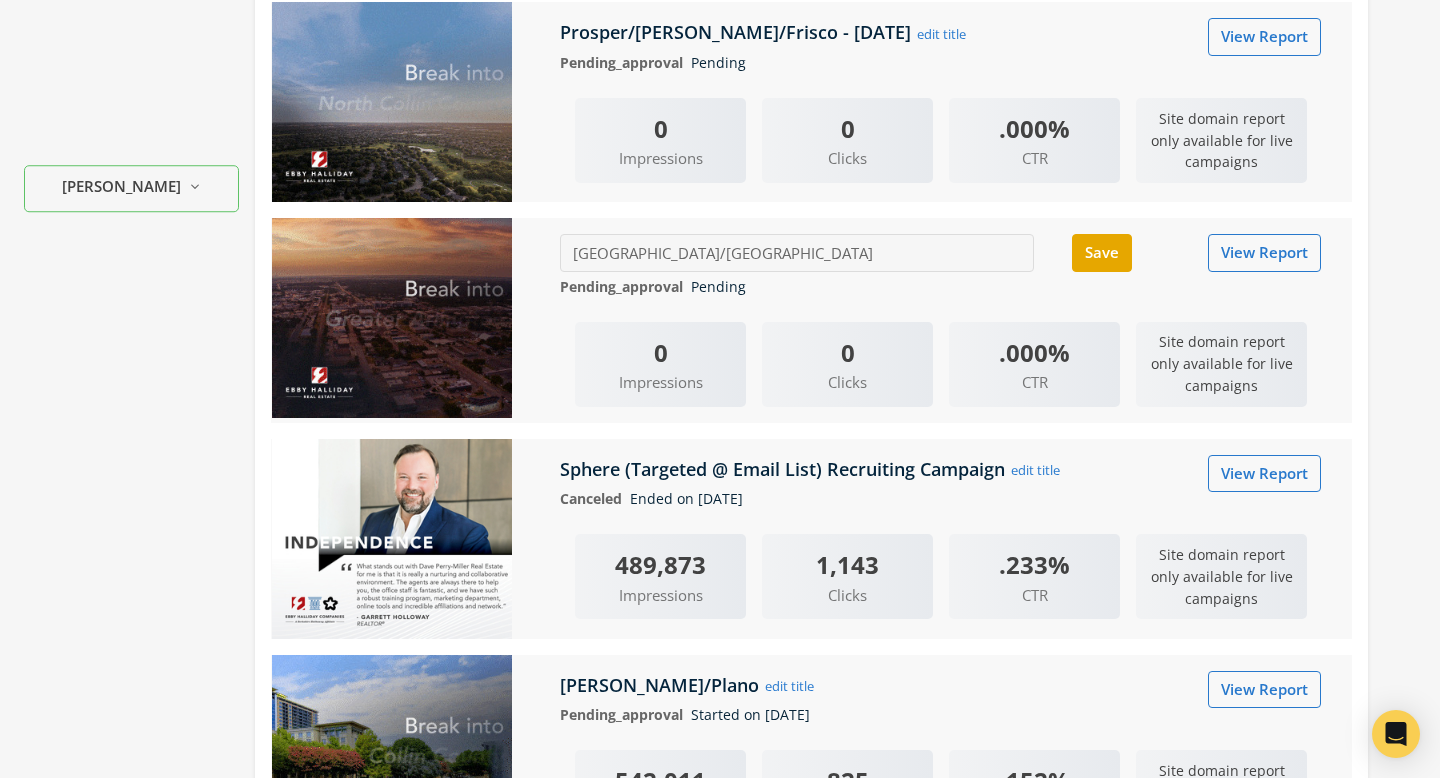 click on "Pending_approval Pending" at bounding box center [941, 287] 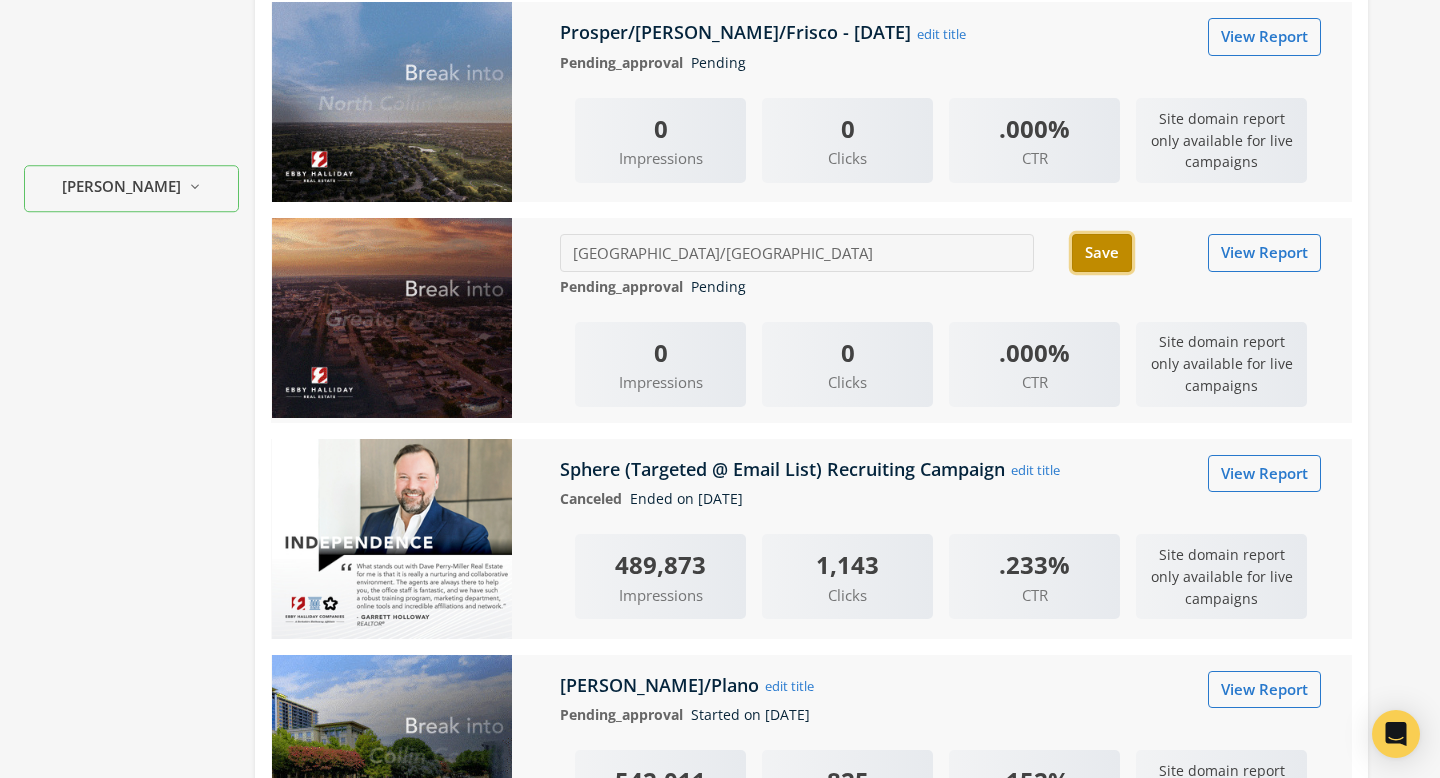 click on "Save" at bounding box center [1102, 252] 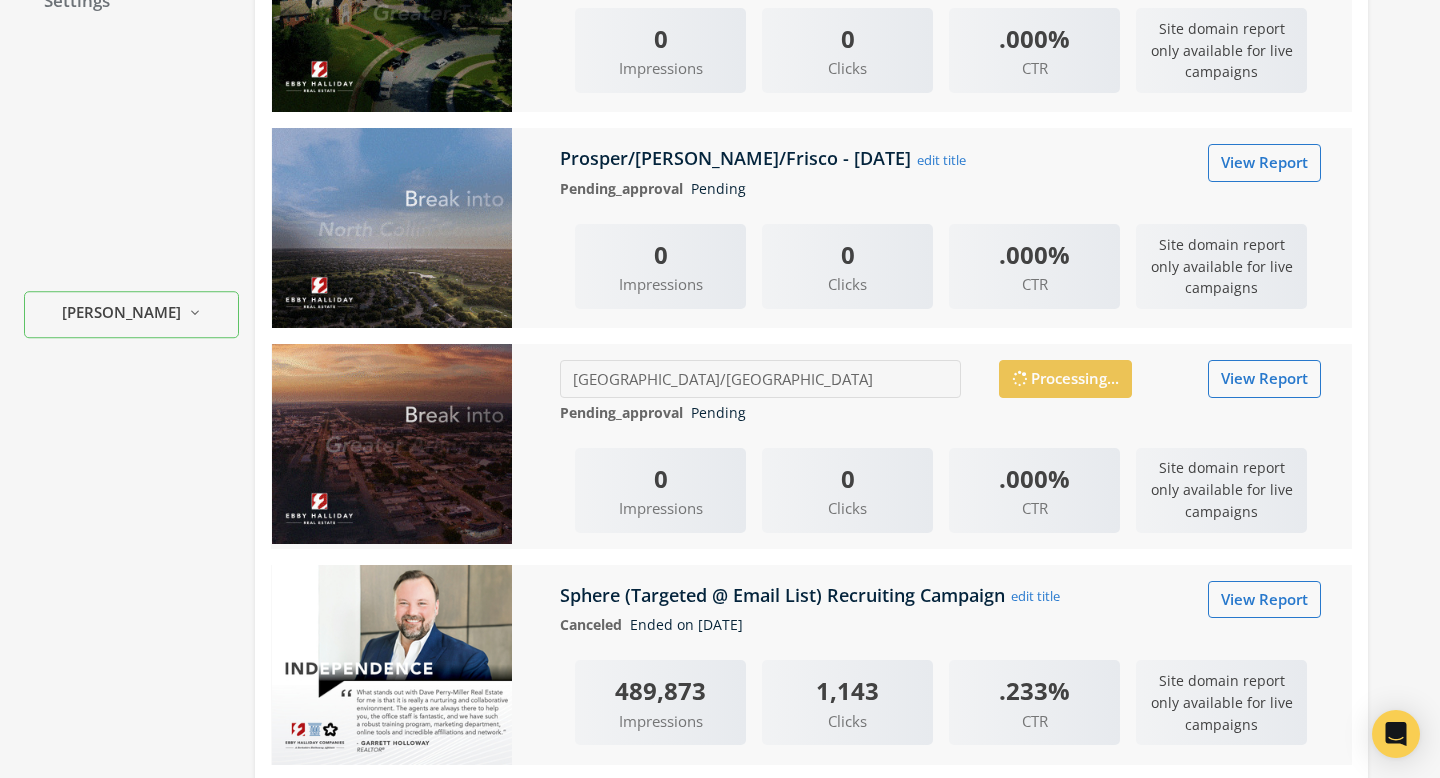 scroll, scrollTop: 0, scrollLeft: 0, axis: both 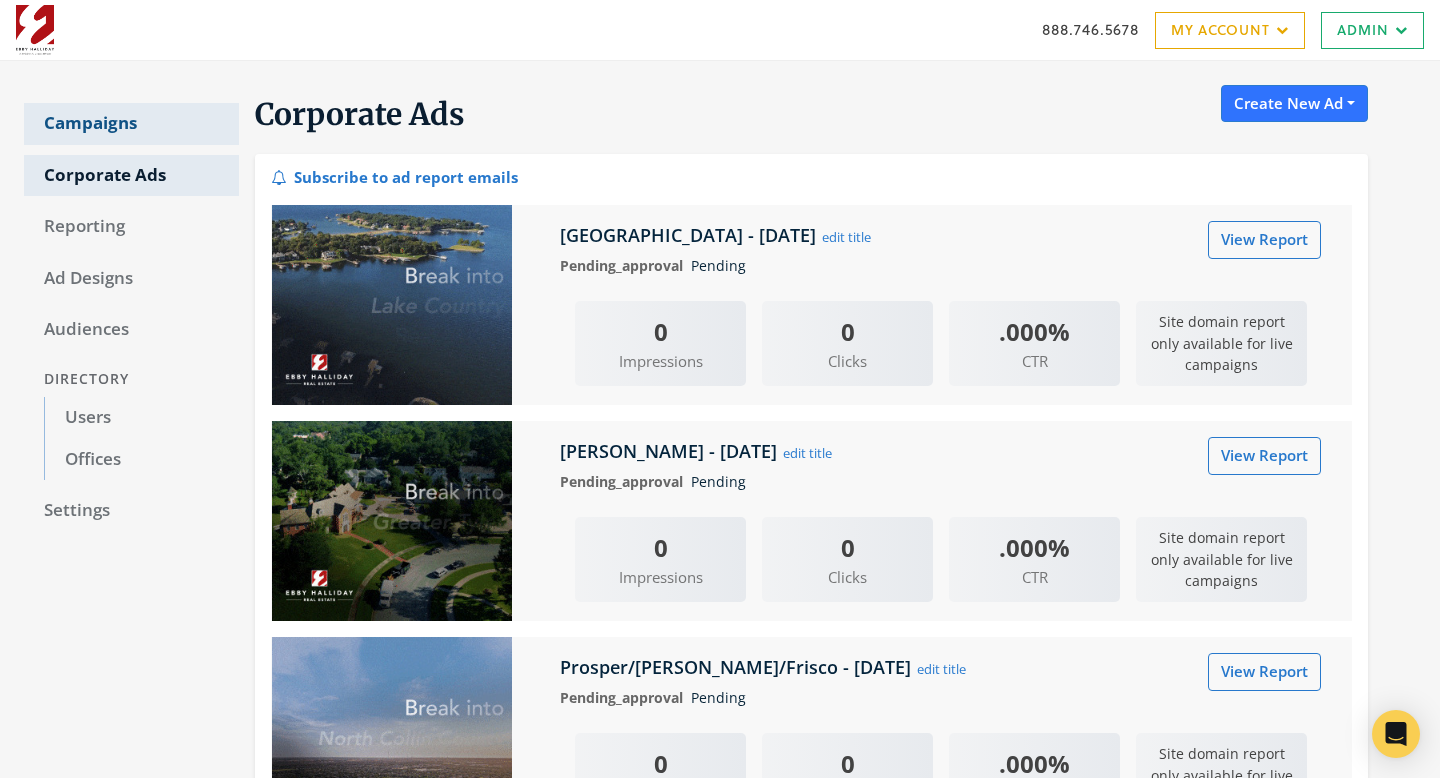 click on "Campaigns" at bounding box center (131, 124) 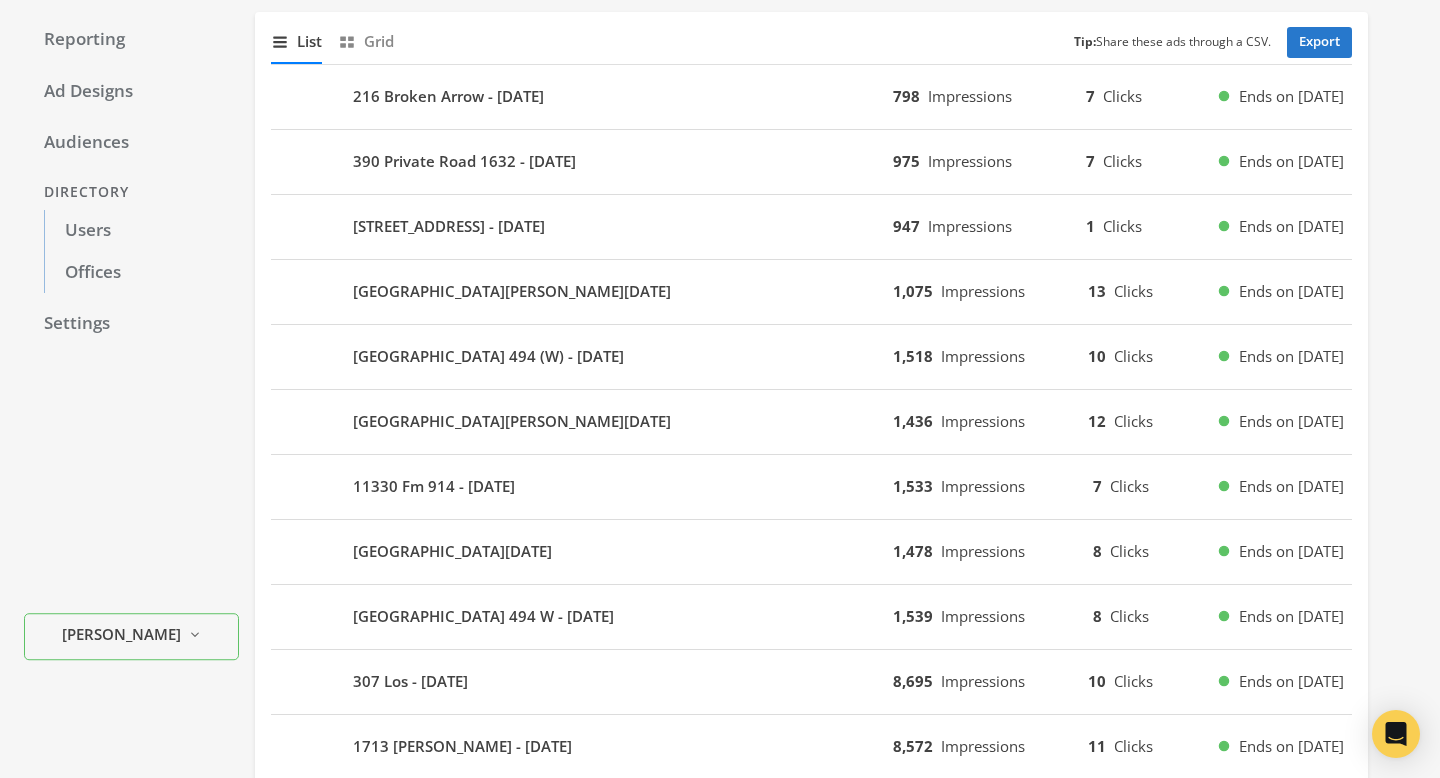 scroll, scrollTop: 0, scrollLeft: 0, axis: both 